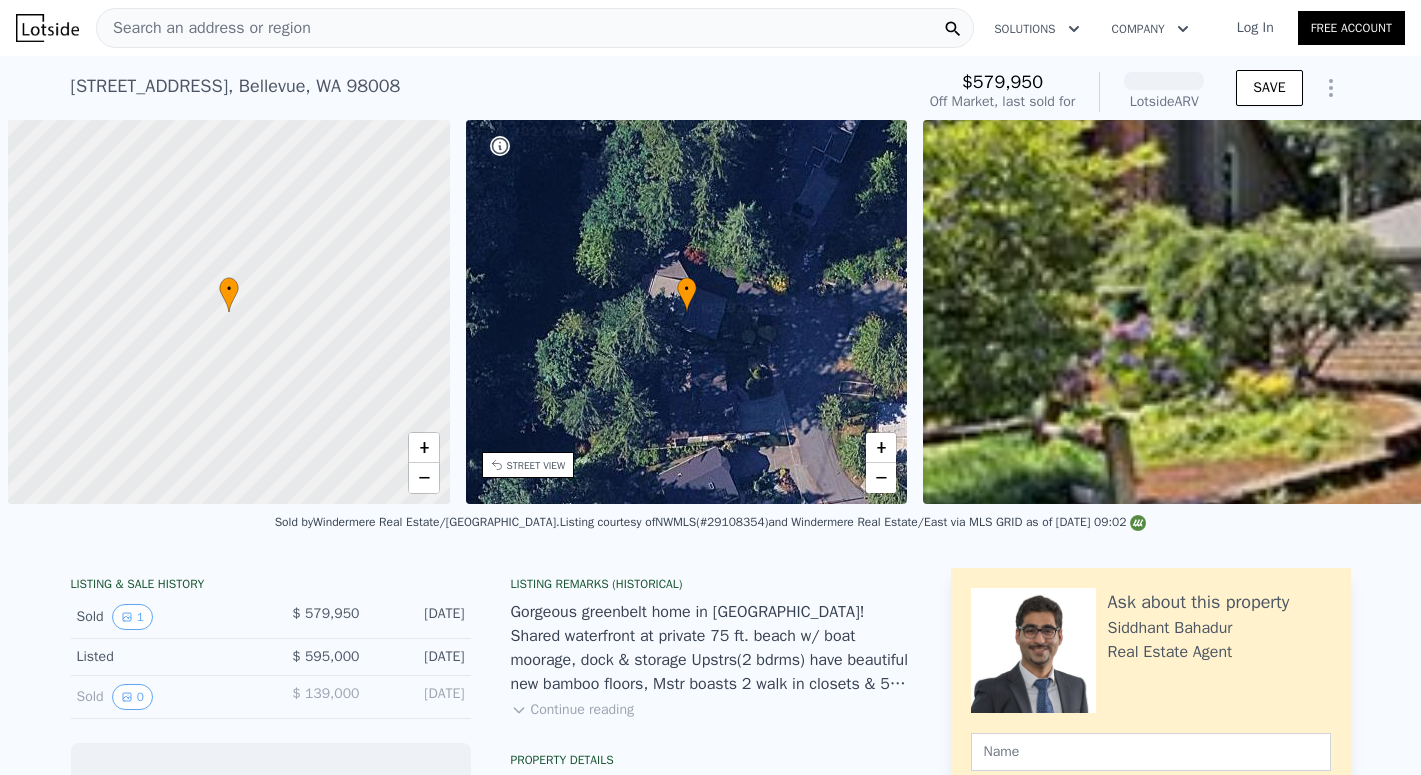 scroll, scrollTop: 0, scrollLeft: 0, axis: both 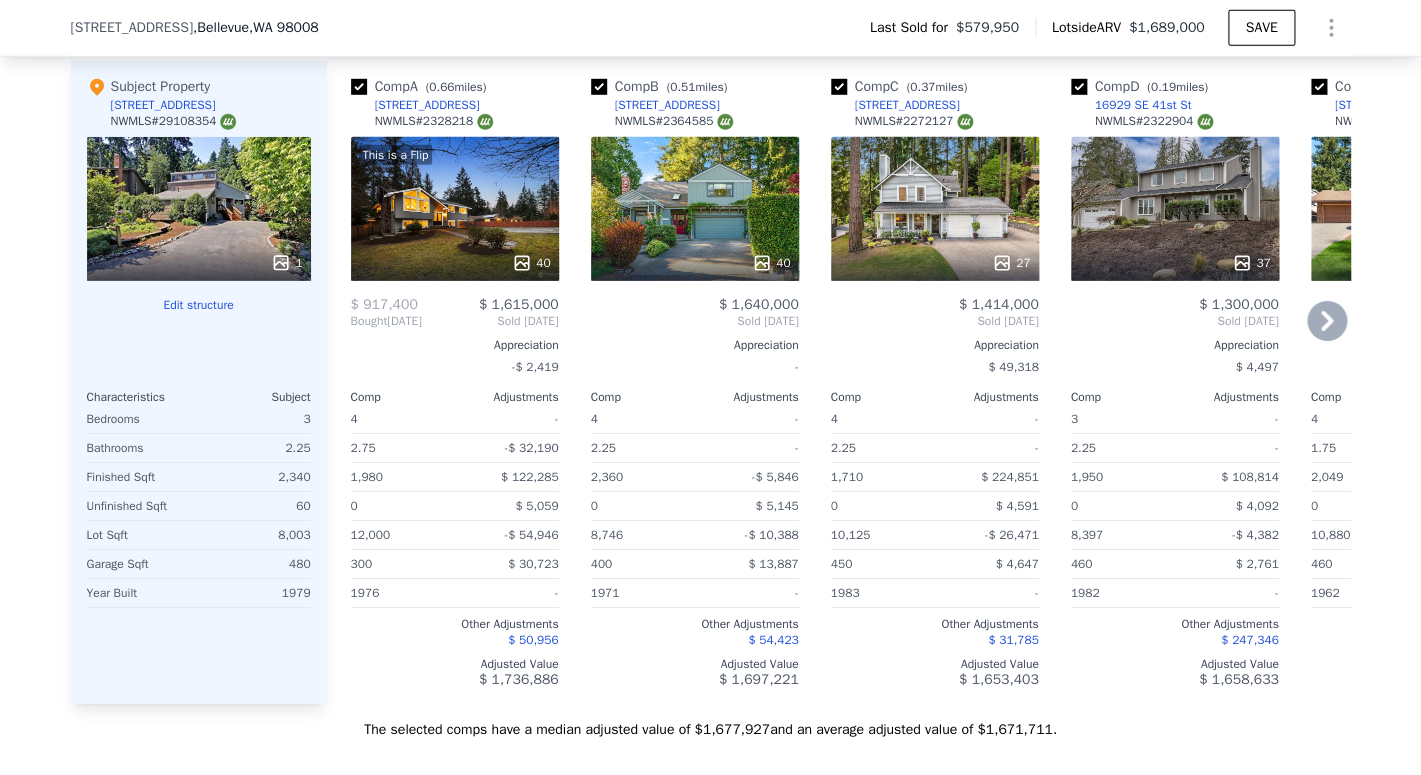 click on "NWMLS  # 2328218" at bounding box center (434, 121) 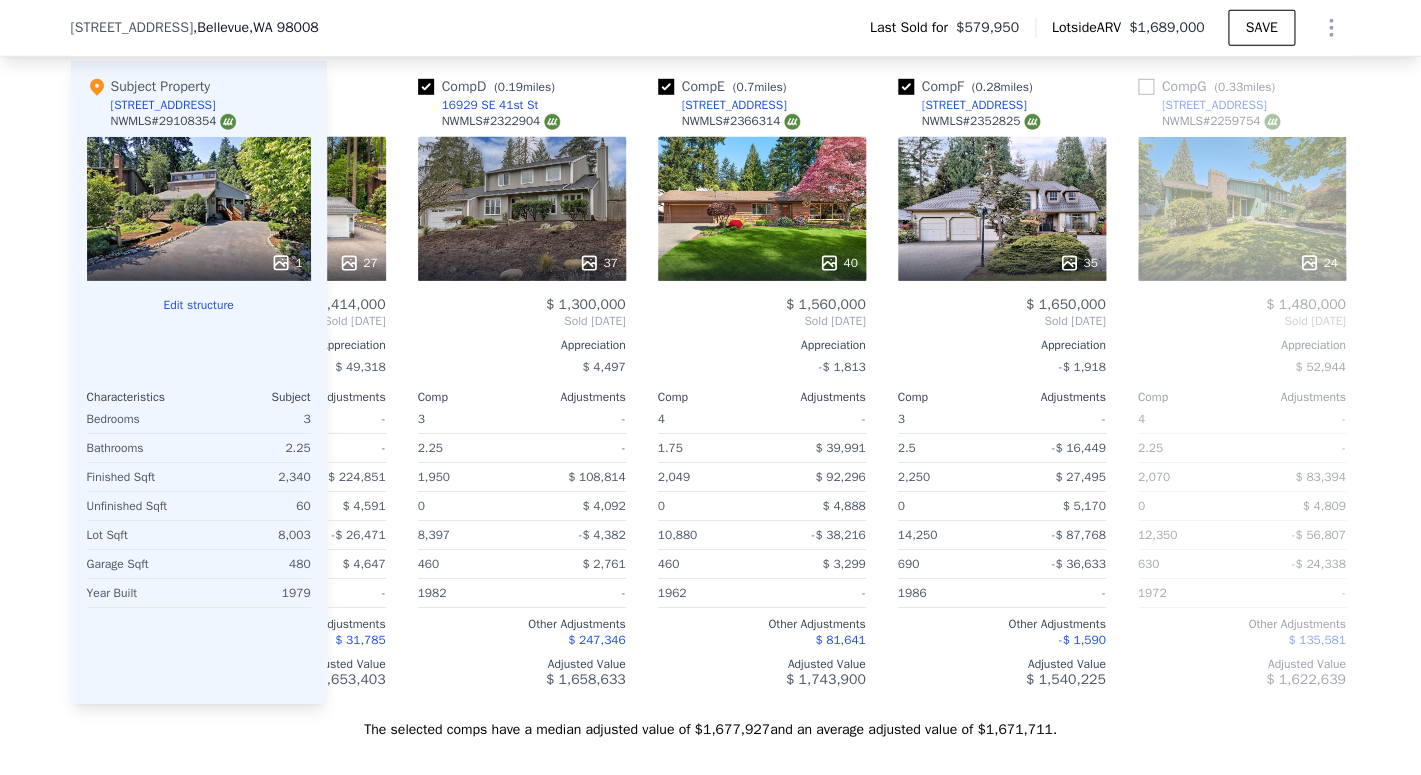 scroll, scrollTop: 0, scrollLeft: 690, axis: horizontal 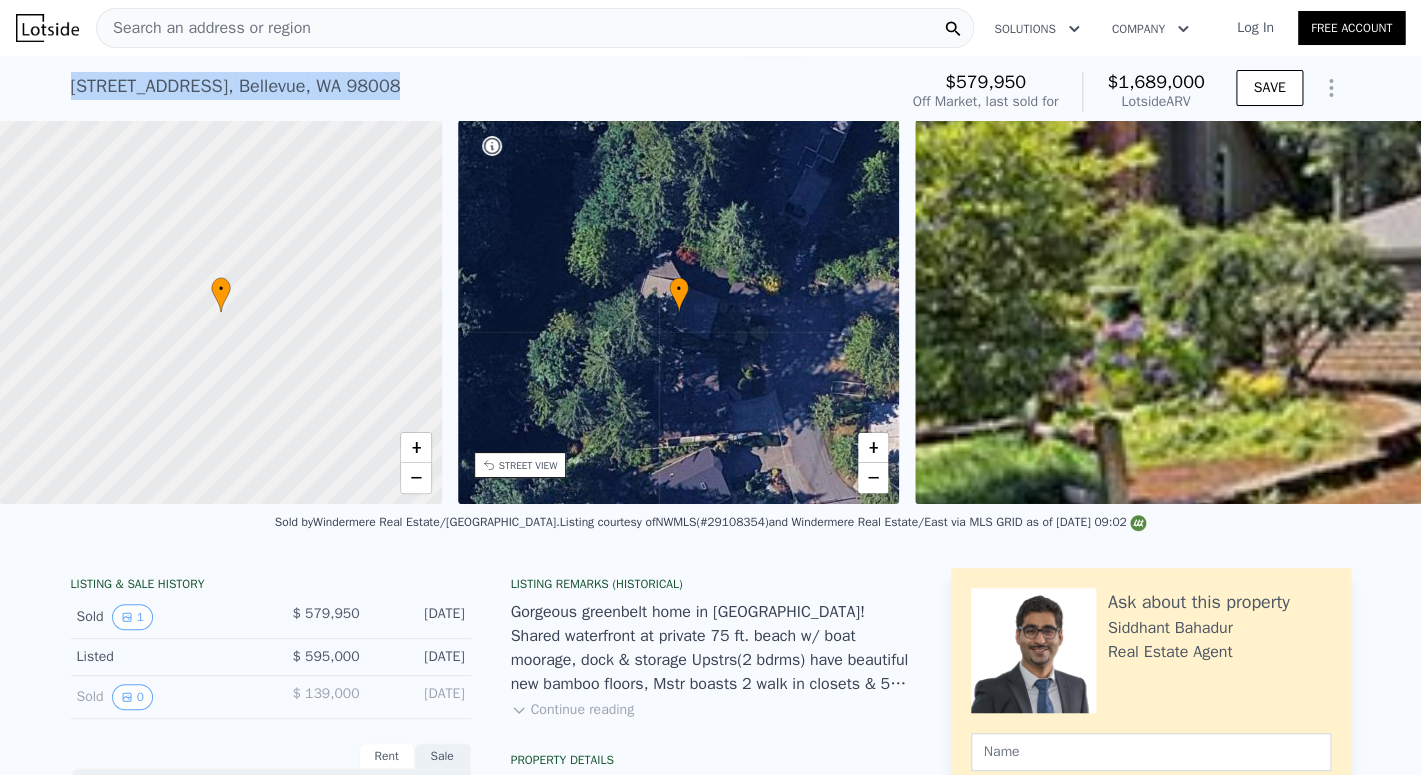 drag, startPoint x: 429, startPoint y: 99, endPoint x: 40, endPoint y: 91, distance: 389.08224 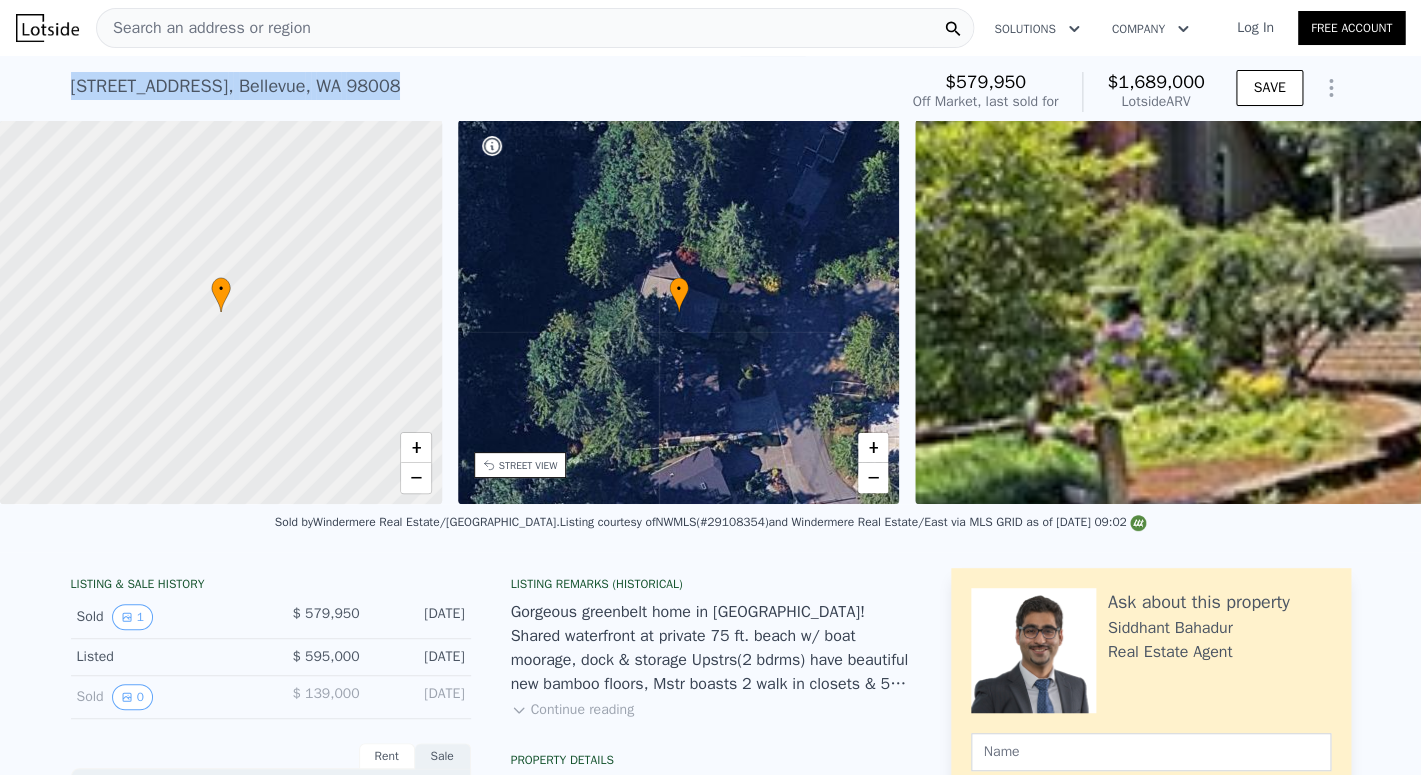 copy on "3843 169th Ave SE ,   Bellevue ,   WA   98008" 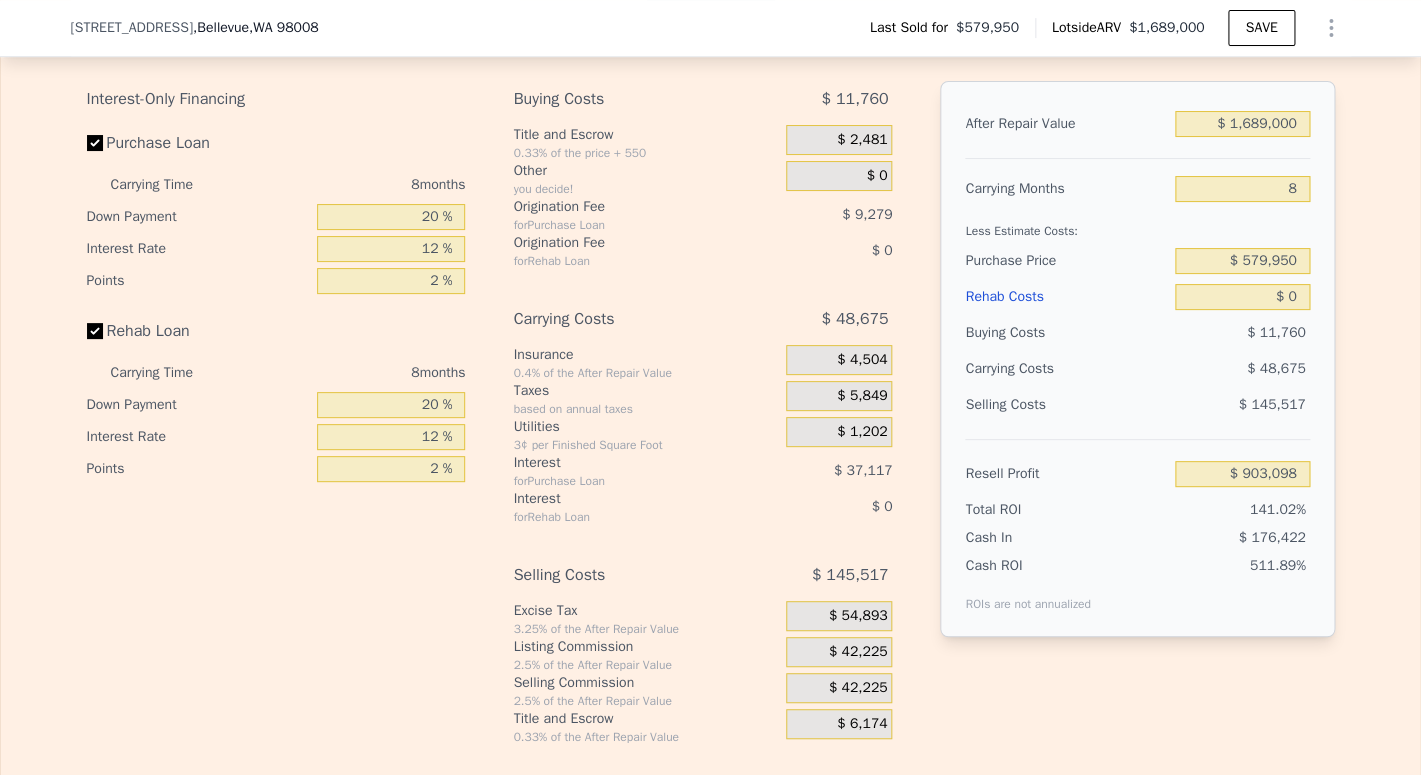 scroll, scrollTop: 3007, scrollLeft: 0, axis: vertical 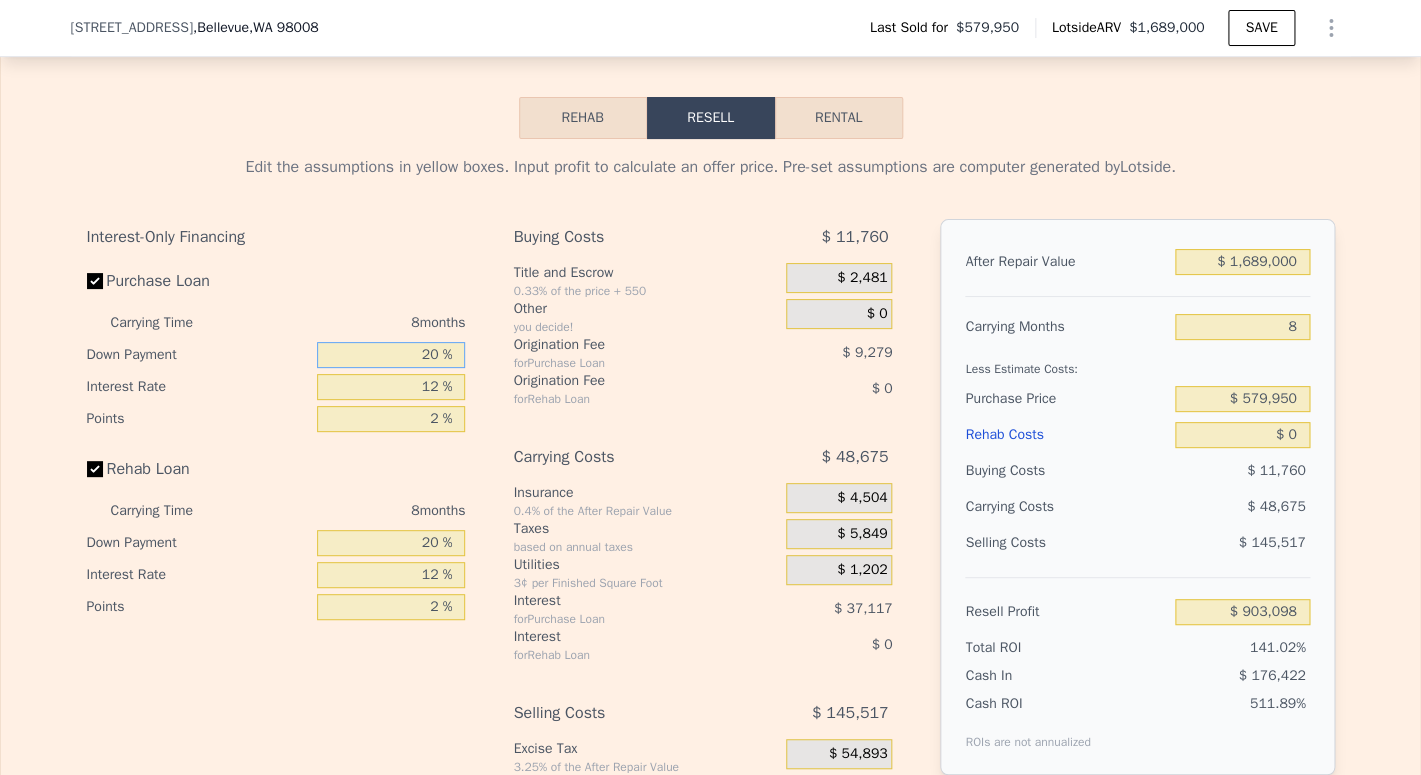click on "20 %" at bounding box center [391, 355] 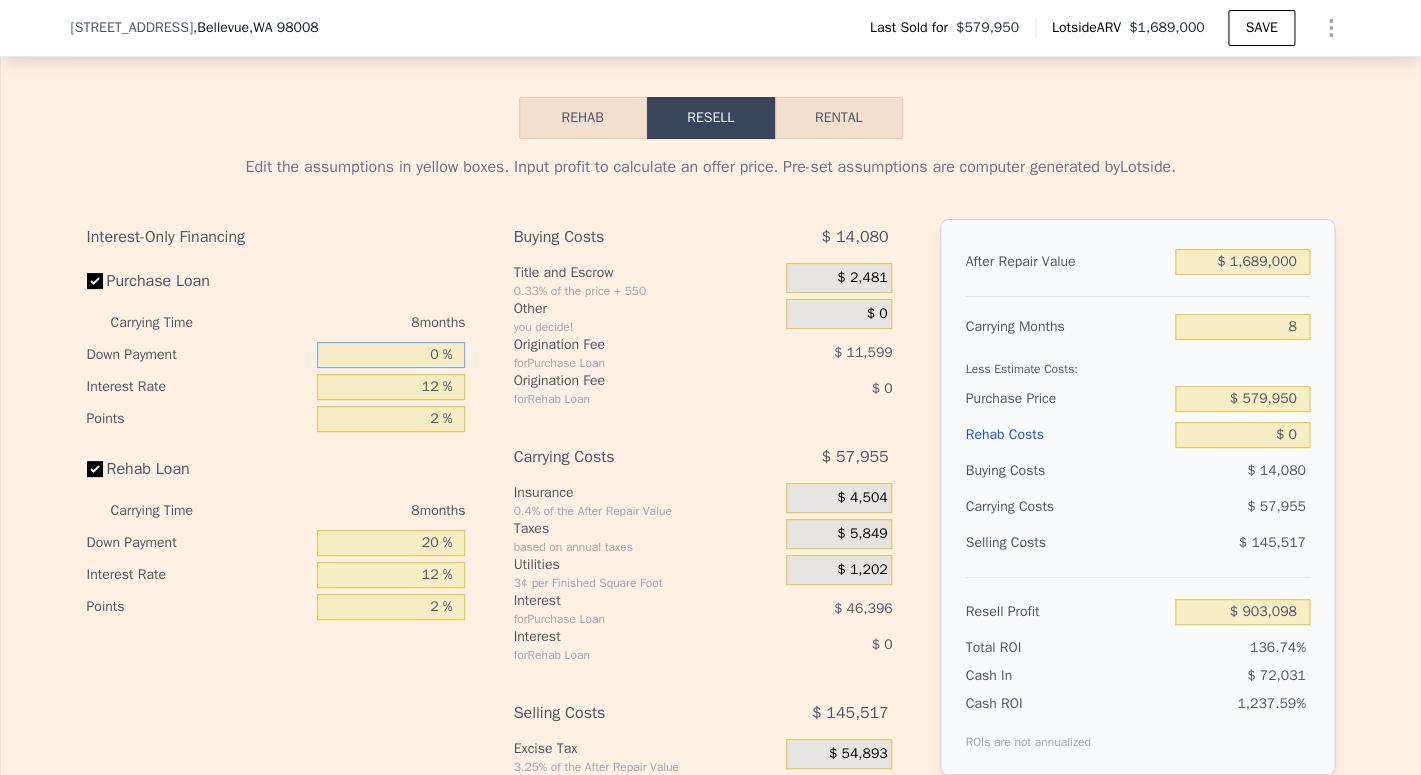 type on "$ 891,498" 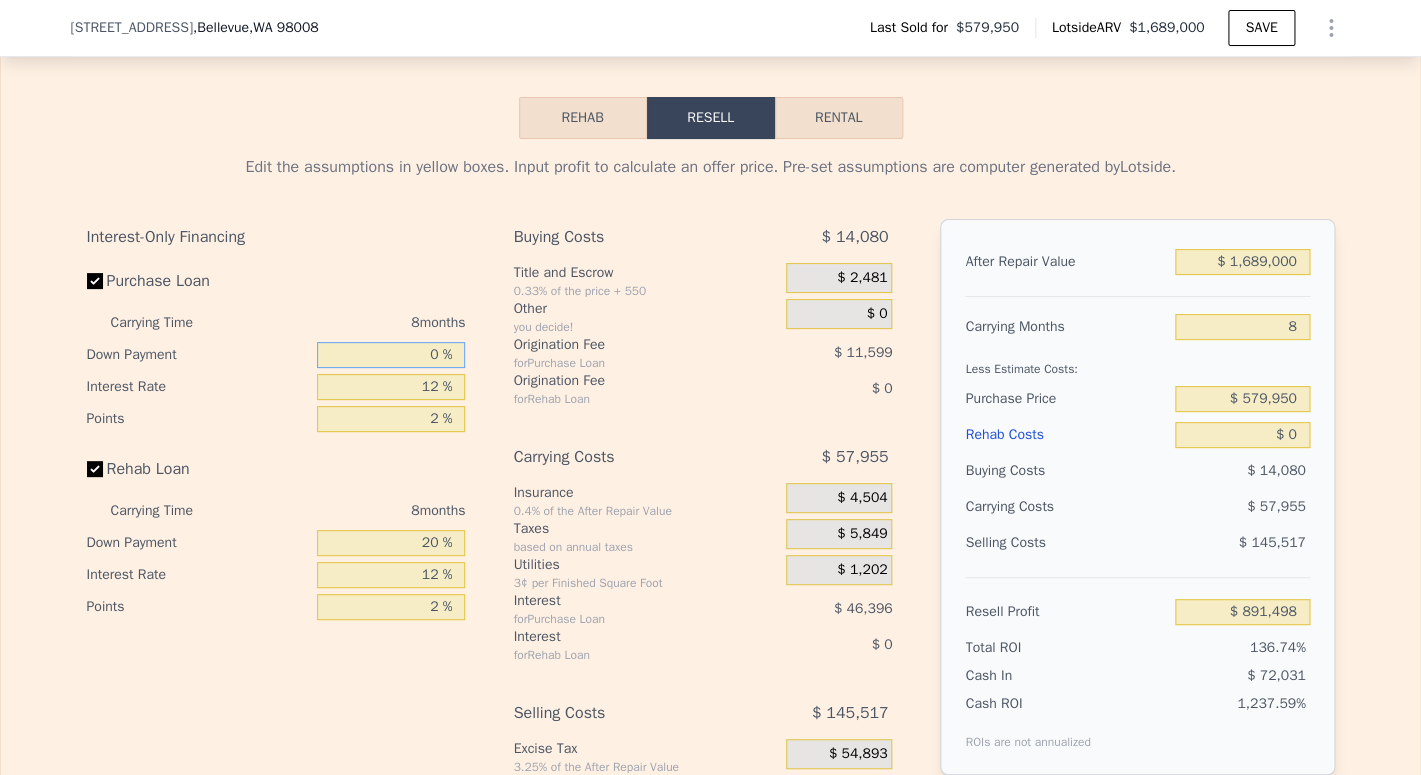 type on "10 %" 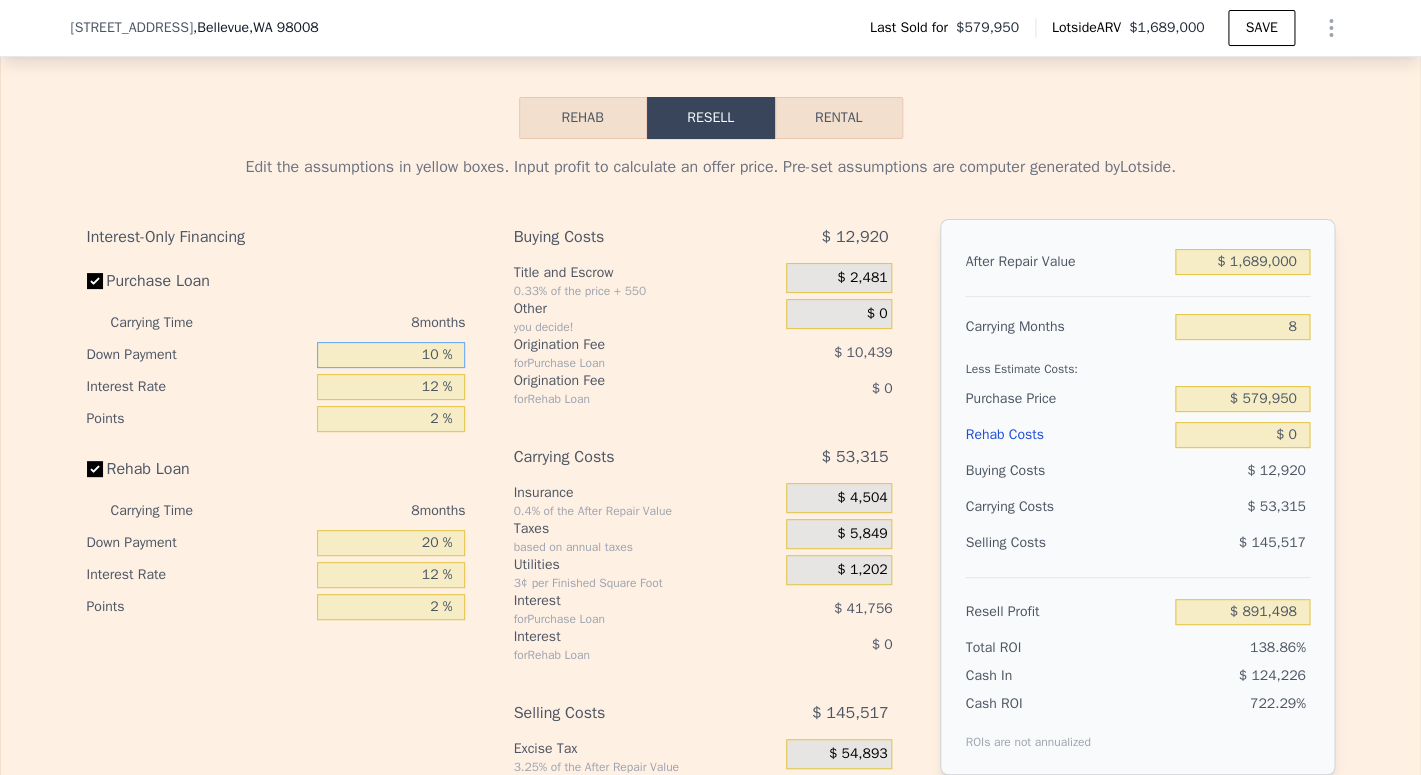 type on "$ 897,298" 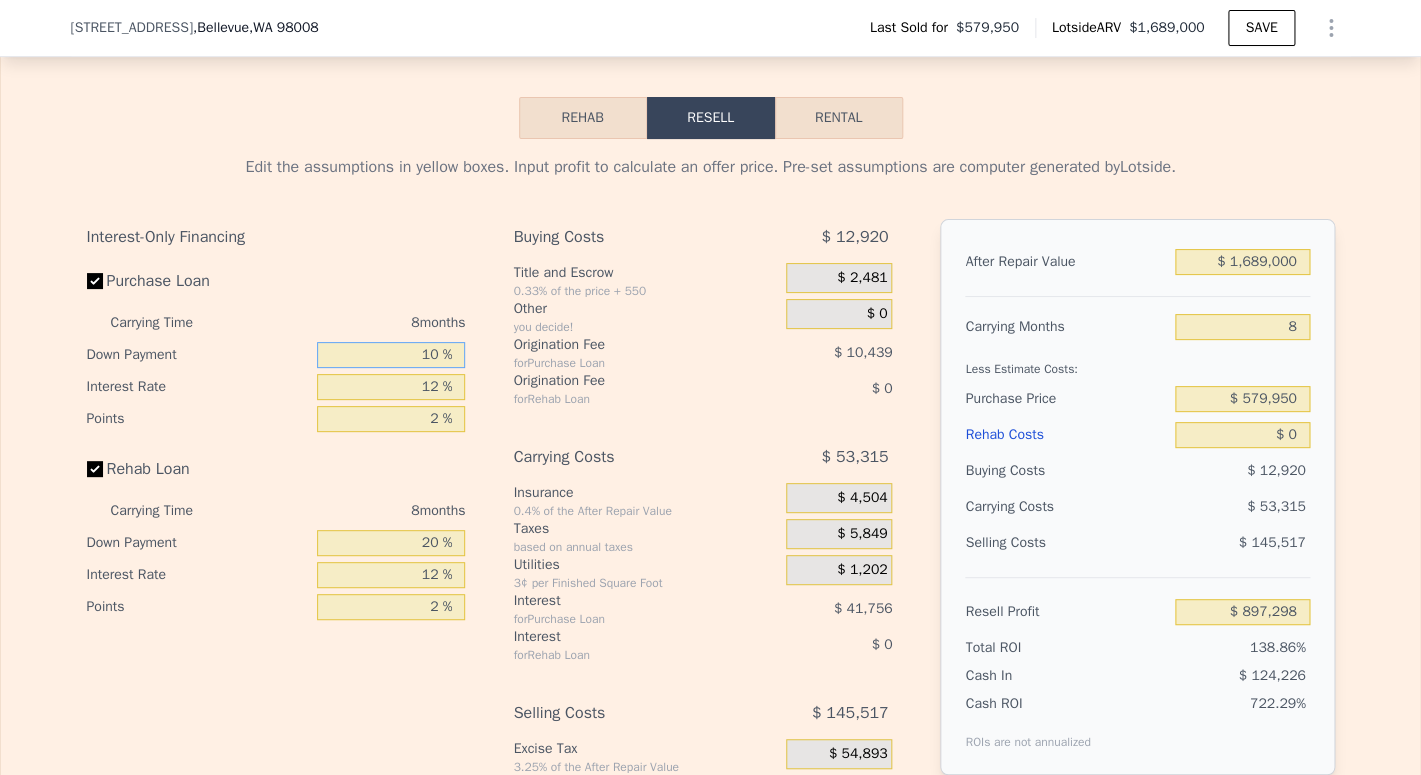 type on "10 %" 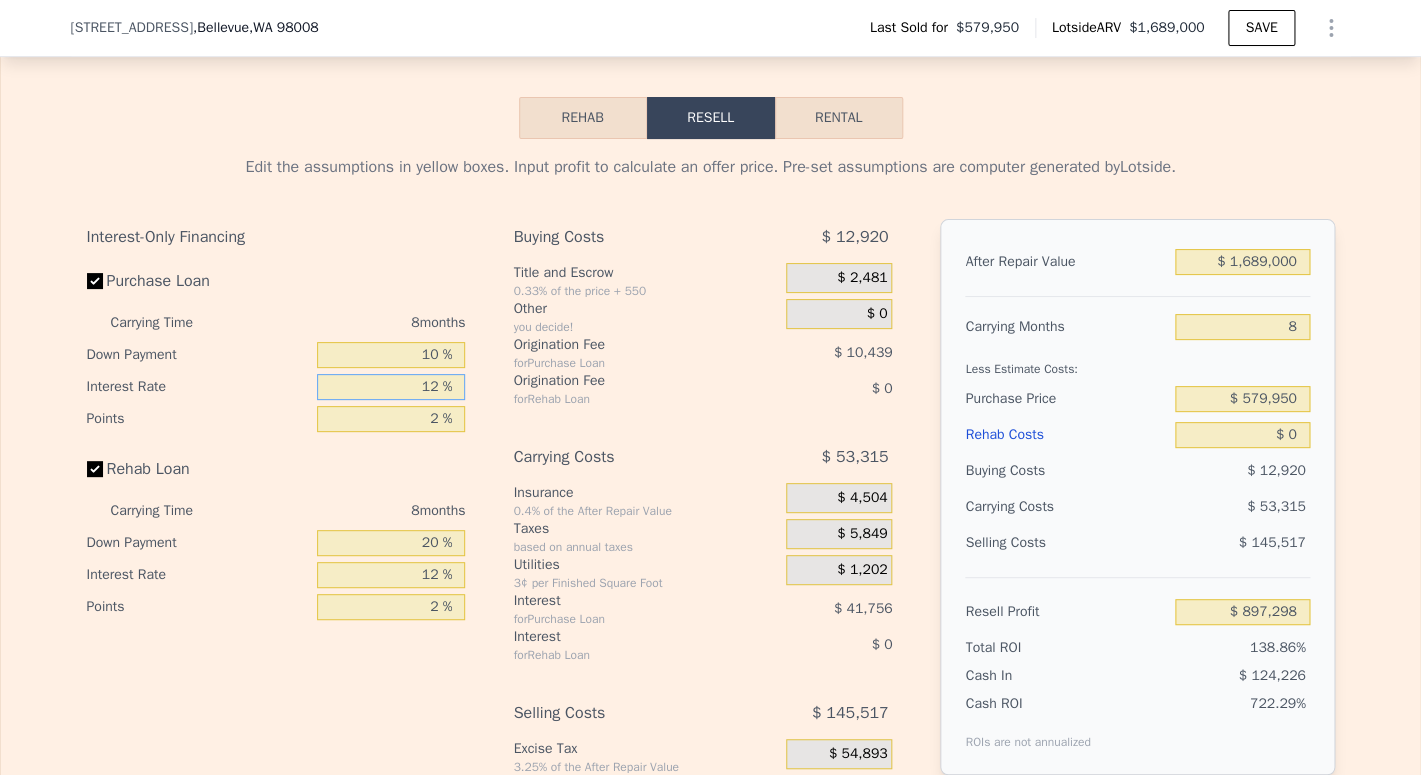 click on "12 %" at bounding box center [391, 387] 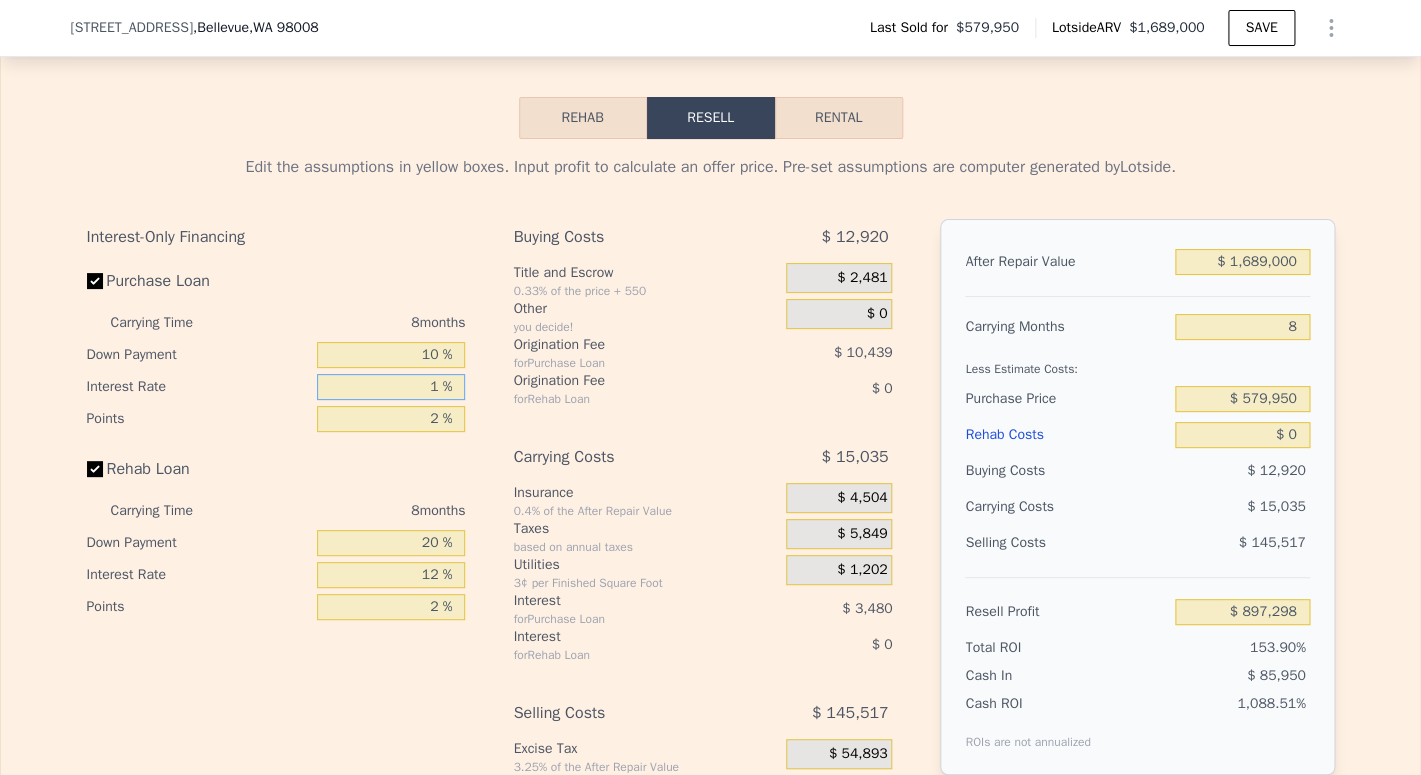 type on "$ 935,578" 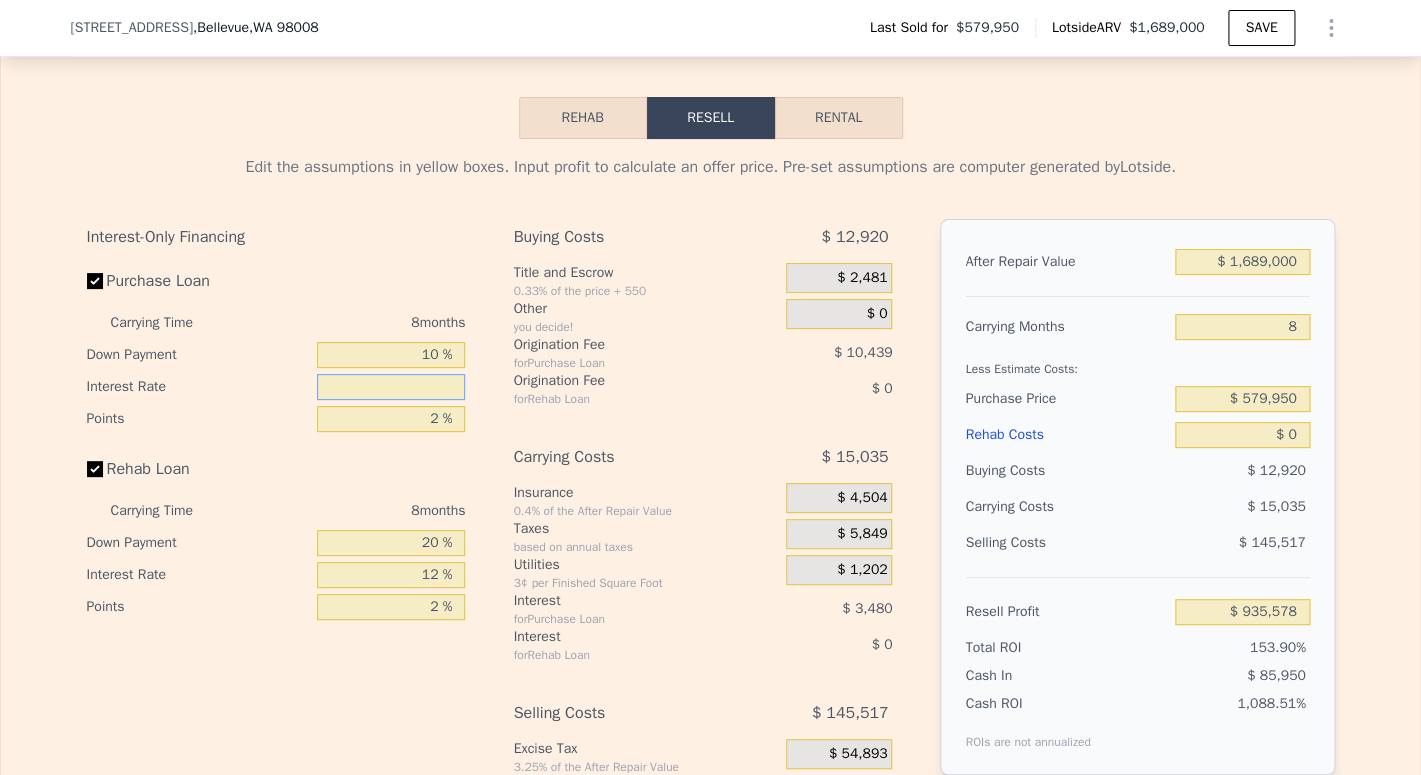 type on "9 %" 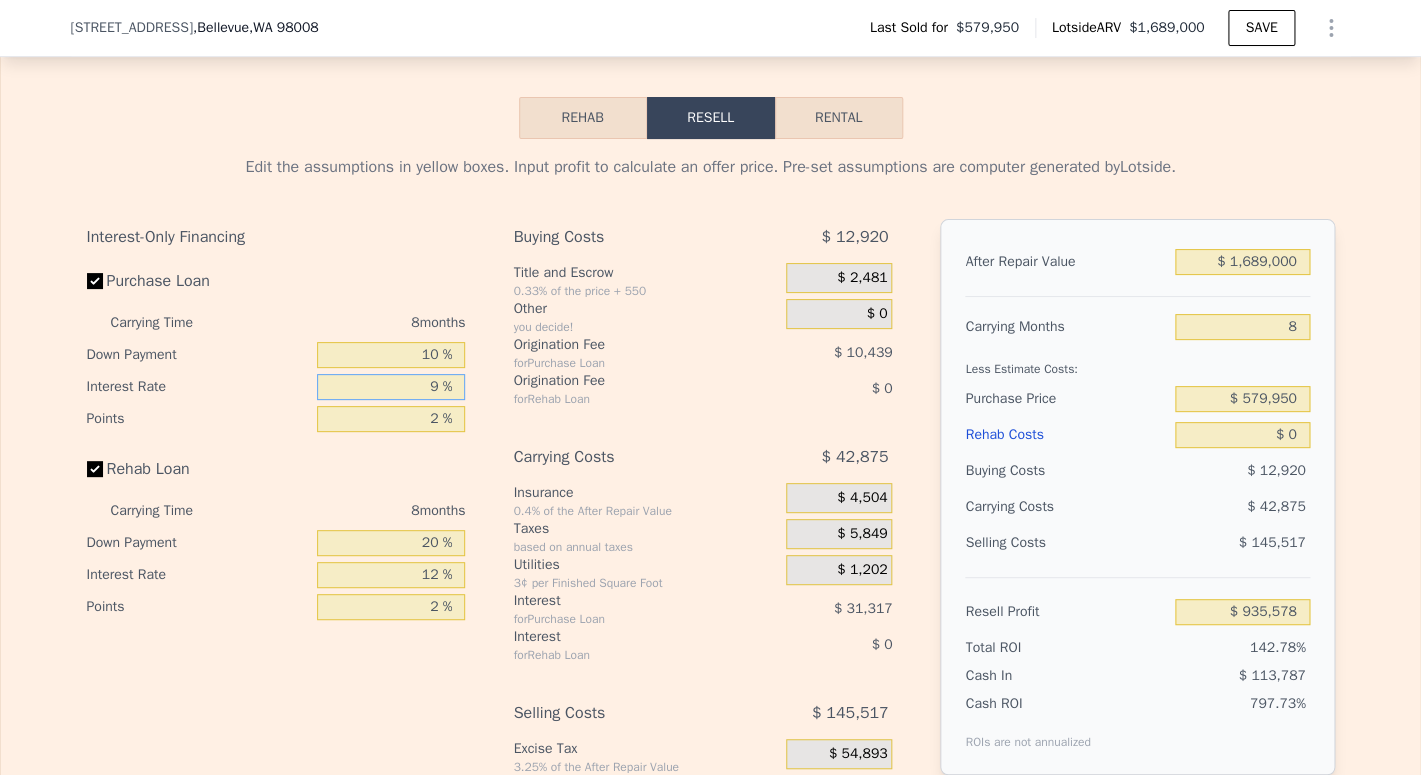 type on "$ 907,738" 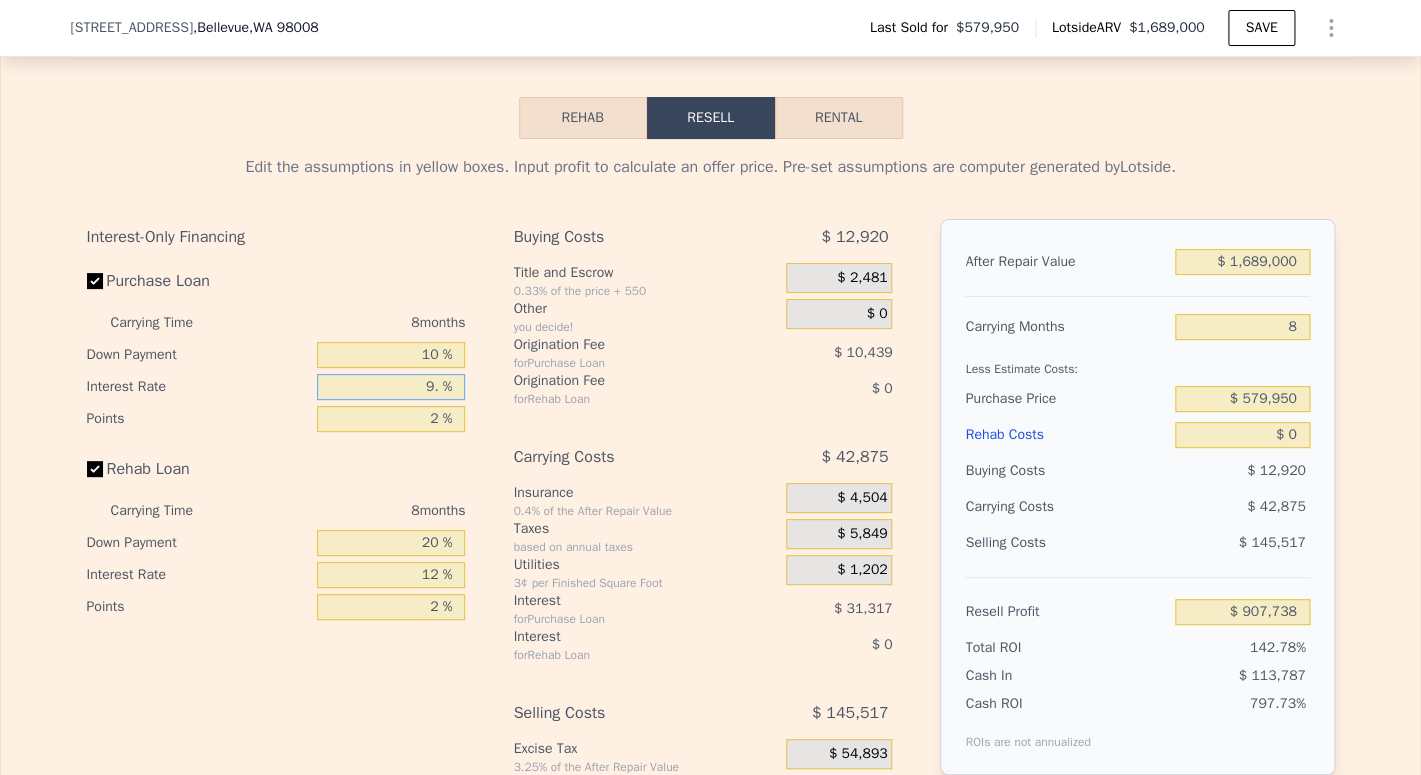 type on "9.6 %" 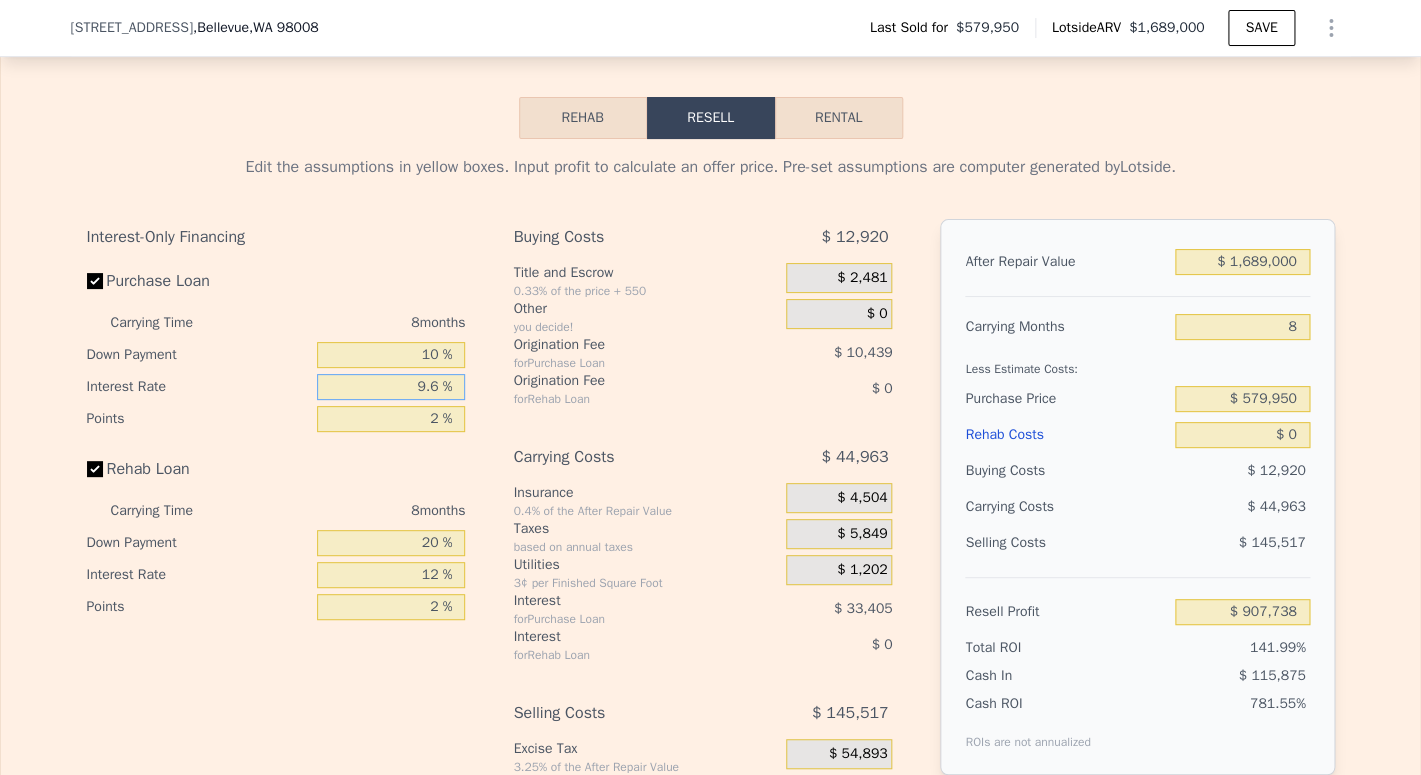 type on "$ 905,650" 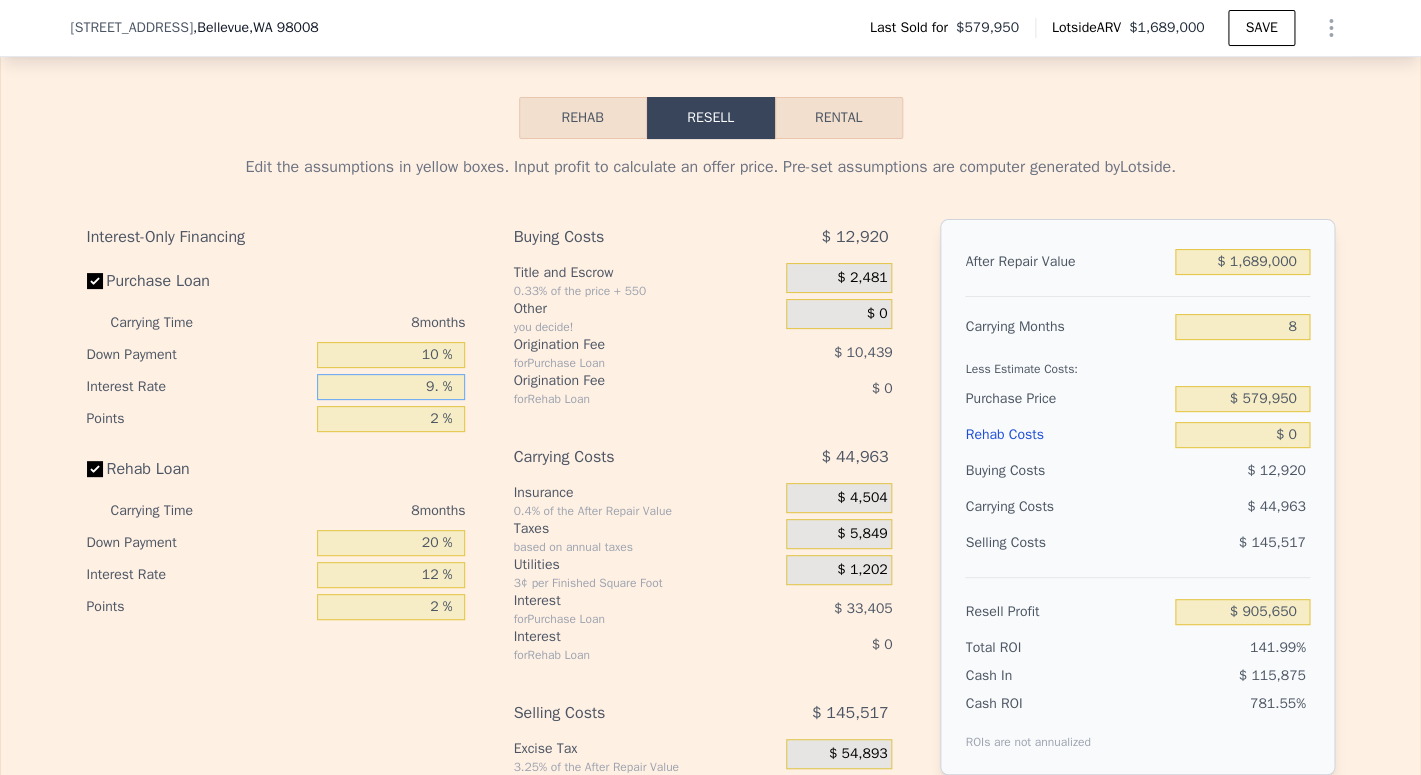 type on "9.5 %" 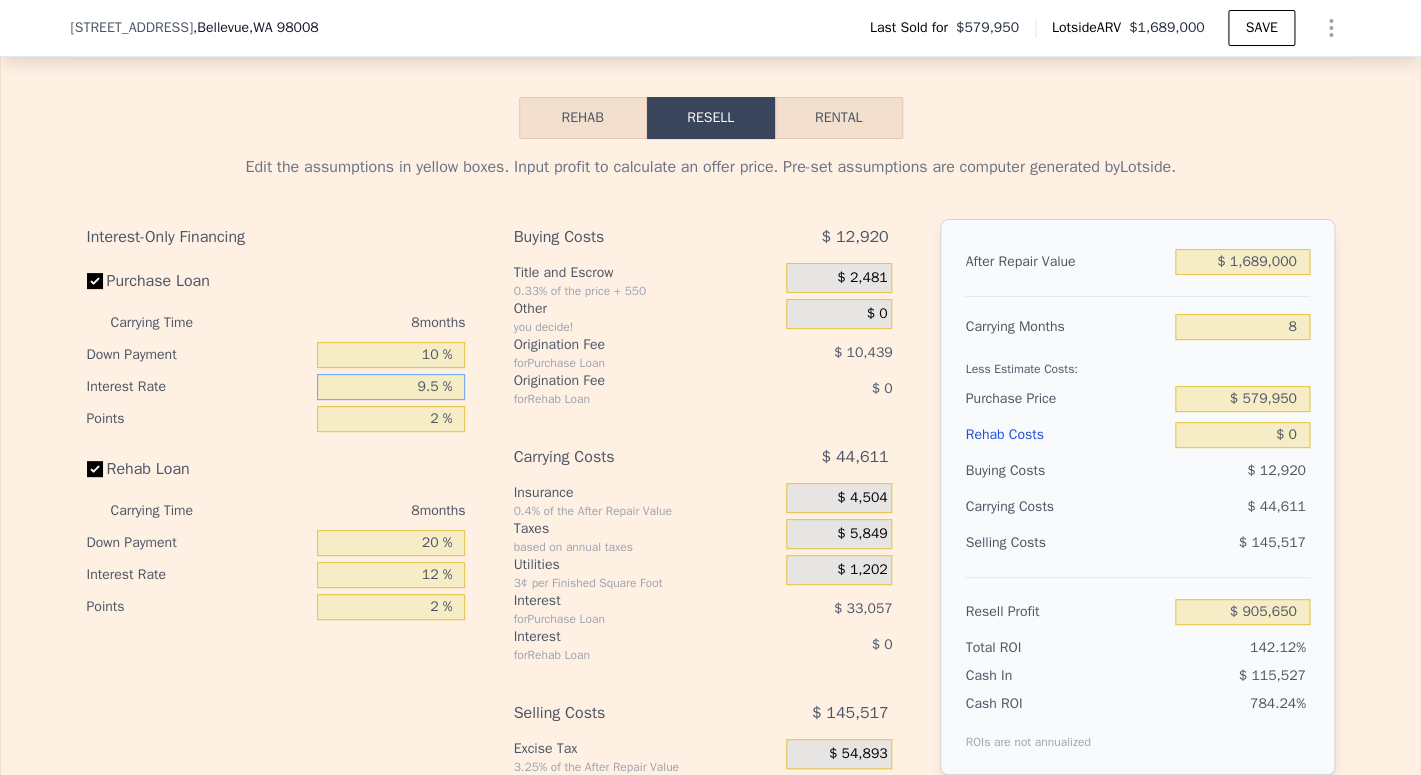 type on "$ 906,002" 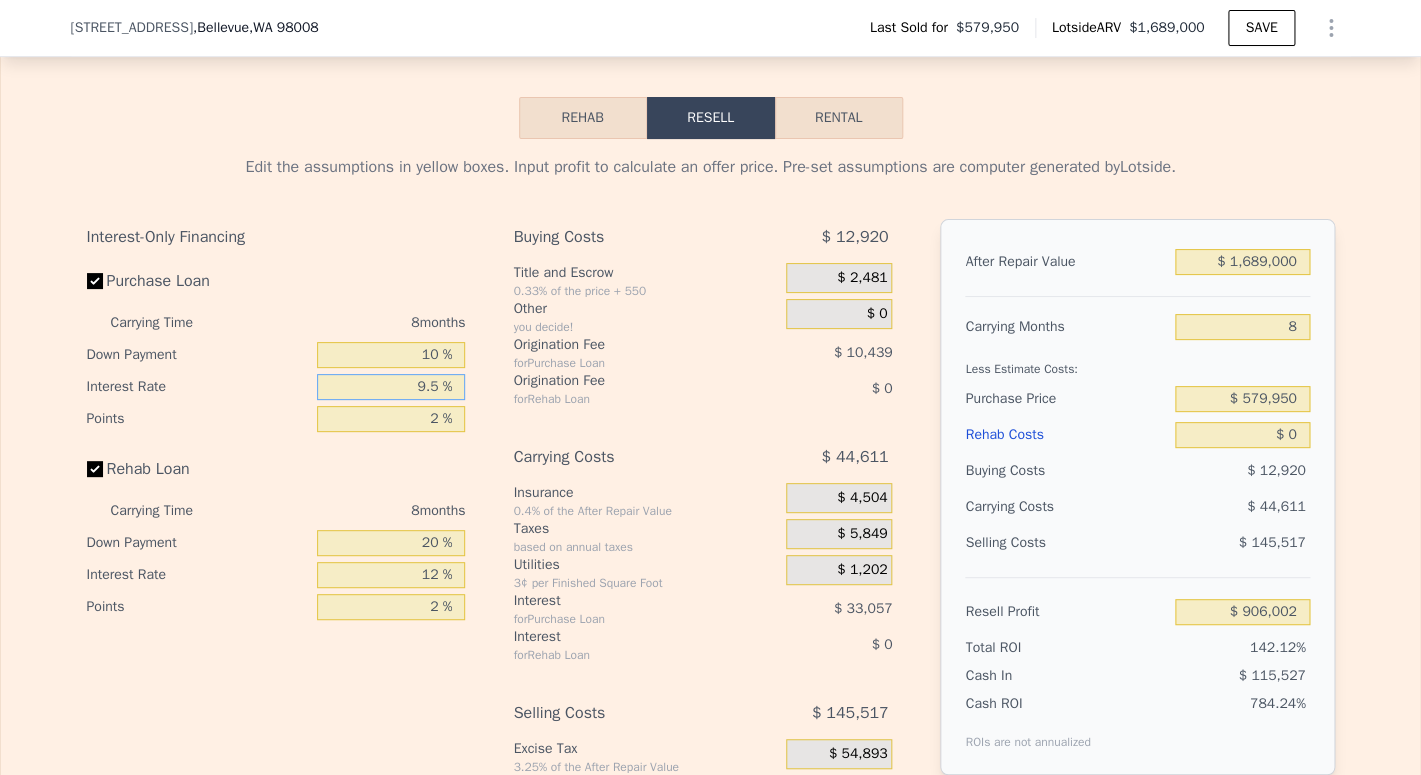 type on "9.5 %" 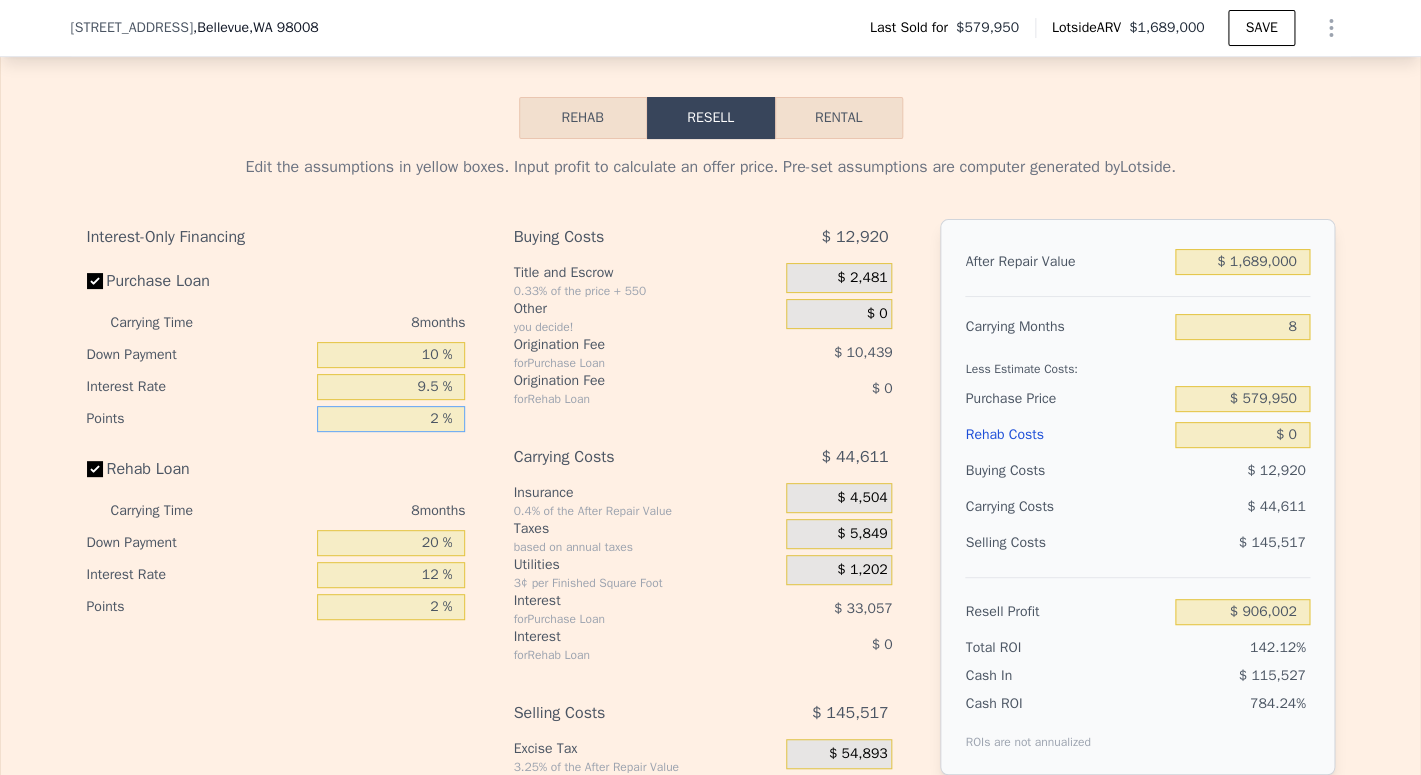 click on "2 %" at bounding box center (391, 419) 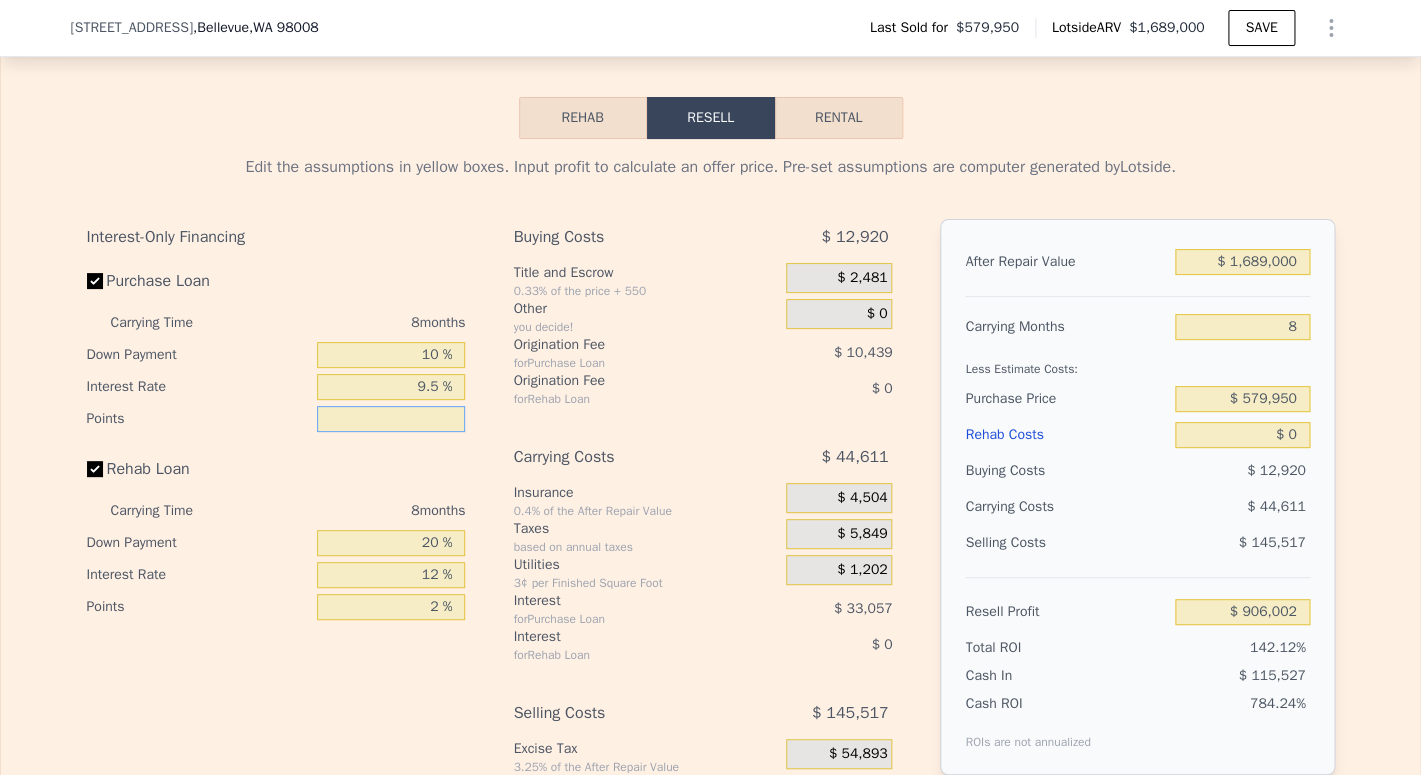 type on "1 %" 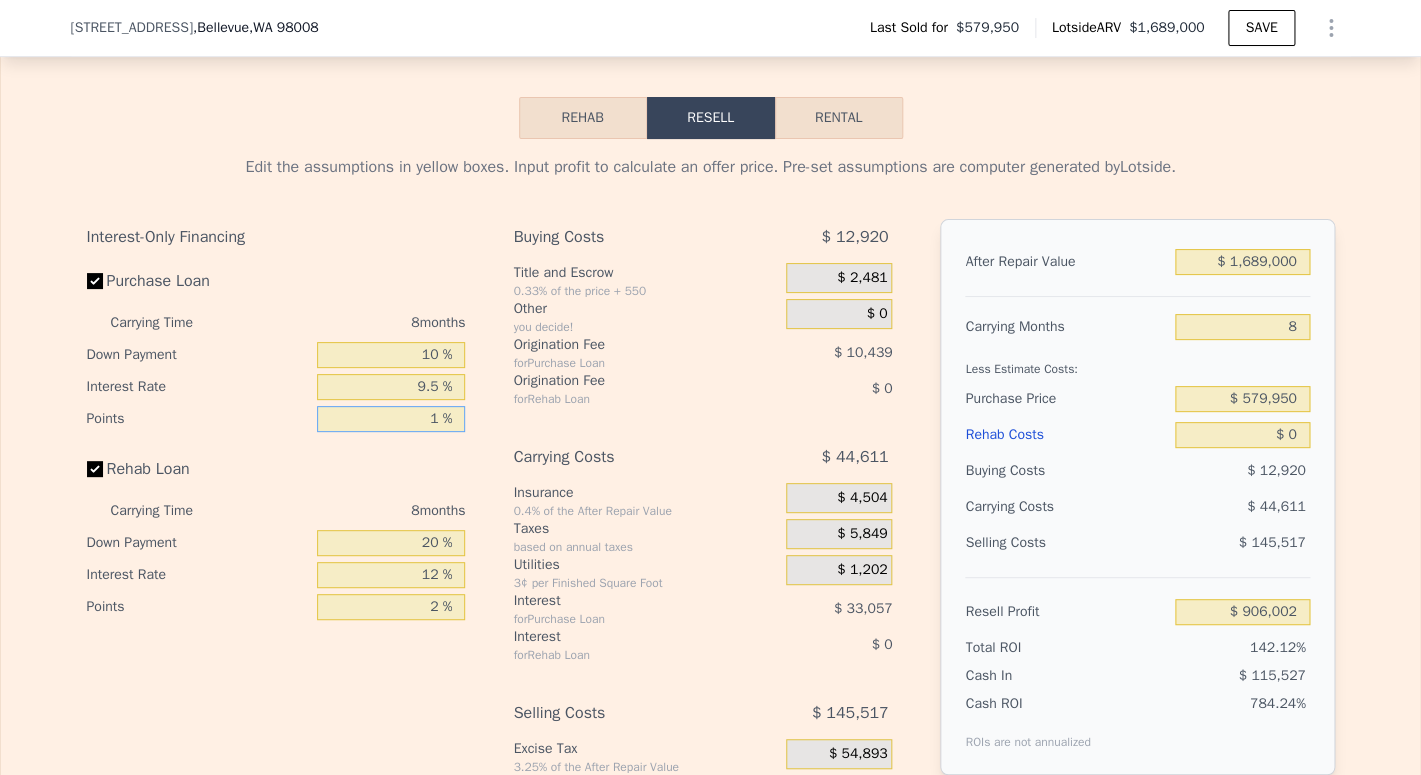 type on "$ 911,221" 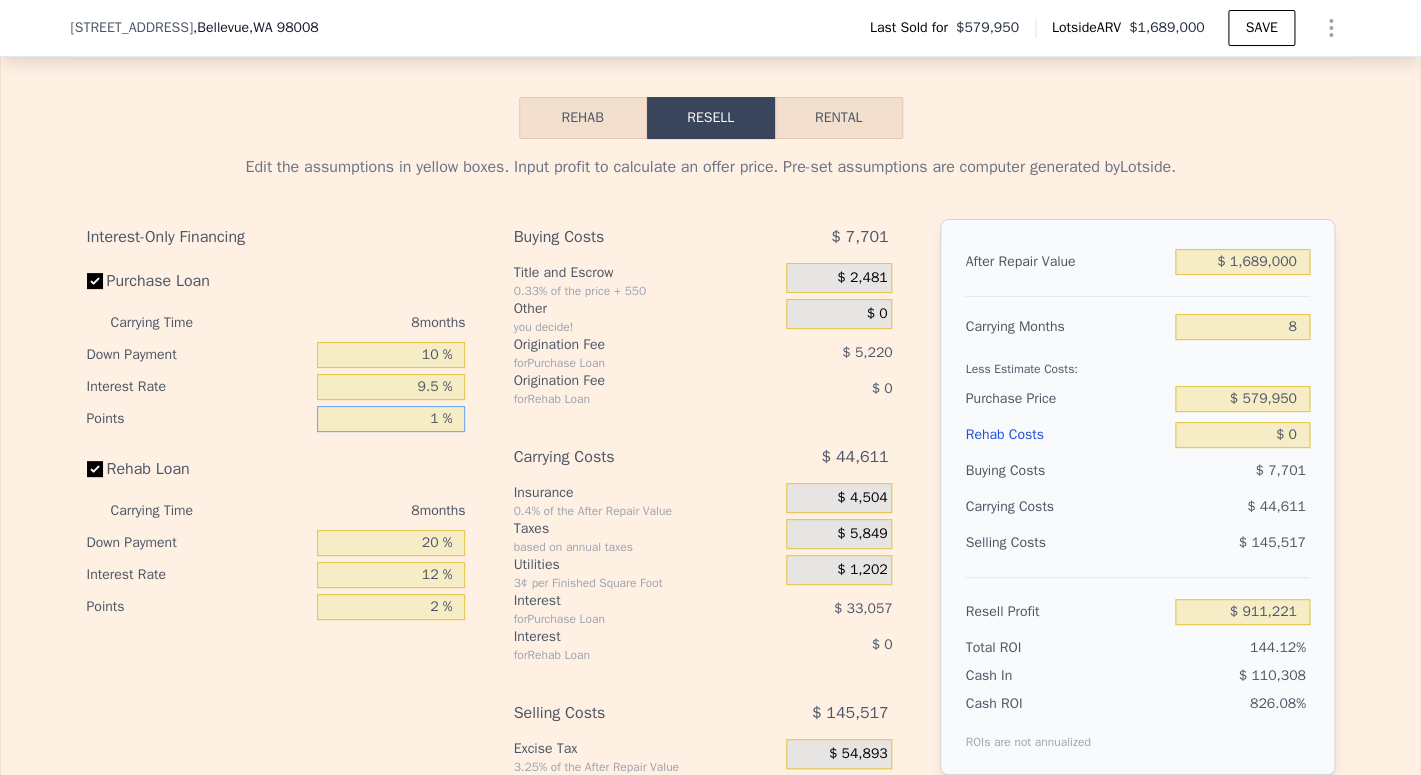 type on "15 %" 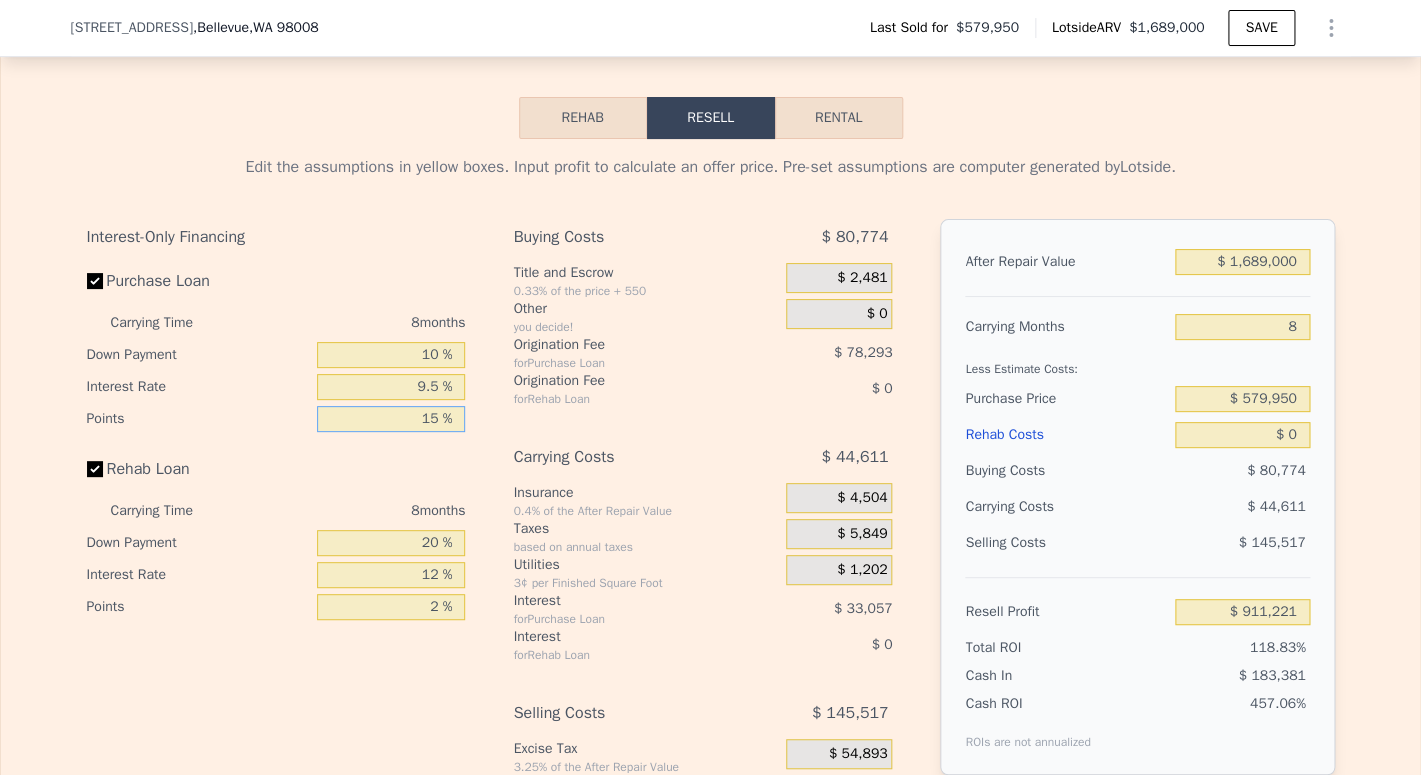 type on "$ 838,148" 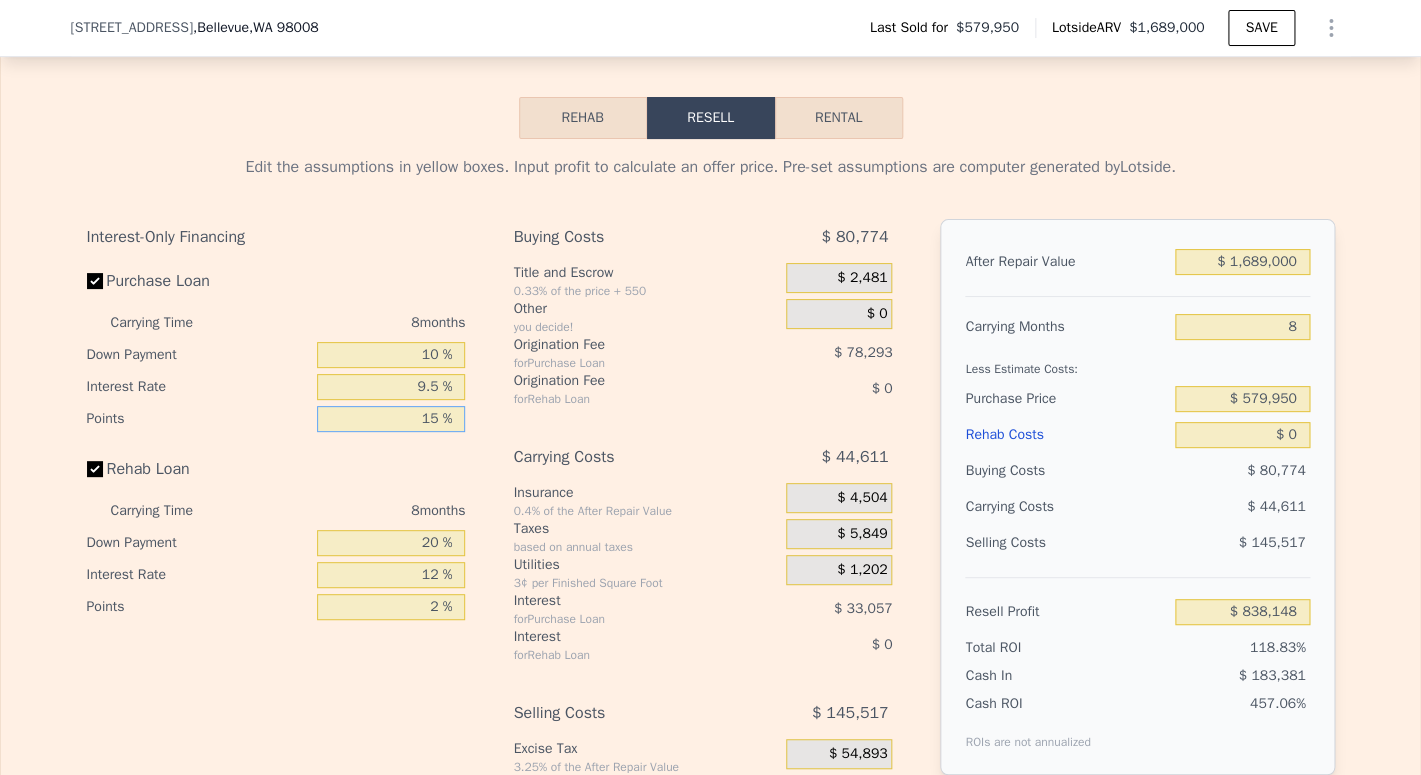 type on "1 %" 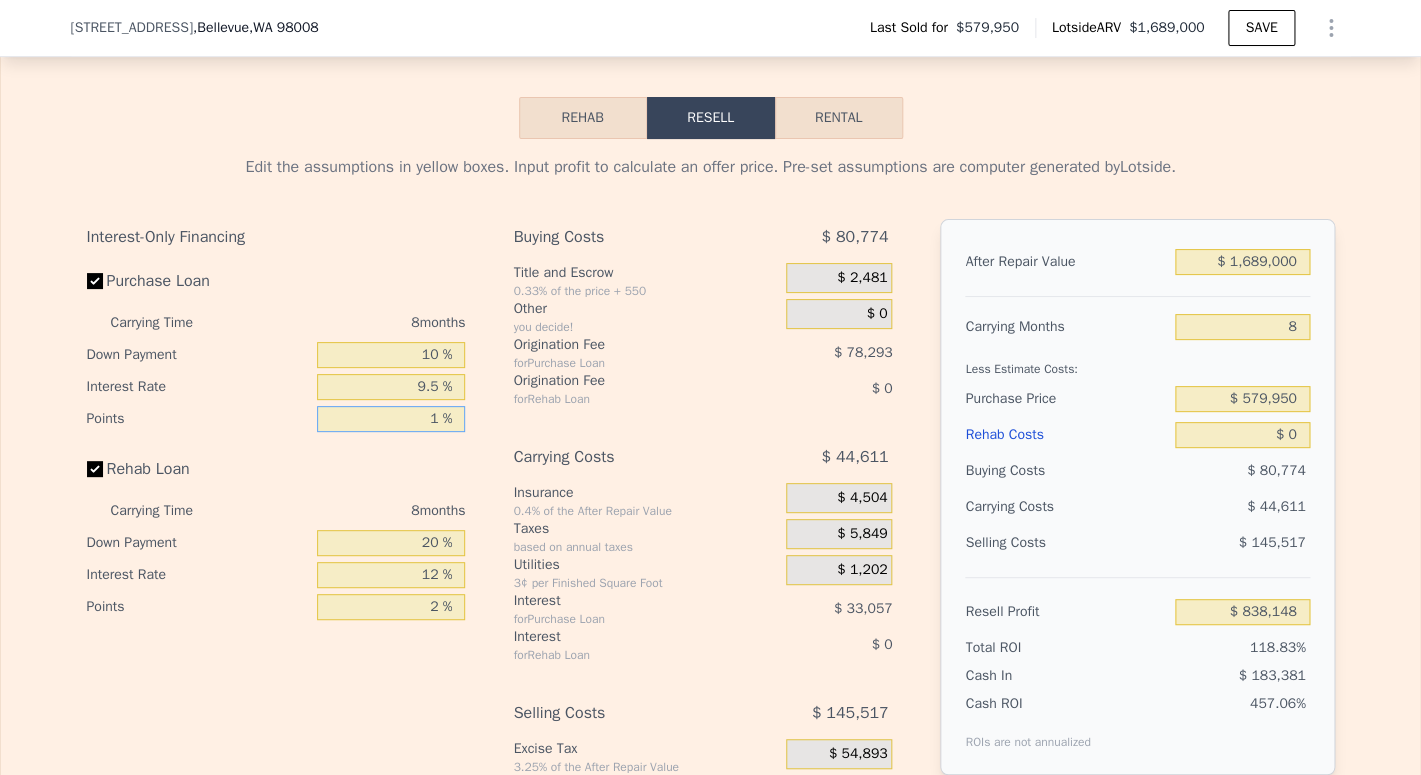 type on "$ 911,221" 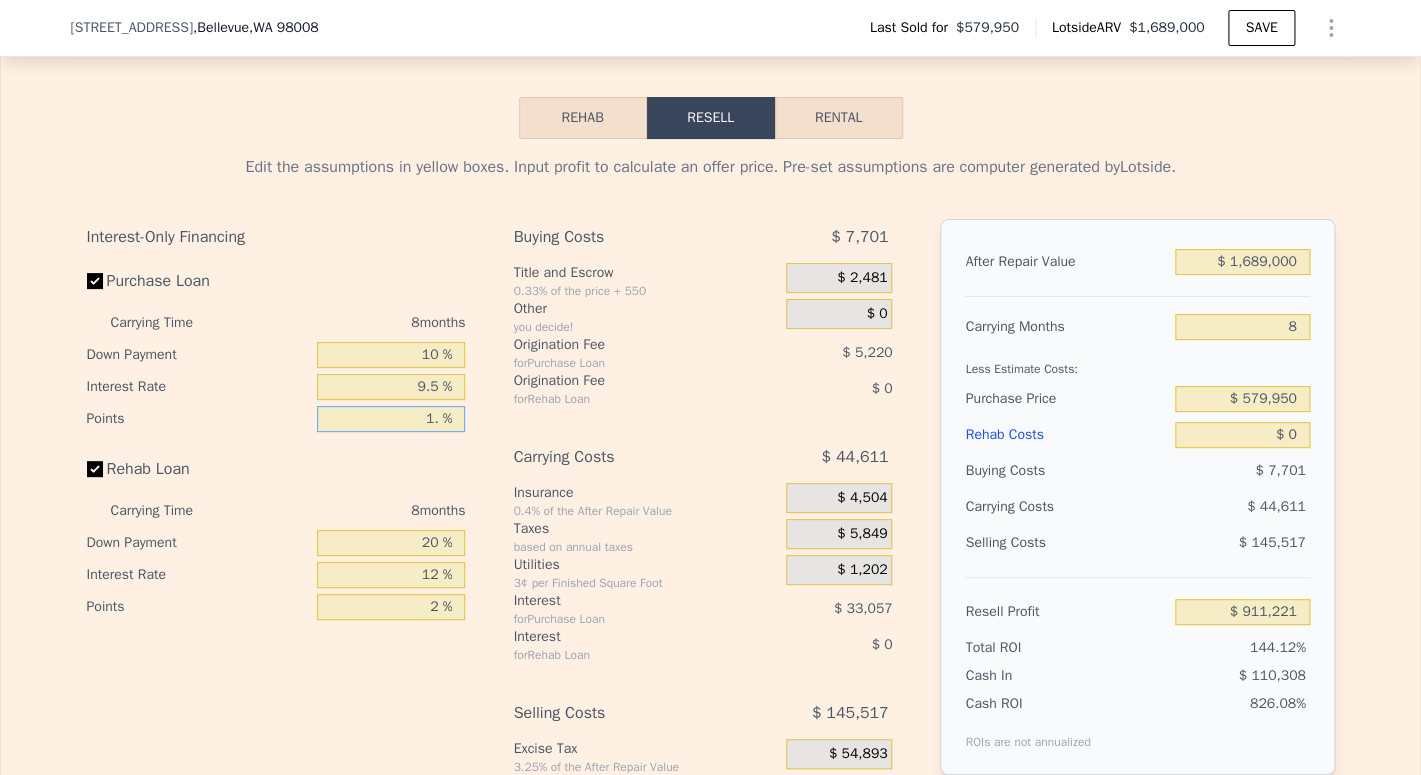 type on "1.6 %" 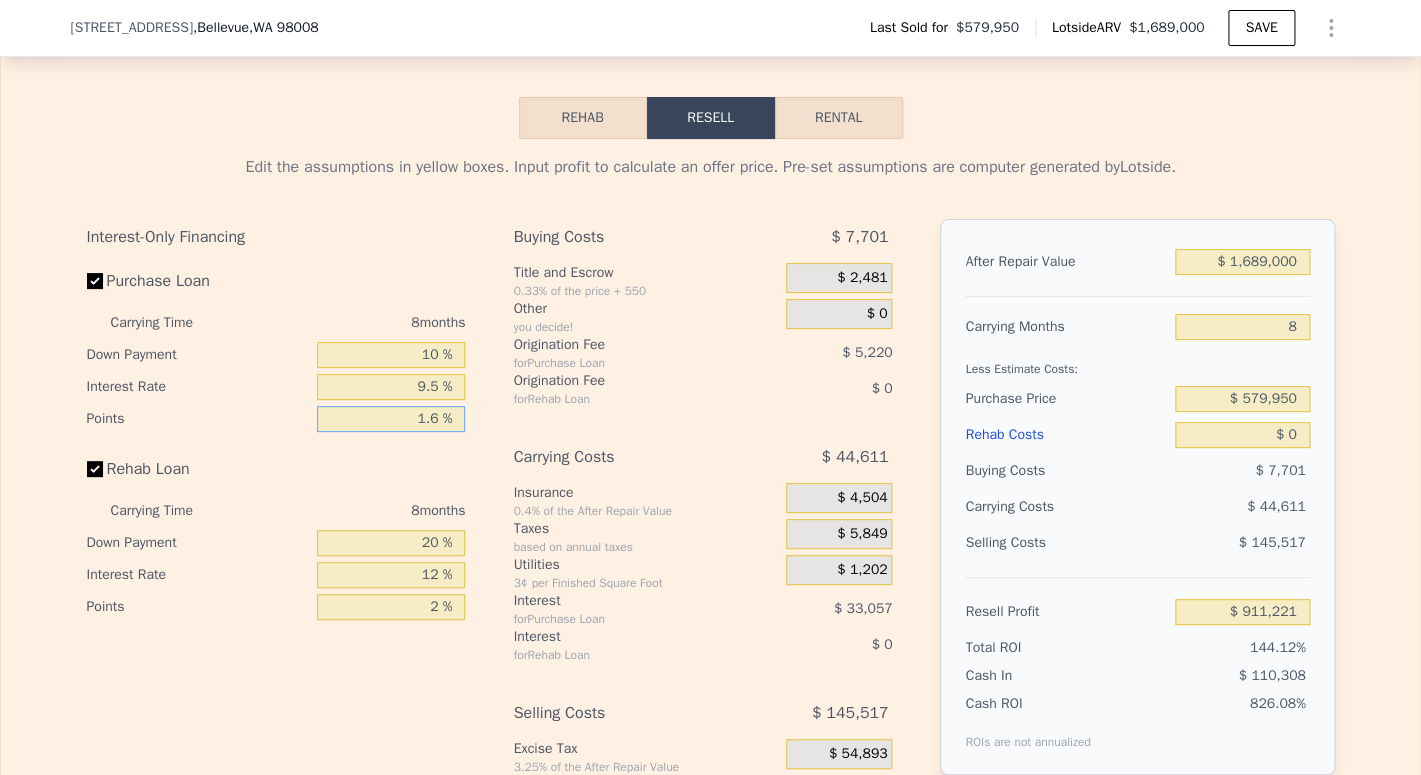 type on "$ 908,090" 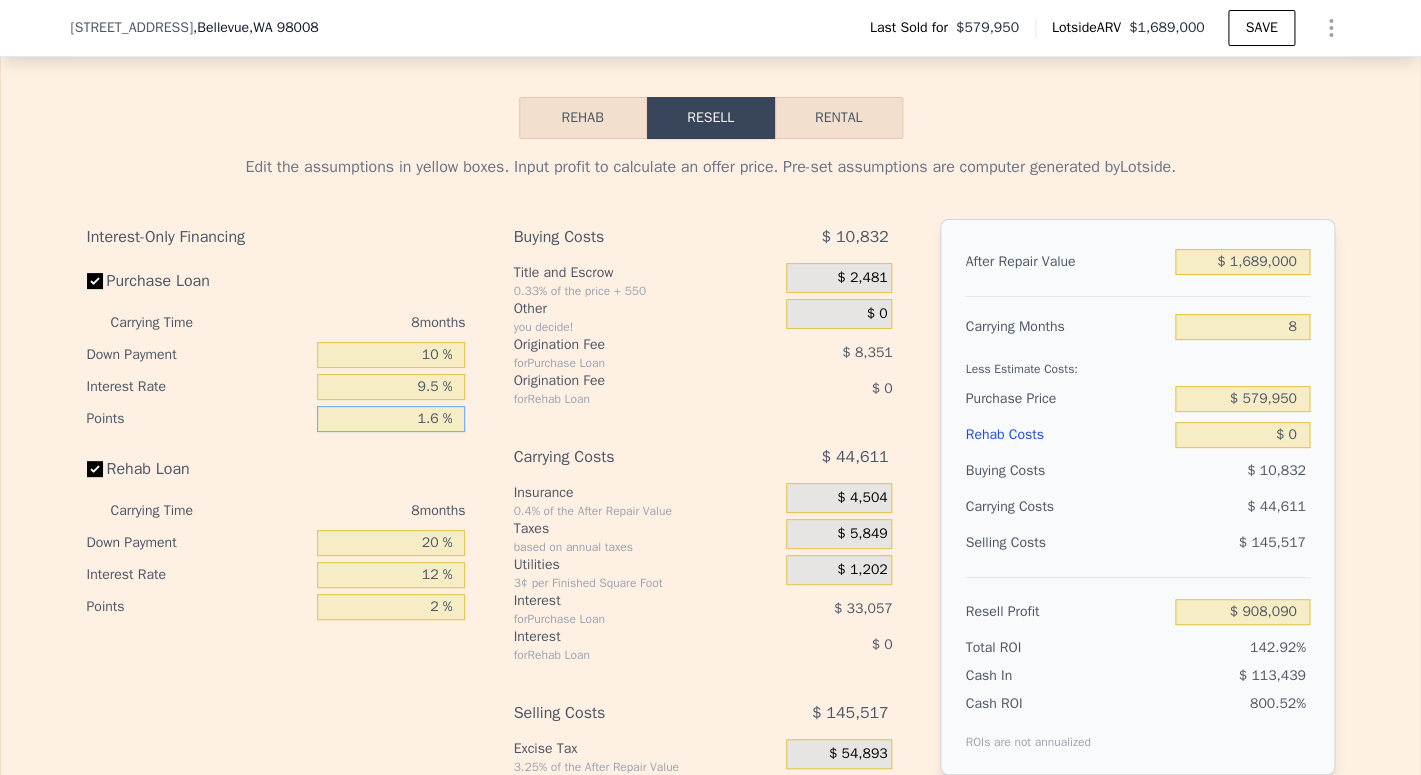 type on "1. %" 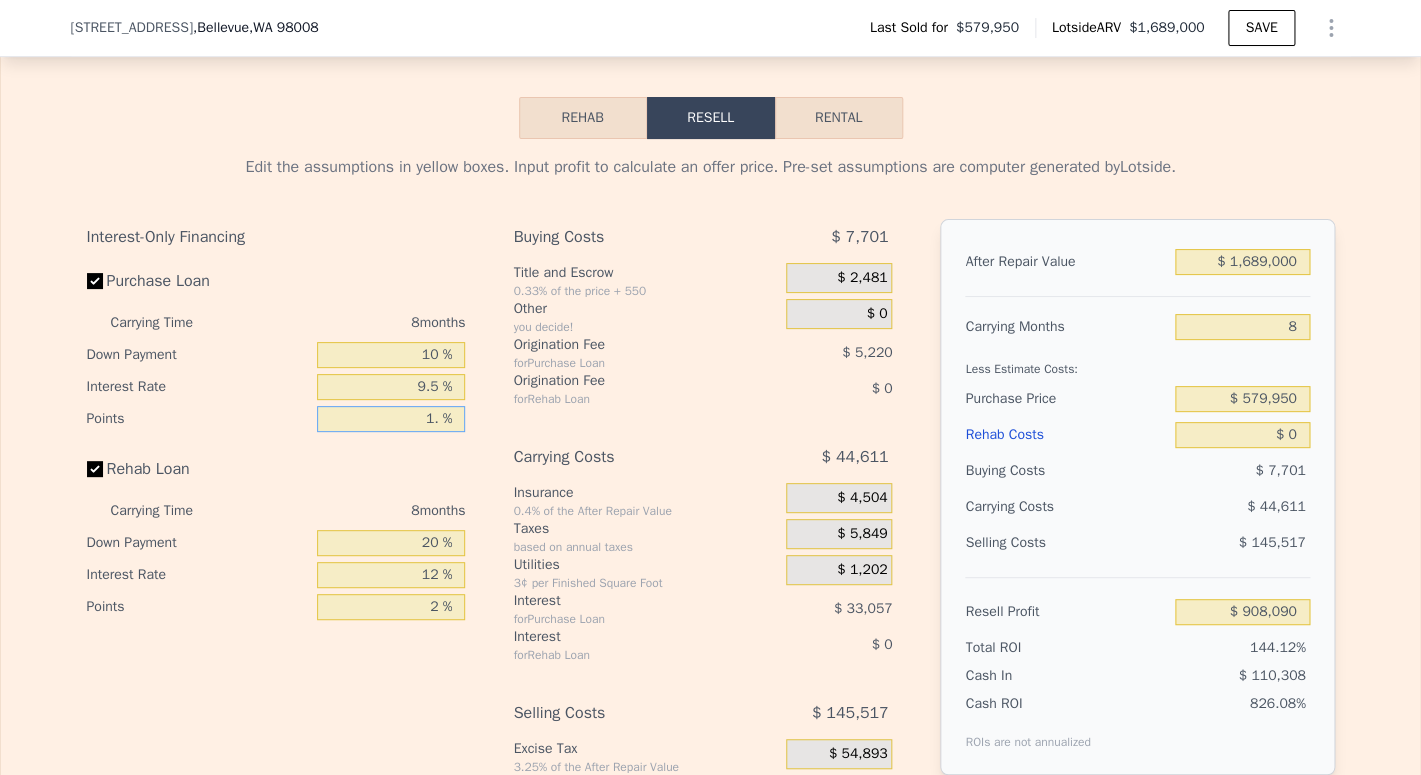 type on "$ 911,221" 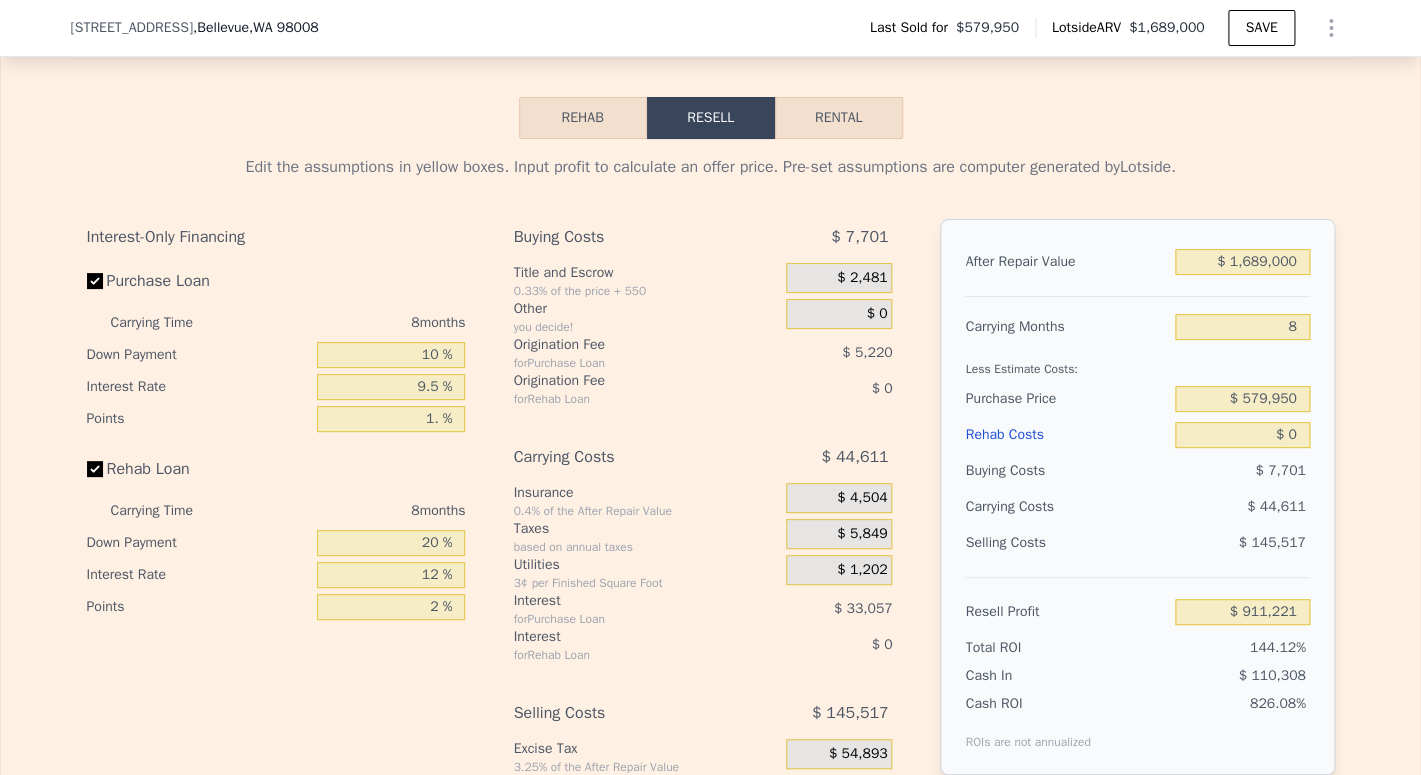 type on "1 %" 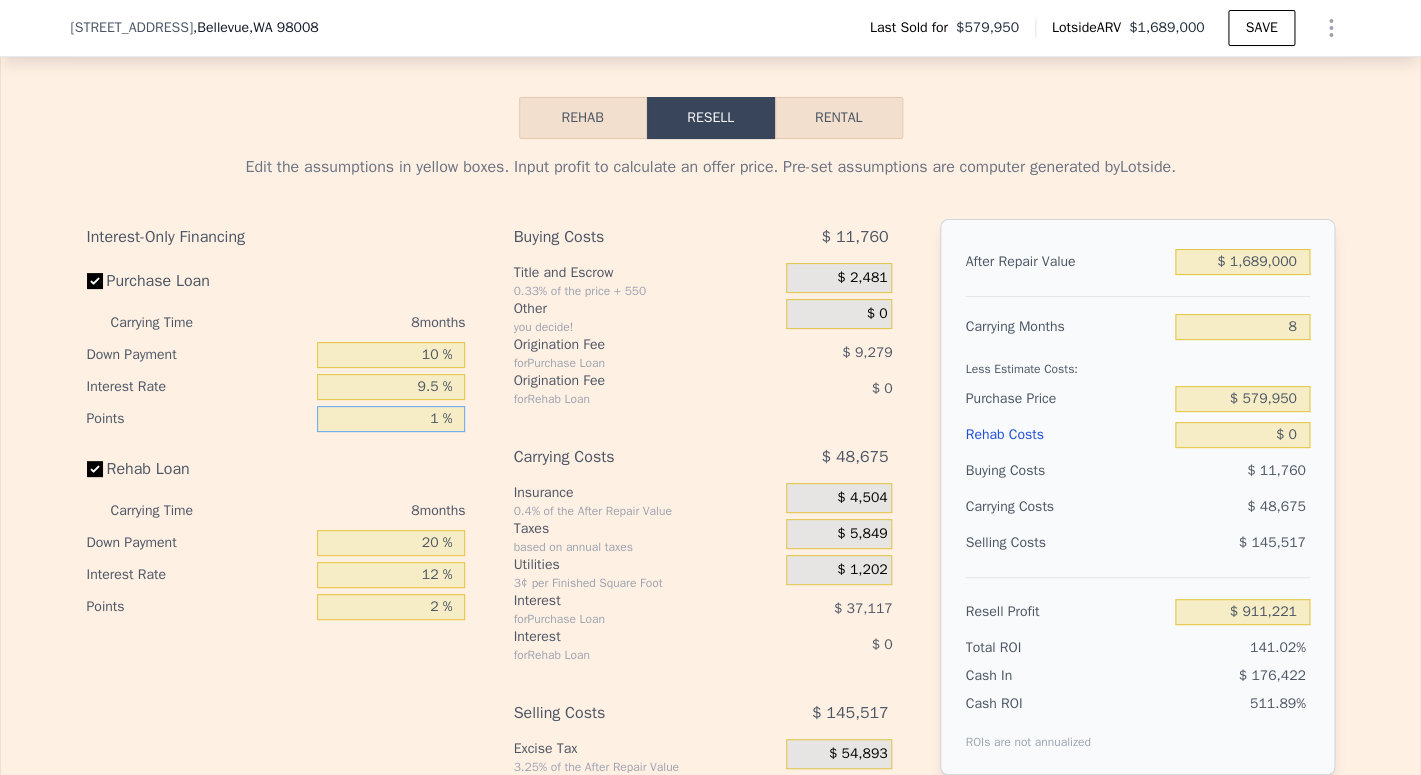 type on "$ 903,098" 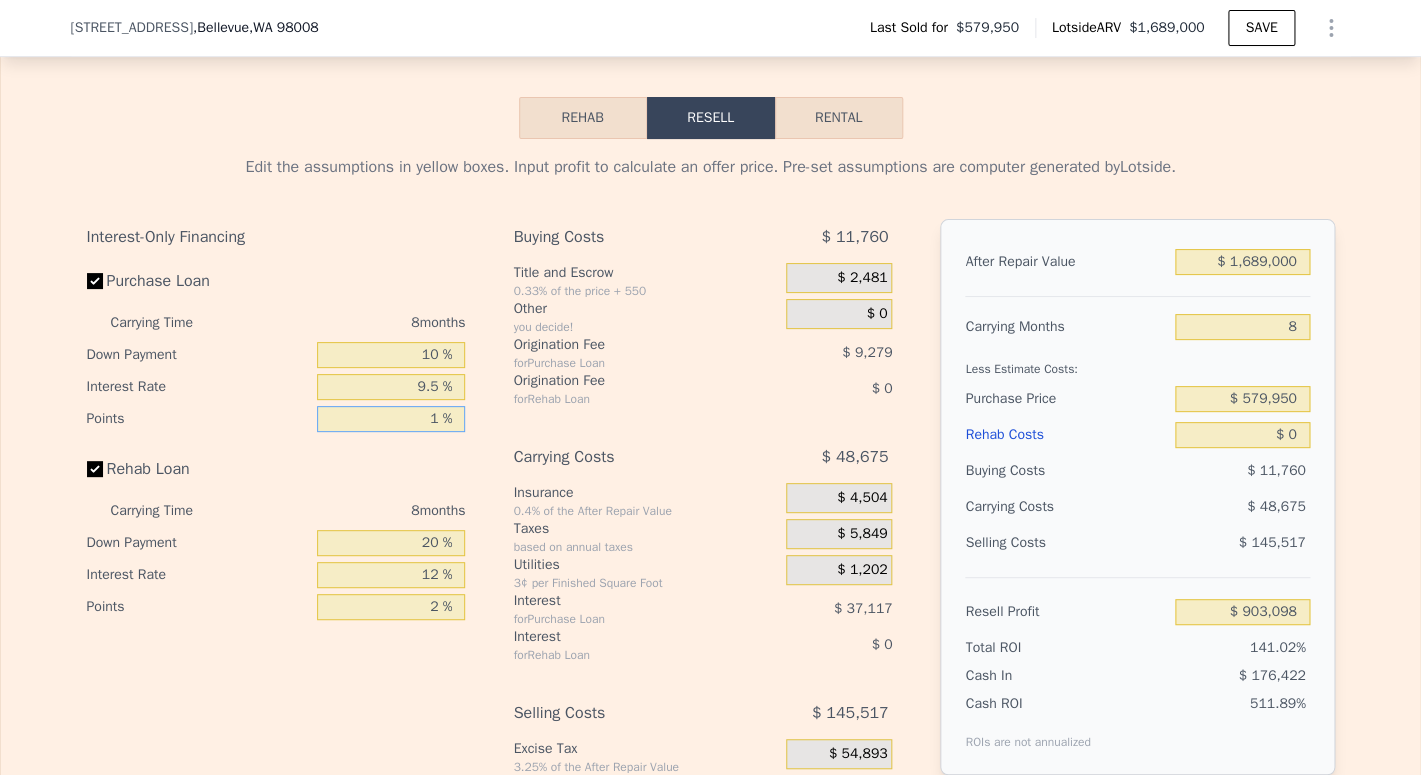 type on "1. %" 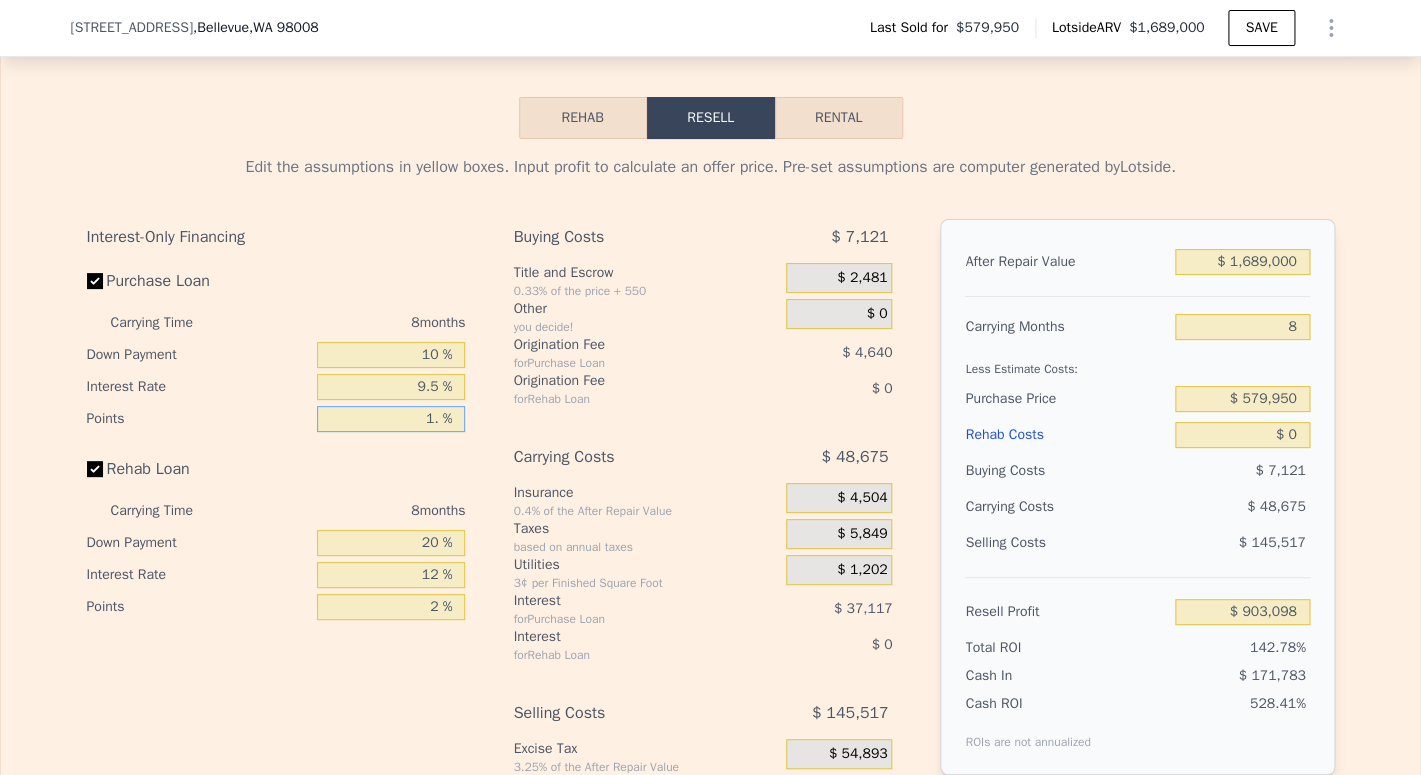 type on "$ 907,737" 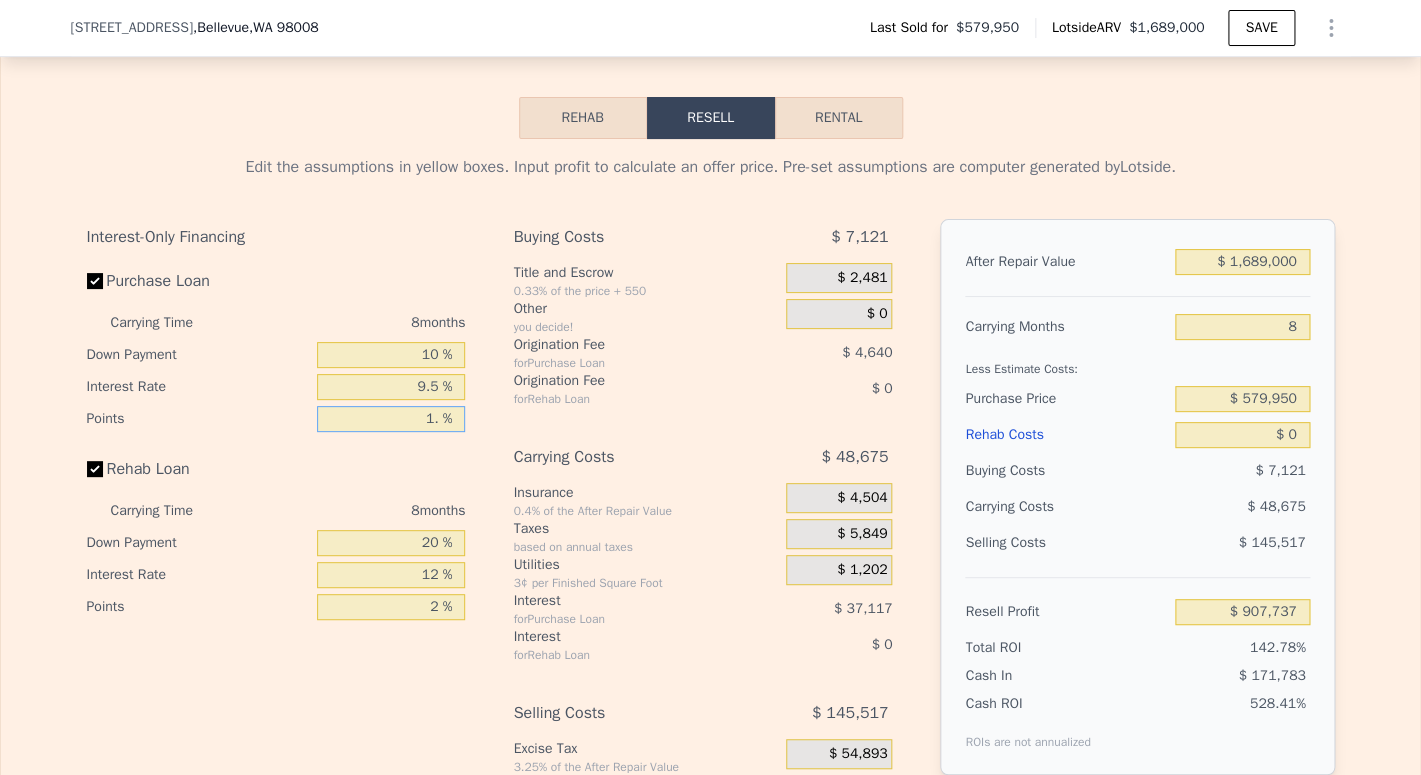 type on "1.5 %" 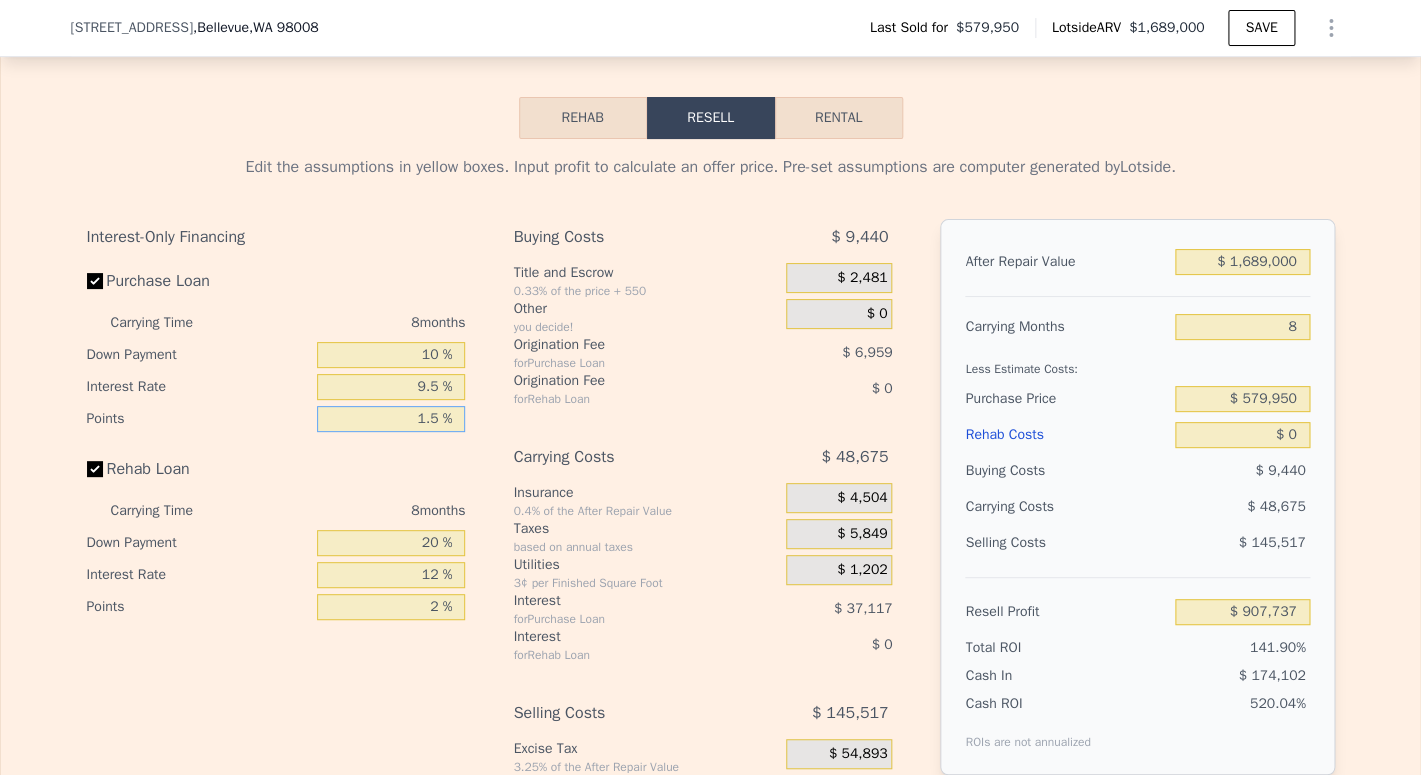 type on "$ 905,418" 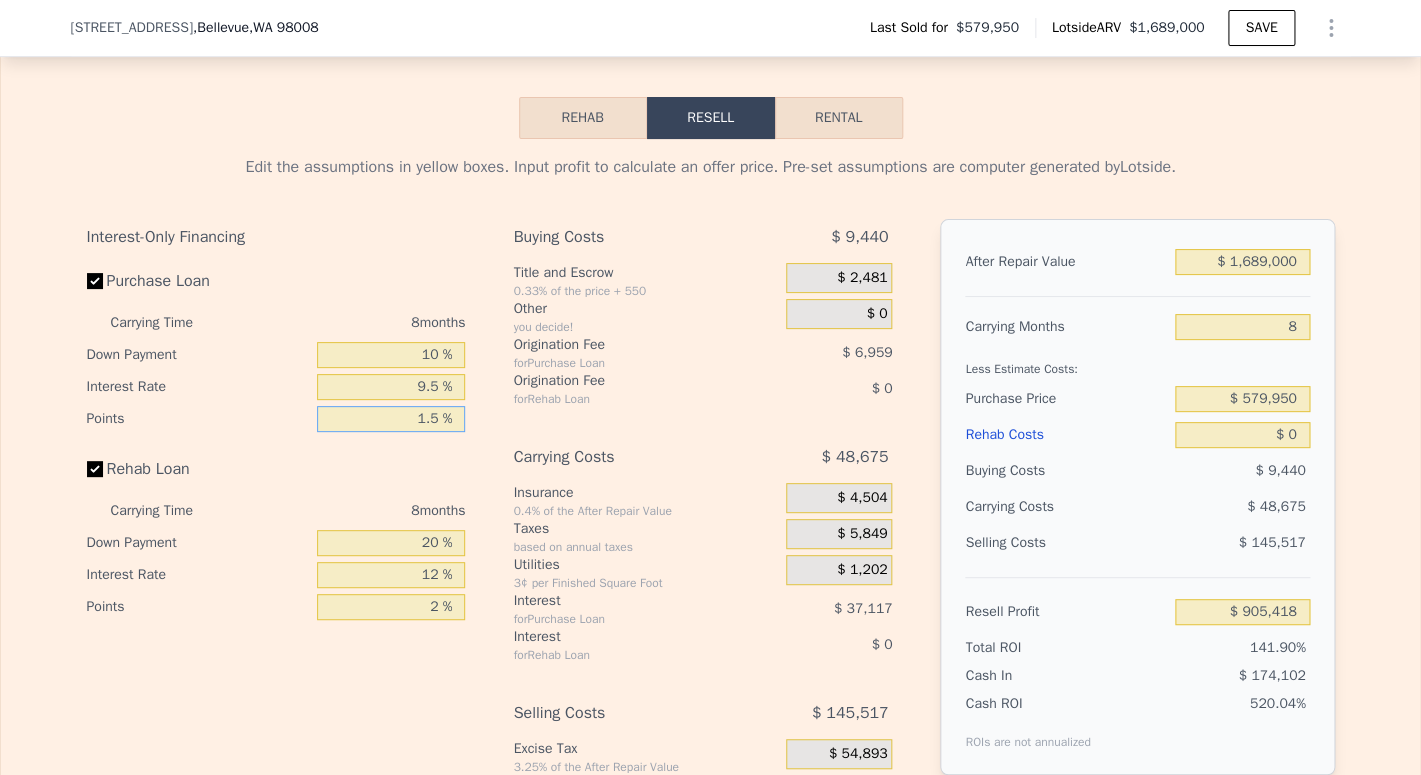 type on "1.5 %" 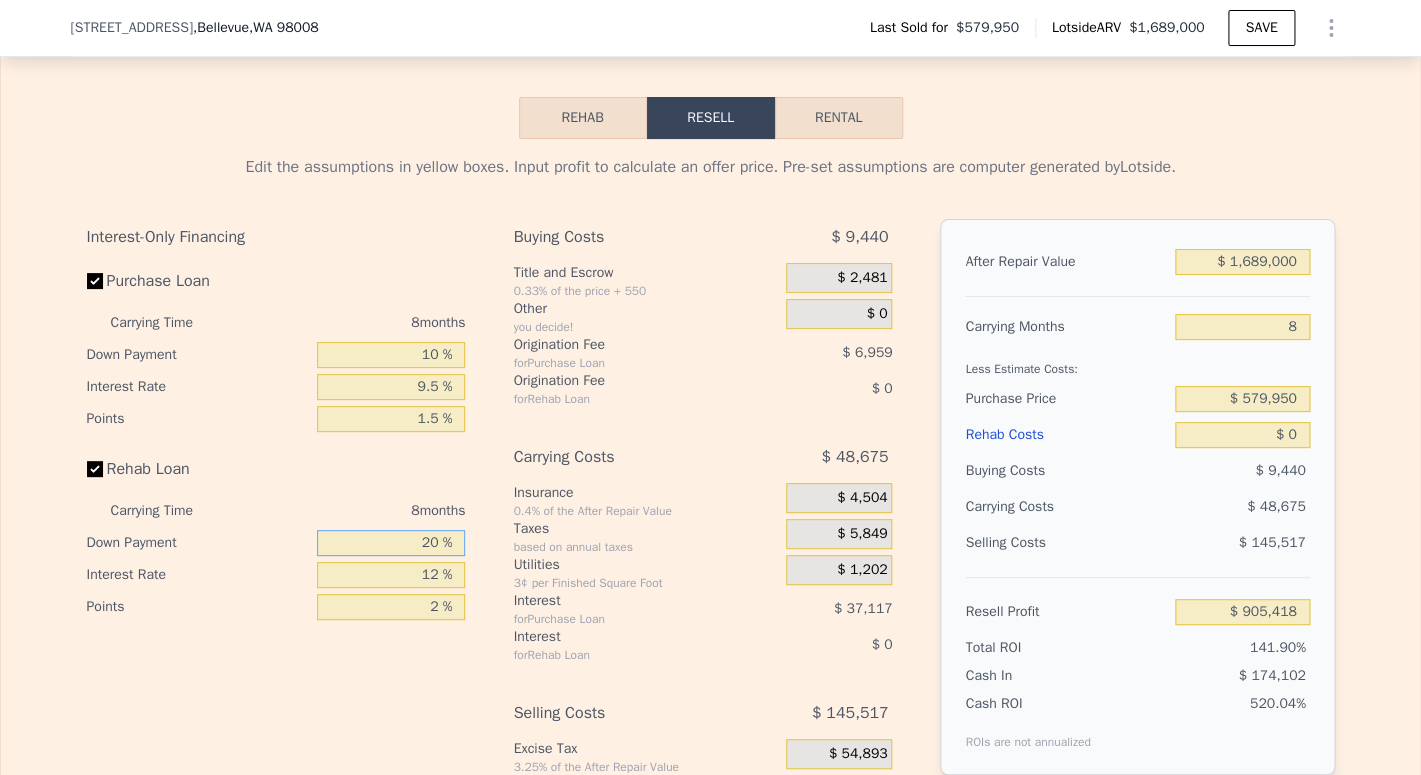 click on "20 %" at bounding box center [391, 543] 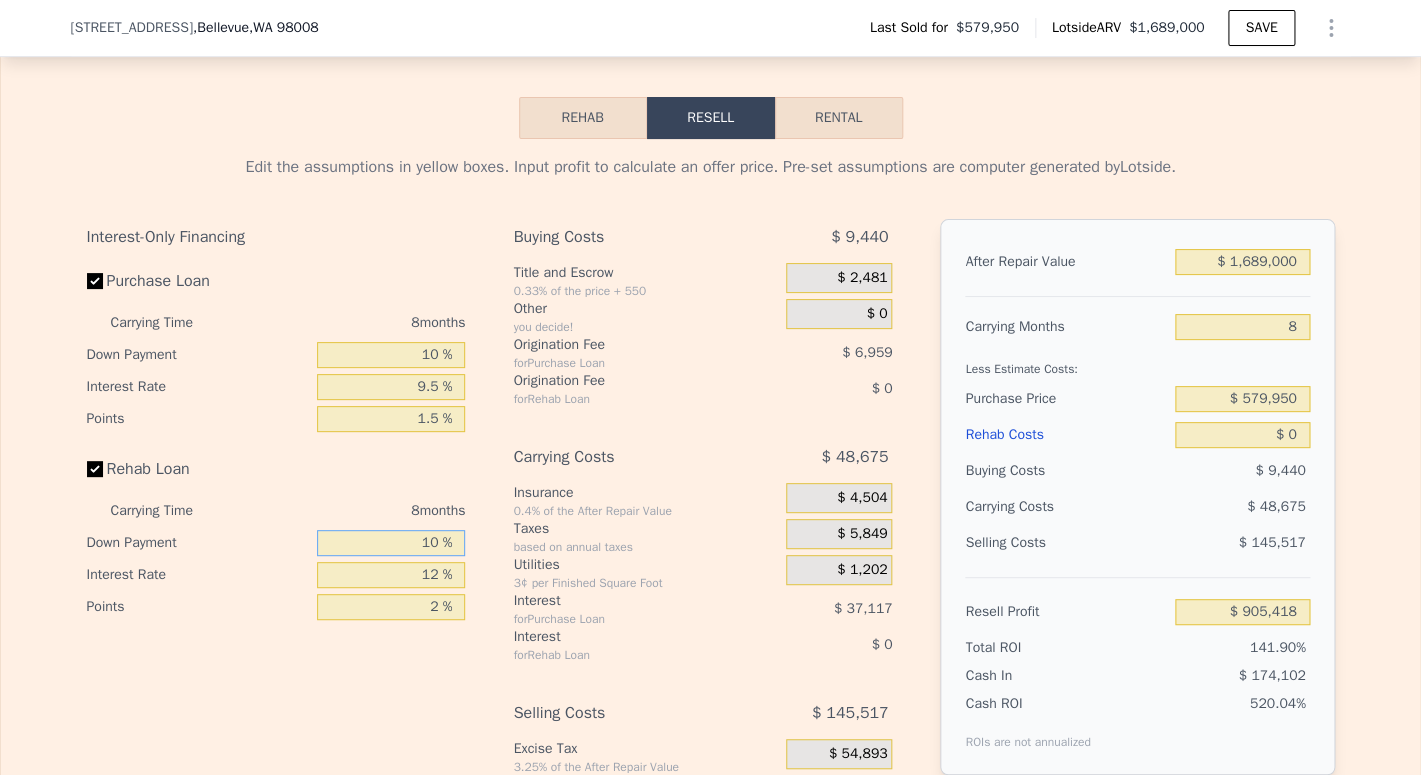 type on "10 %" 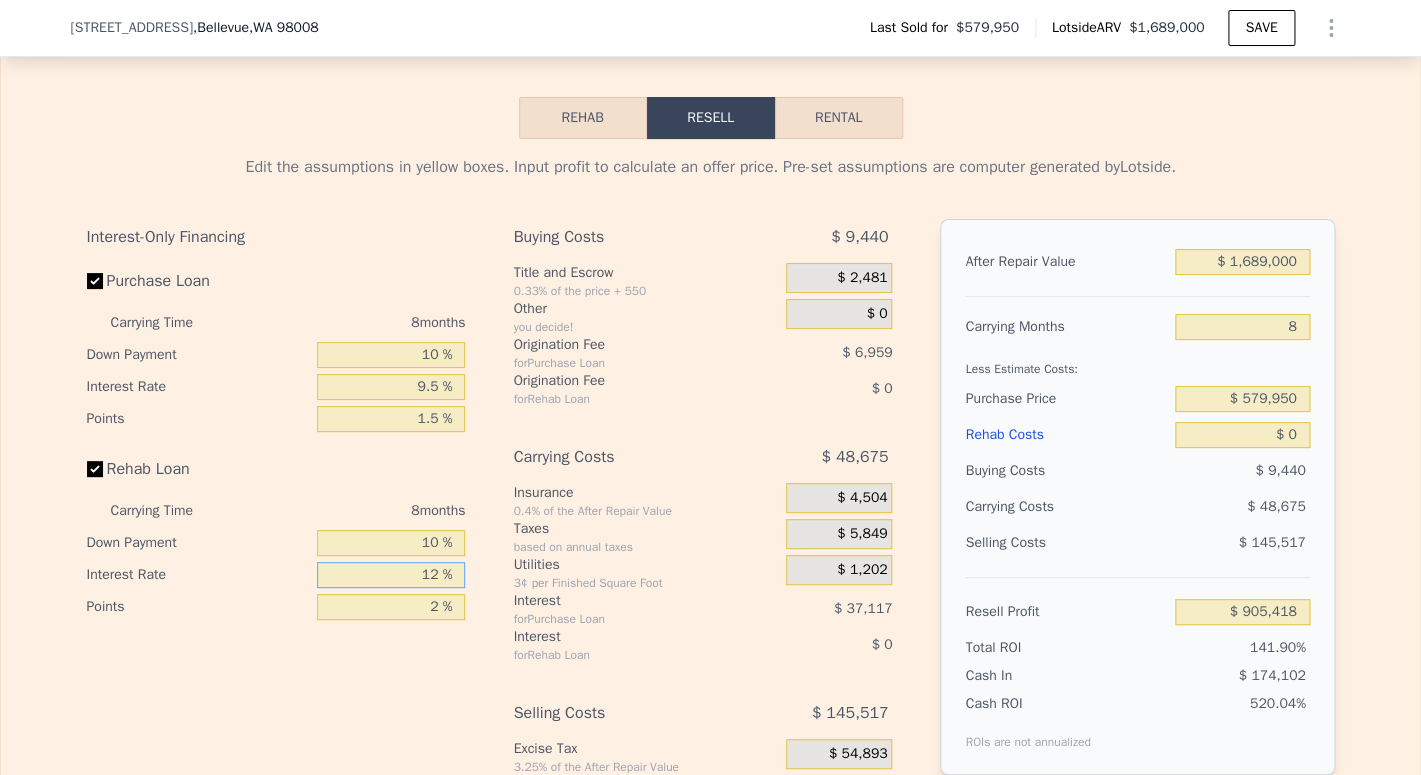 click on "12 %" at bounding box center (391, 575) 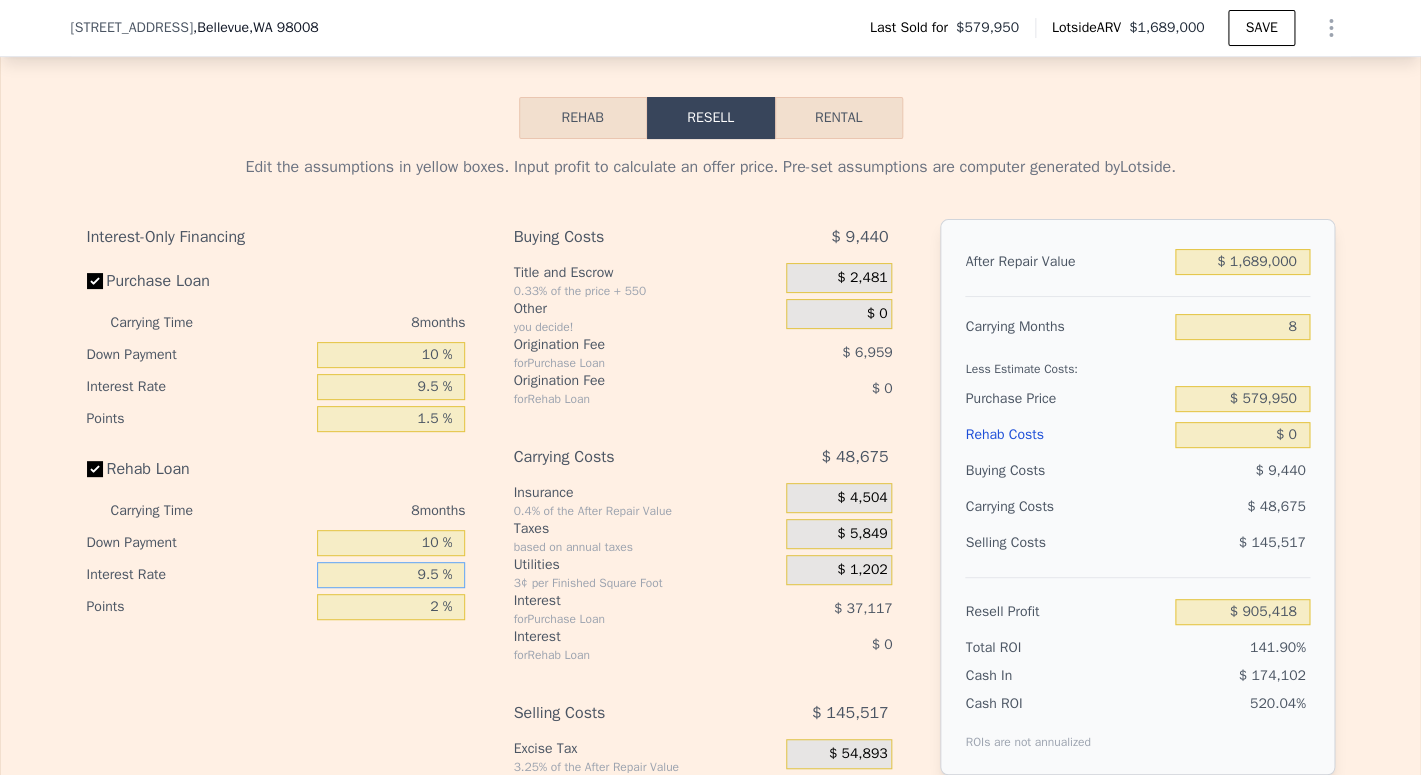type on "9.5 %" 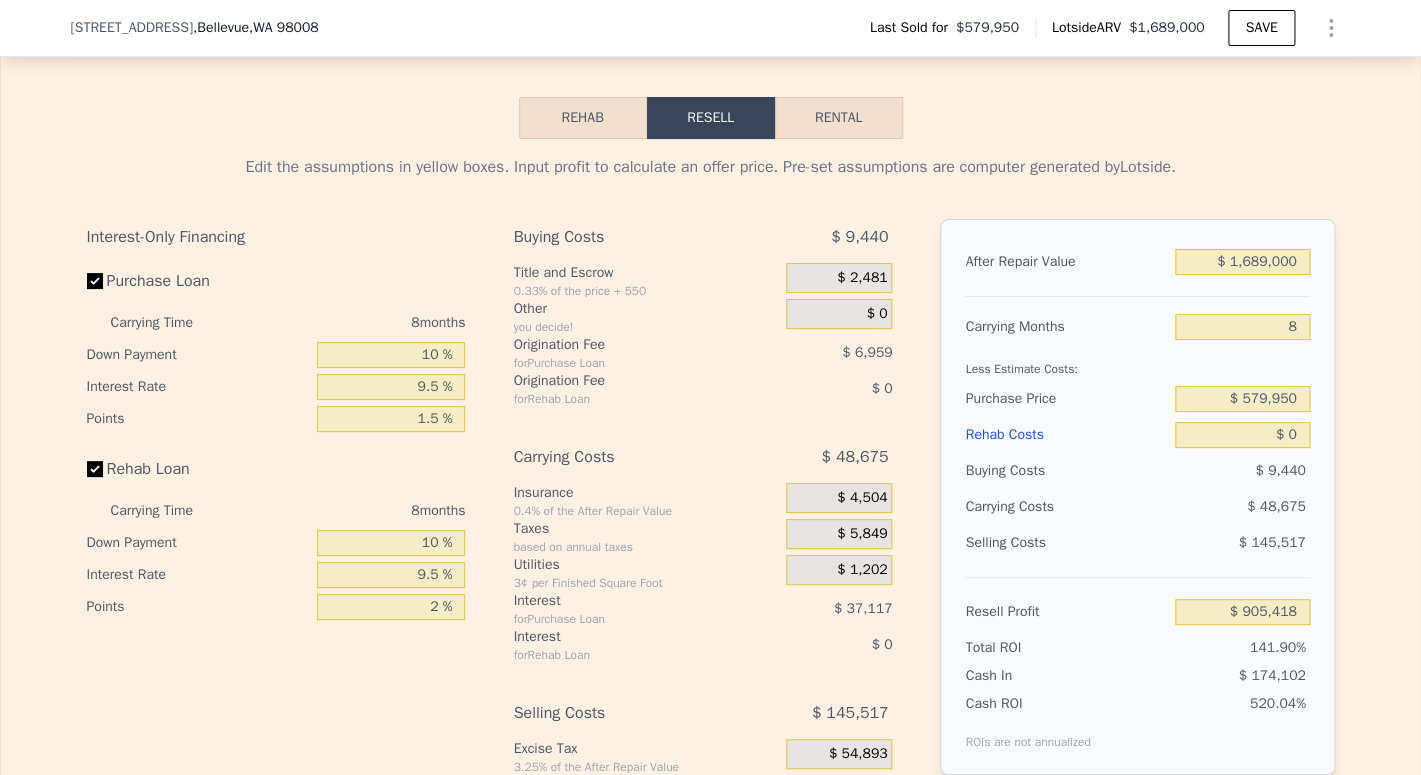 click on "Interest-Only Financing Purchase Loan Carrying Time 8  months Down Payment 10 % Interest Rate 9.5 % Points 1.5 % Rehab Loan Carrying Time 8  months Down Payment 10 % Interest Rate 9.5 % Points 2 %" at bounding box center [284, 551] 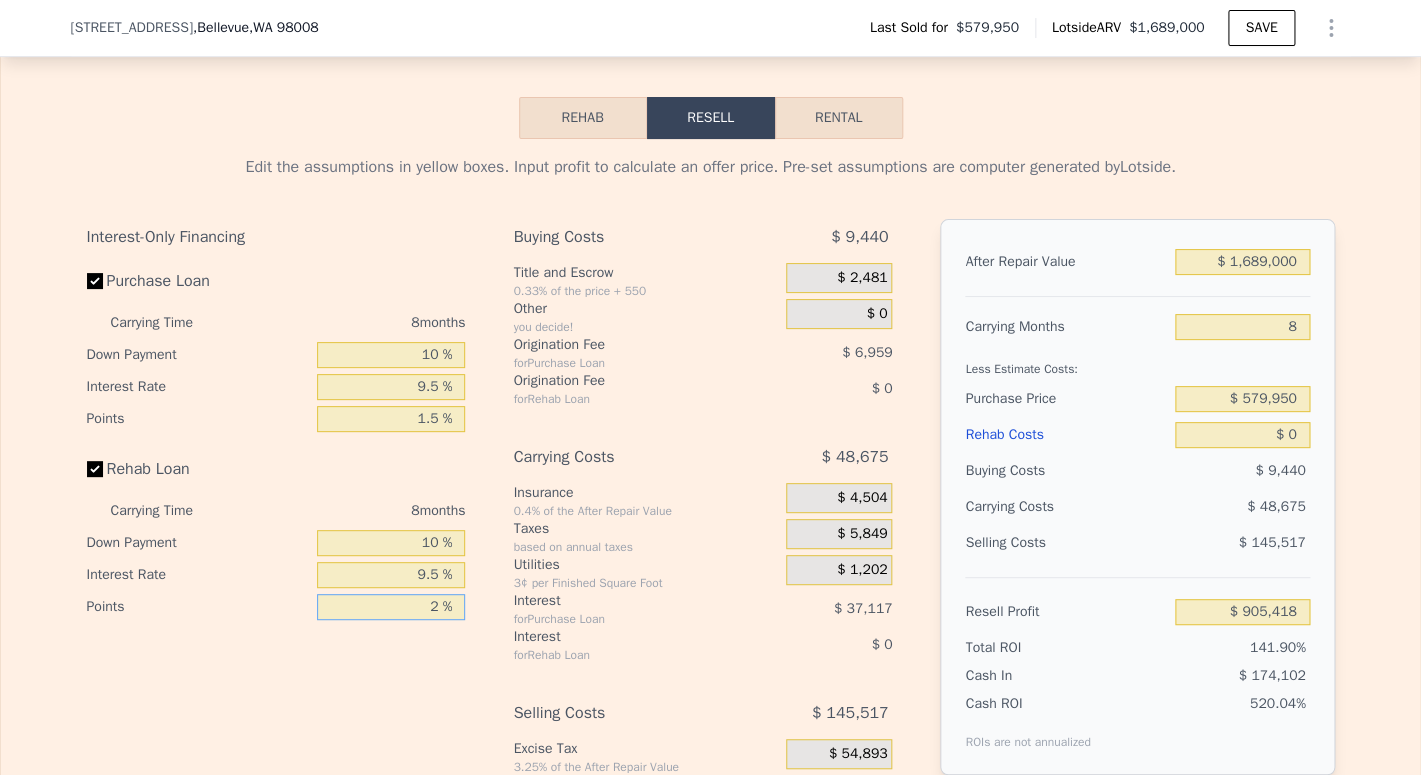 click on "2 %" at bounding box center (391, 607) 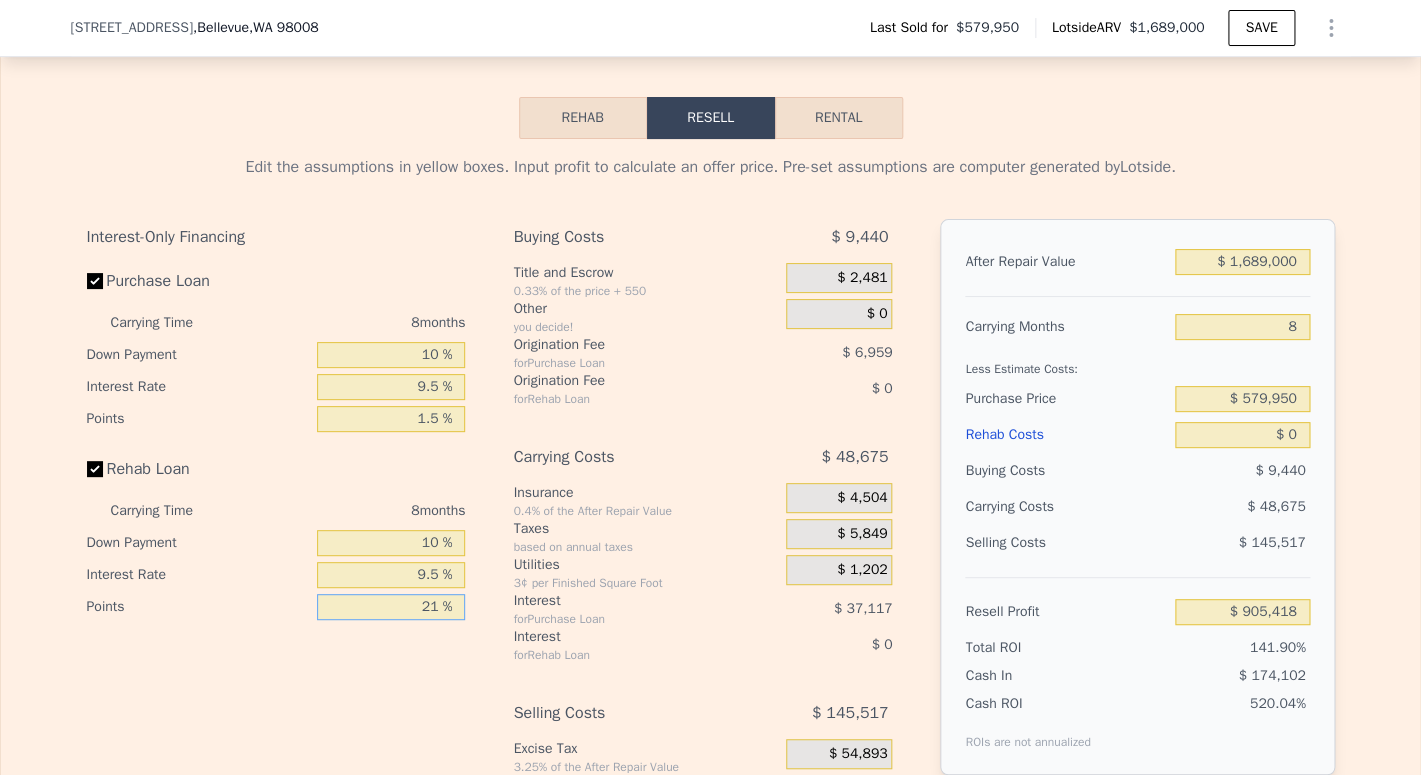 type on "2 %" 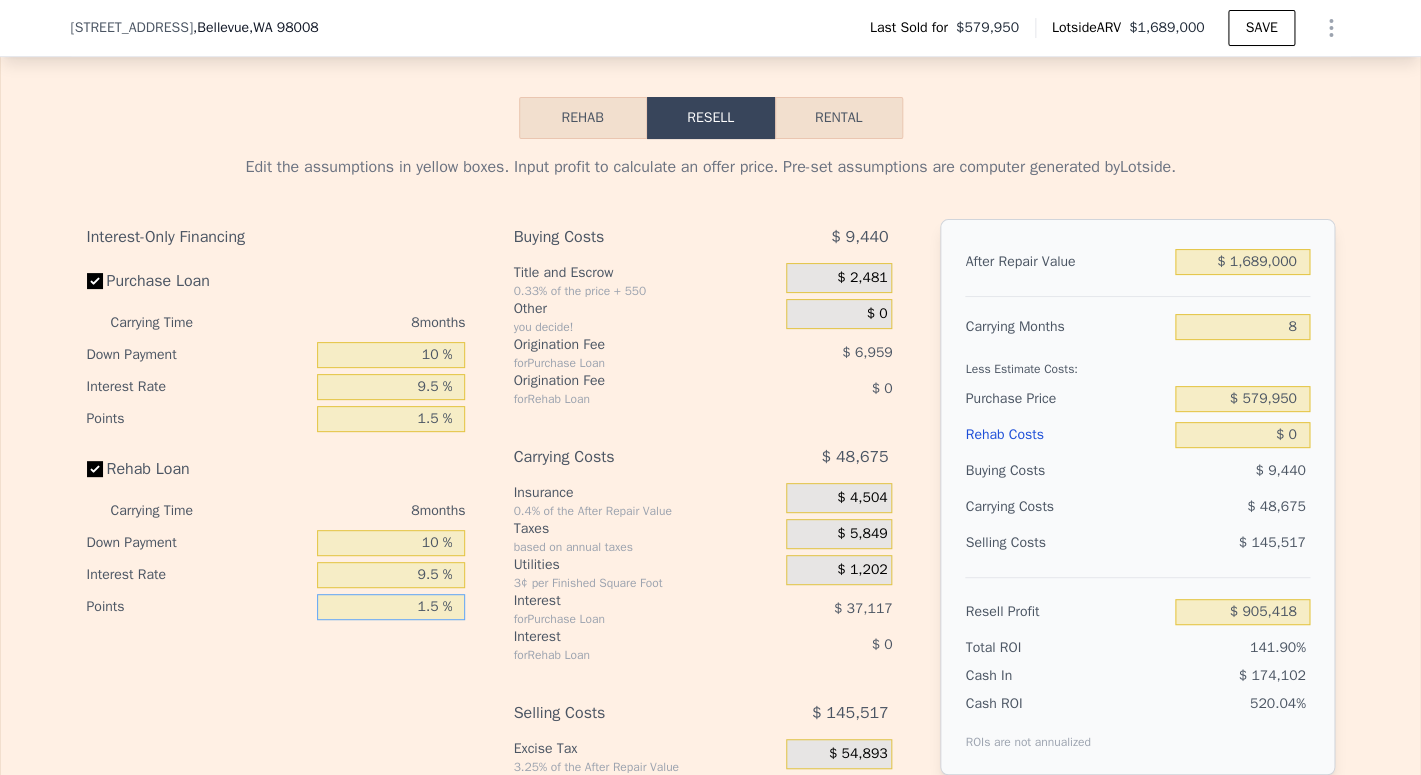 type on "1.5 %" 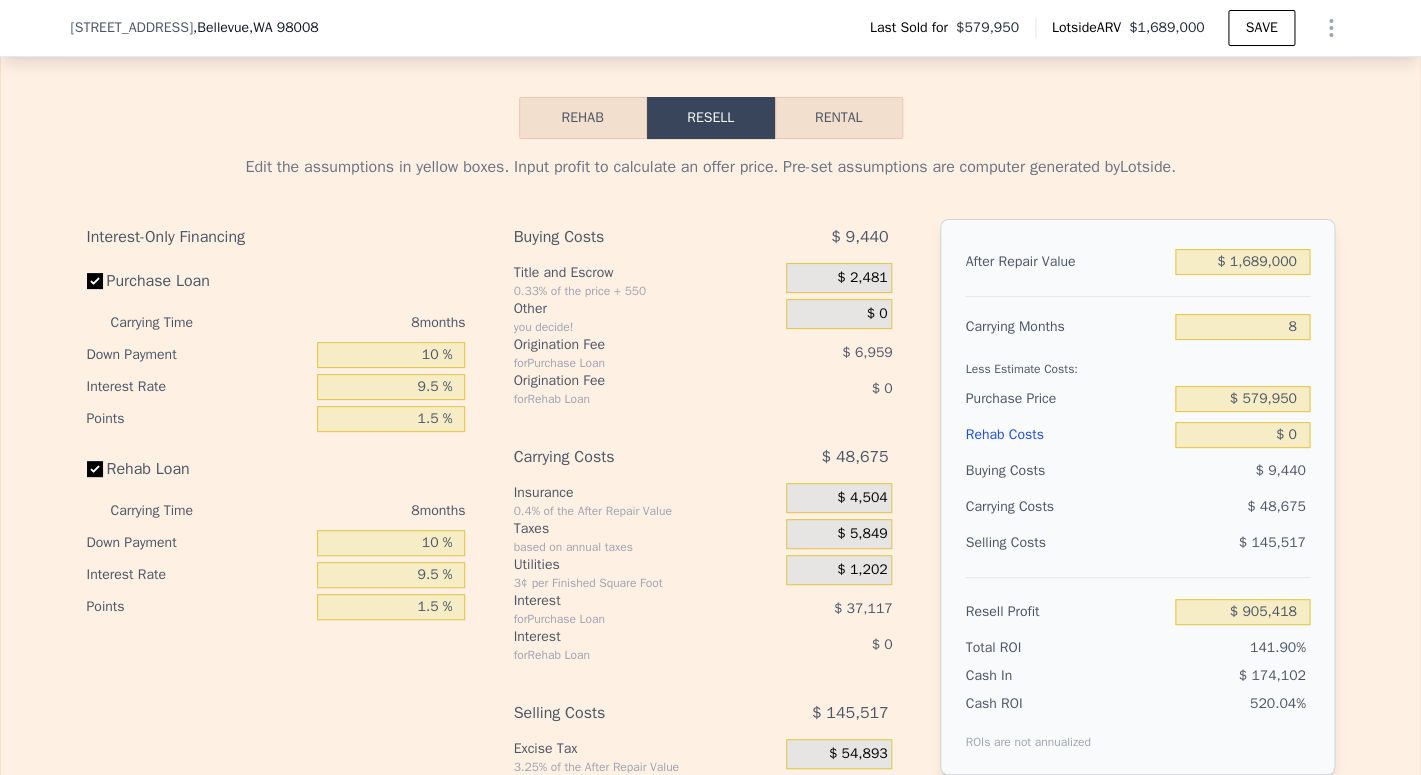 click on "$ 579,950" at bounding box center [1242, 399] 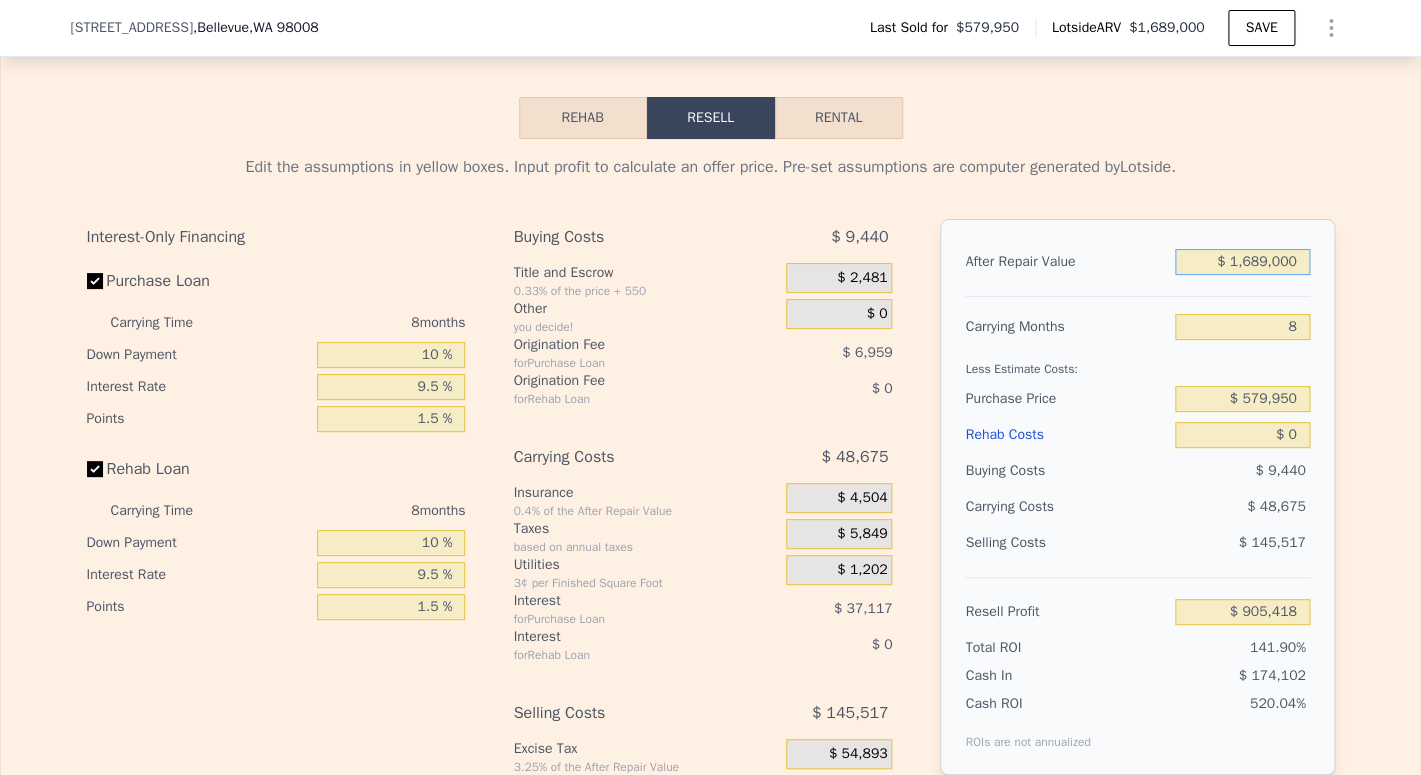 click on "$ 1,689,000" at bounding box center (1242, 262) 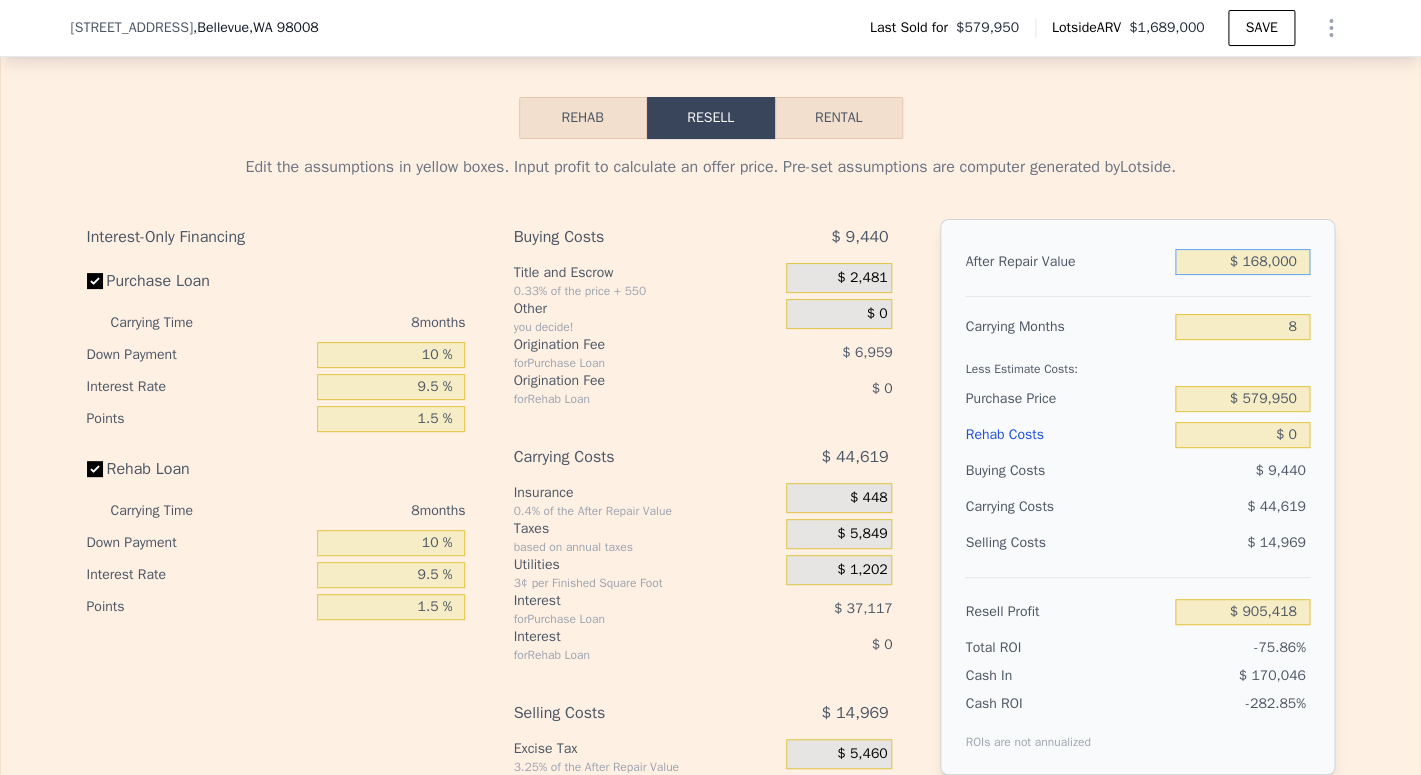 type on "-$ 480,978" 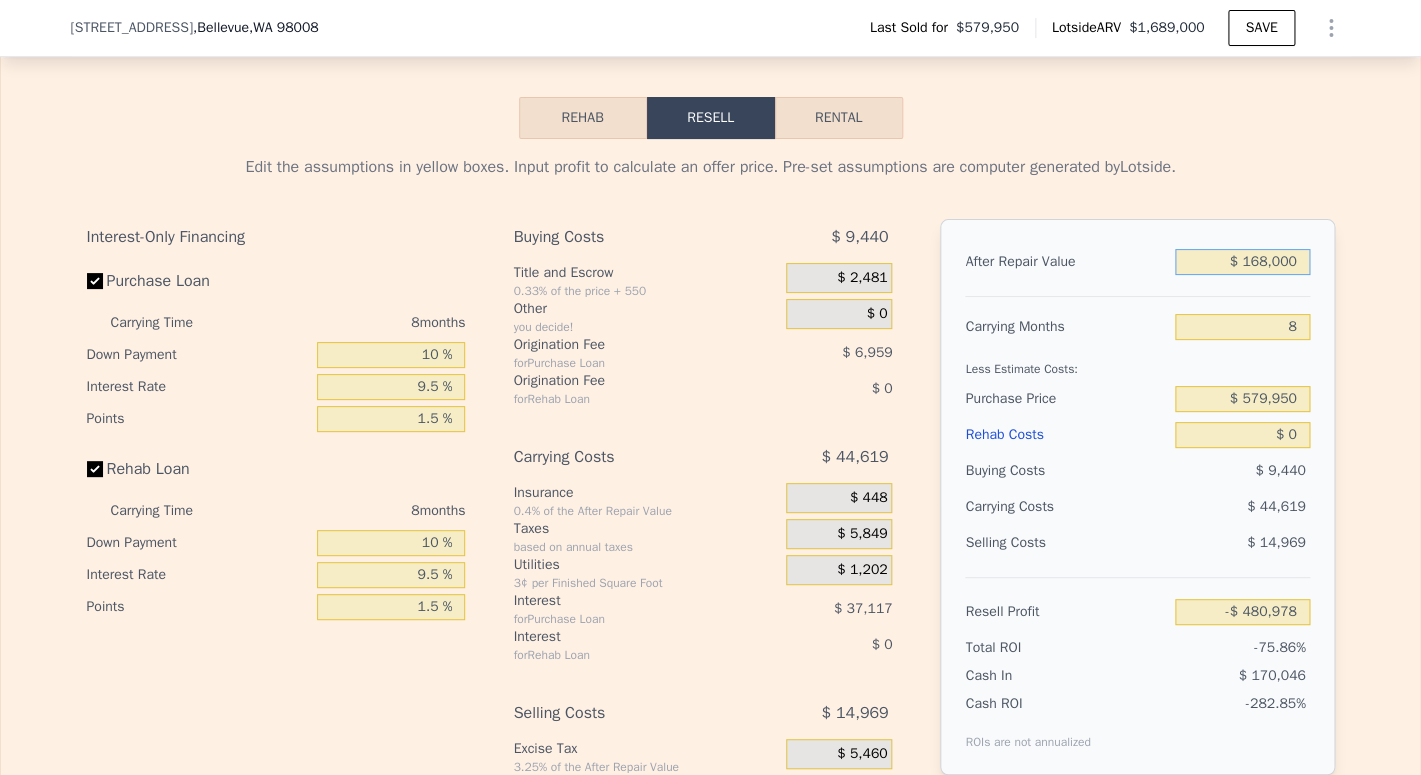 type on "$ 16,000" 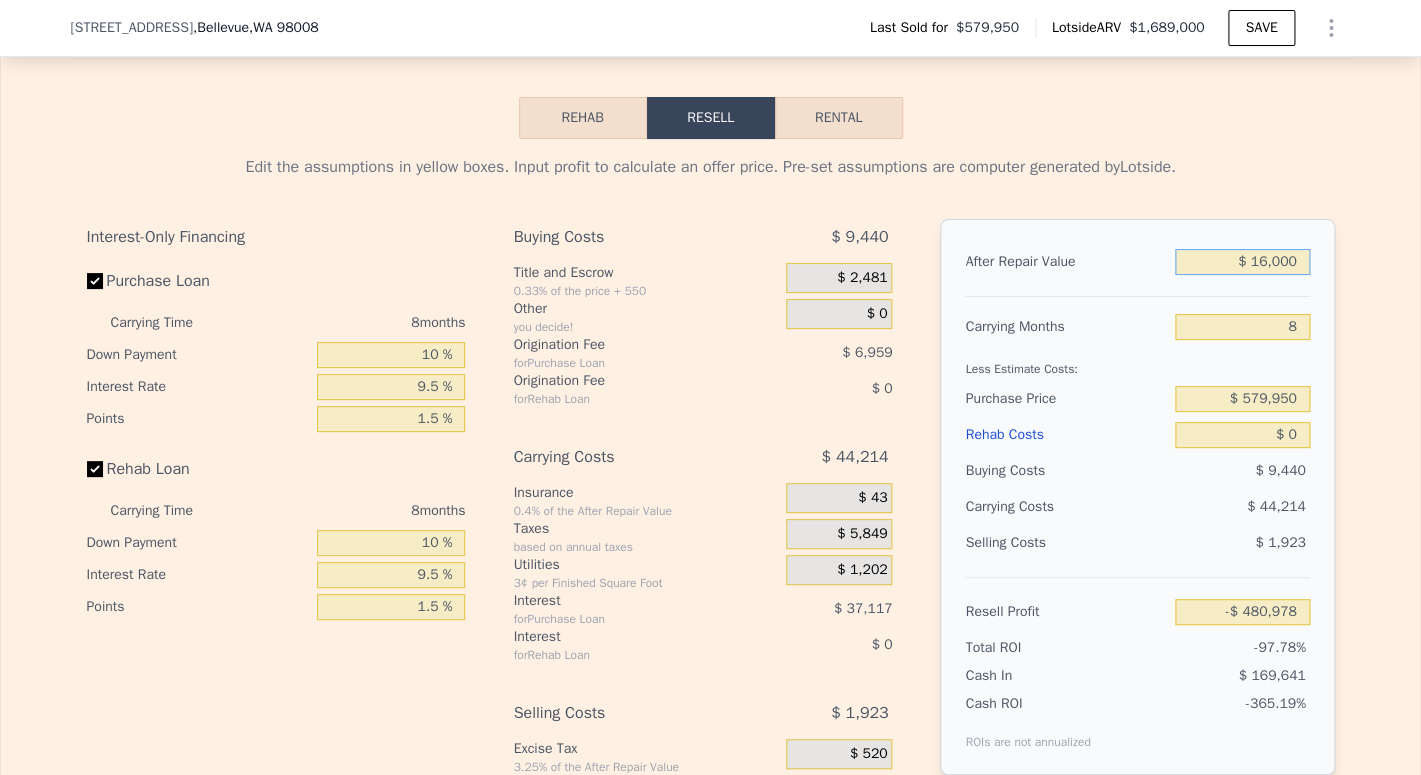 type on "-$ 619,527" 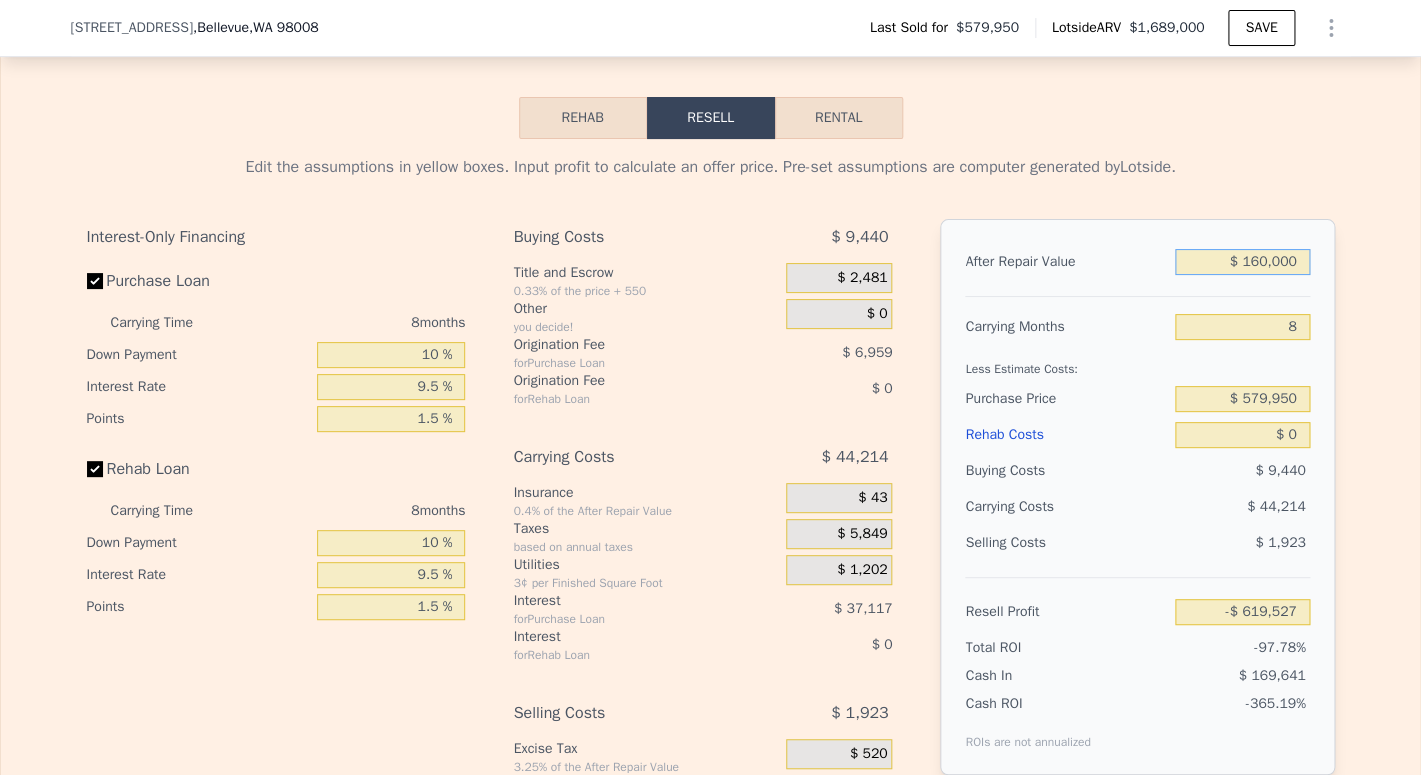 type on "$ 1,600,000" 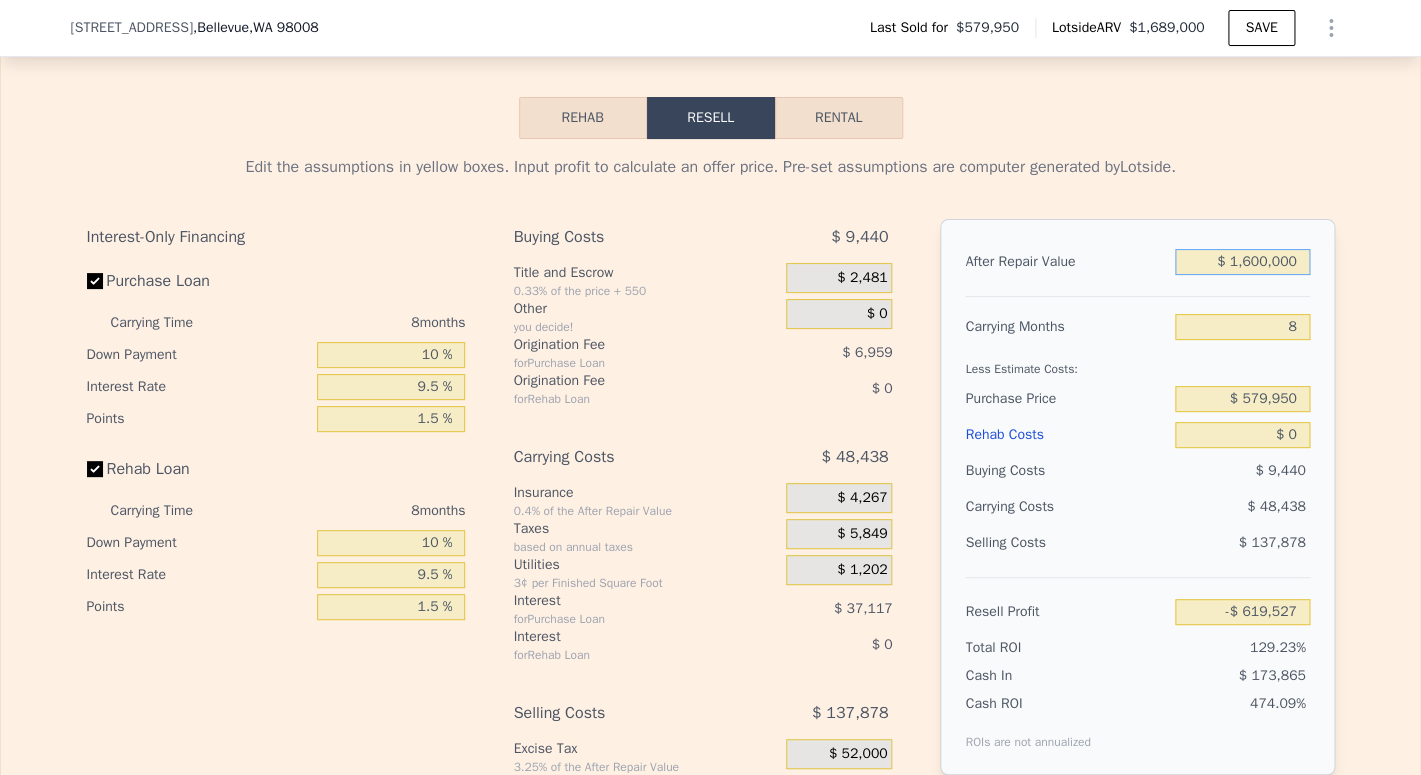 type on "$ 824,294" 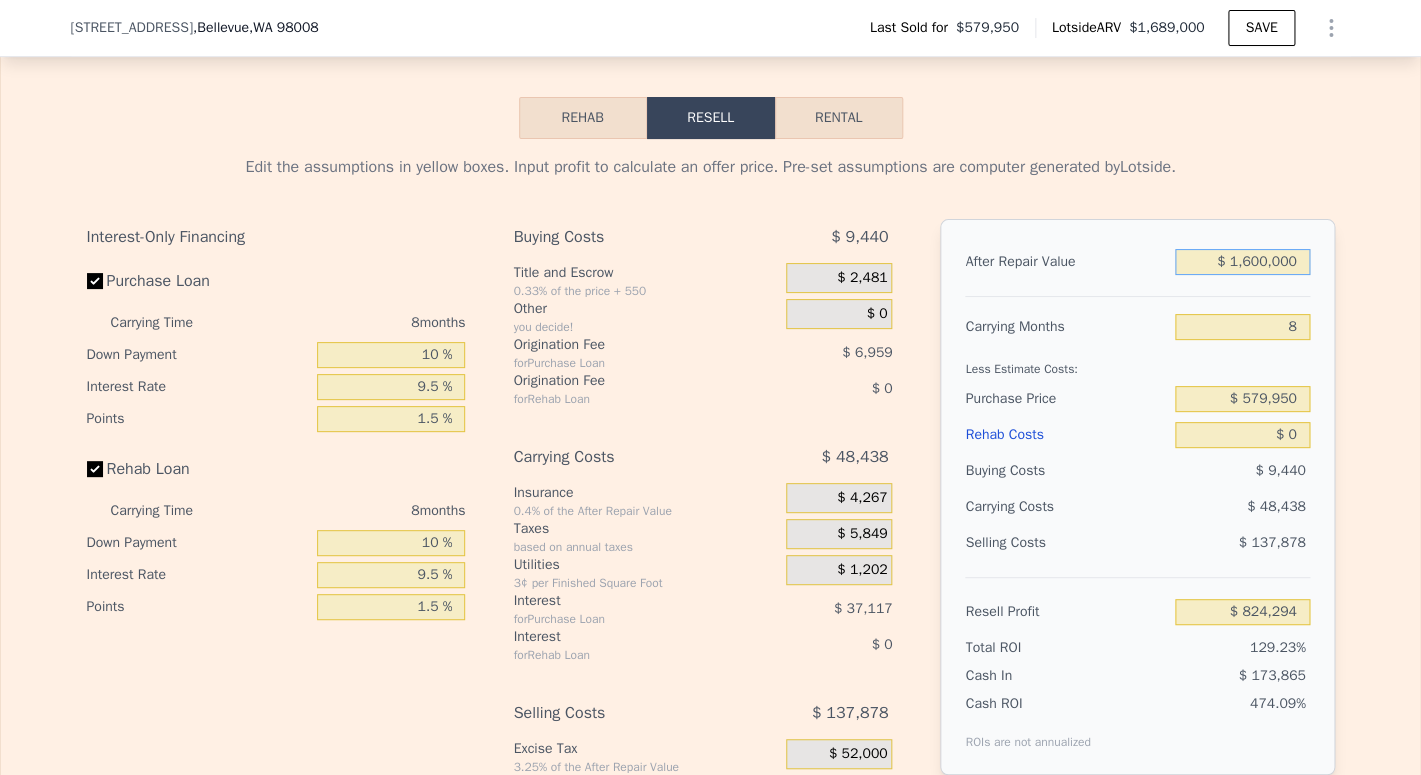 scroll, scrollTop: 3100, scrollLeft: 0, axis: vertical 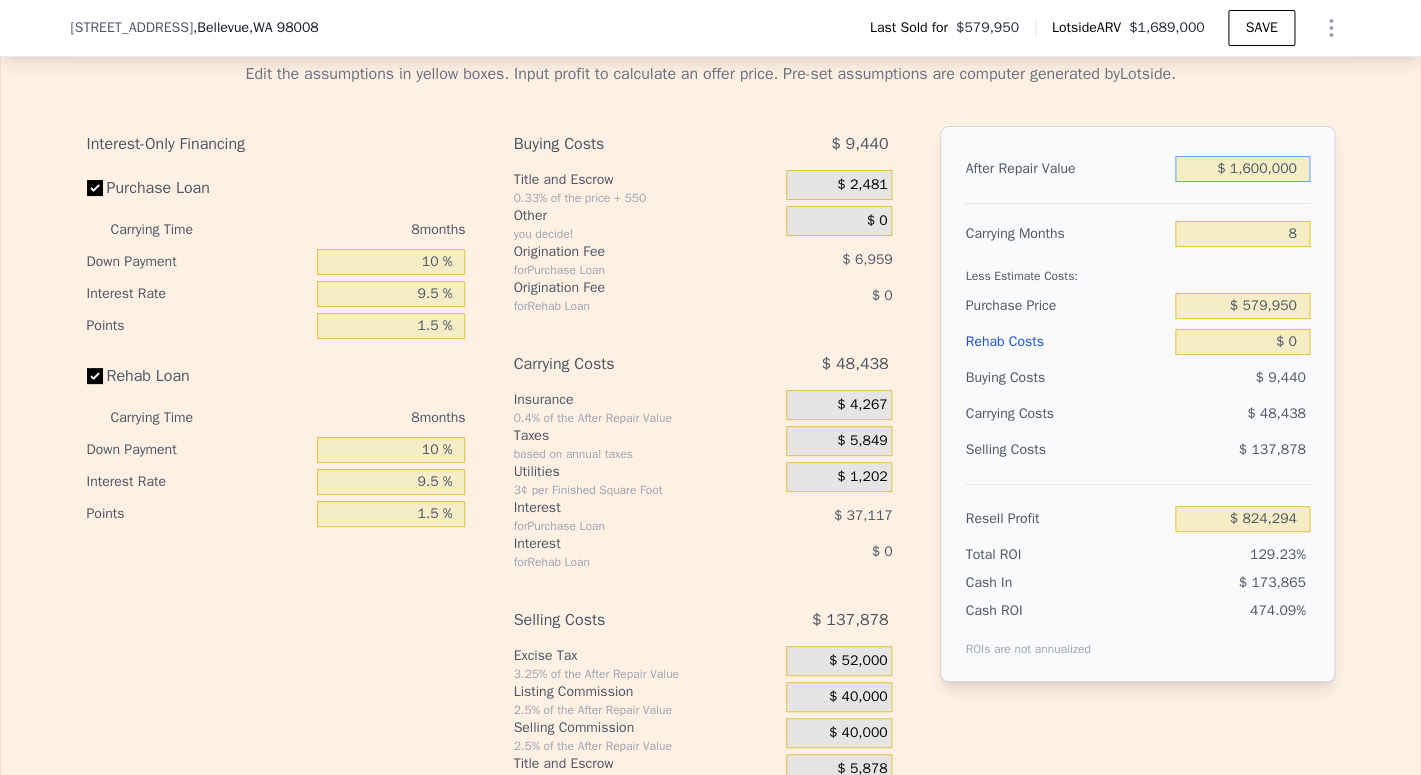 type on "$ 1,600,000" 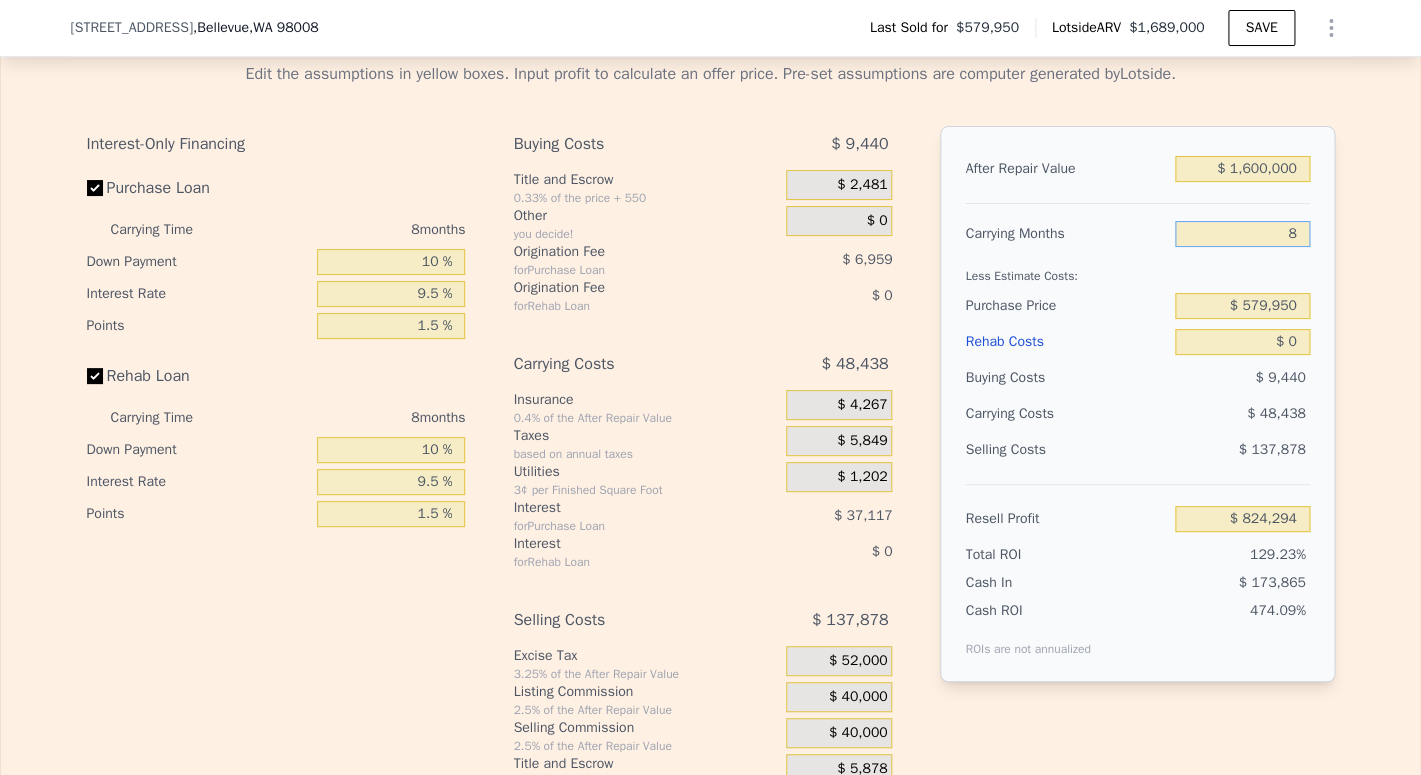 click on "8" at bounding box center (1242, 234) 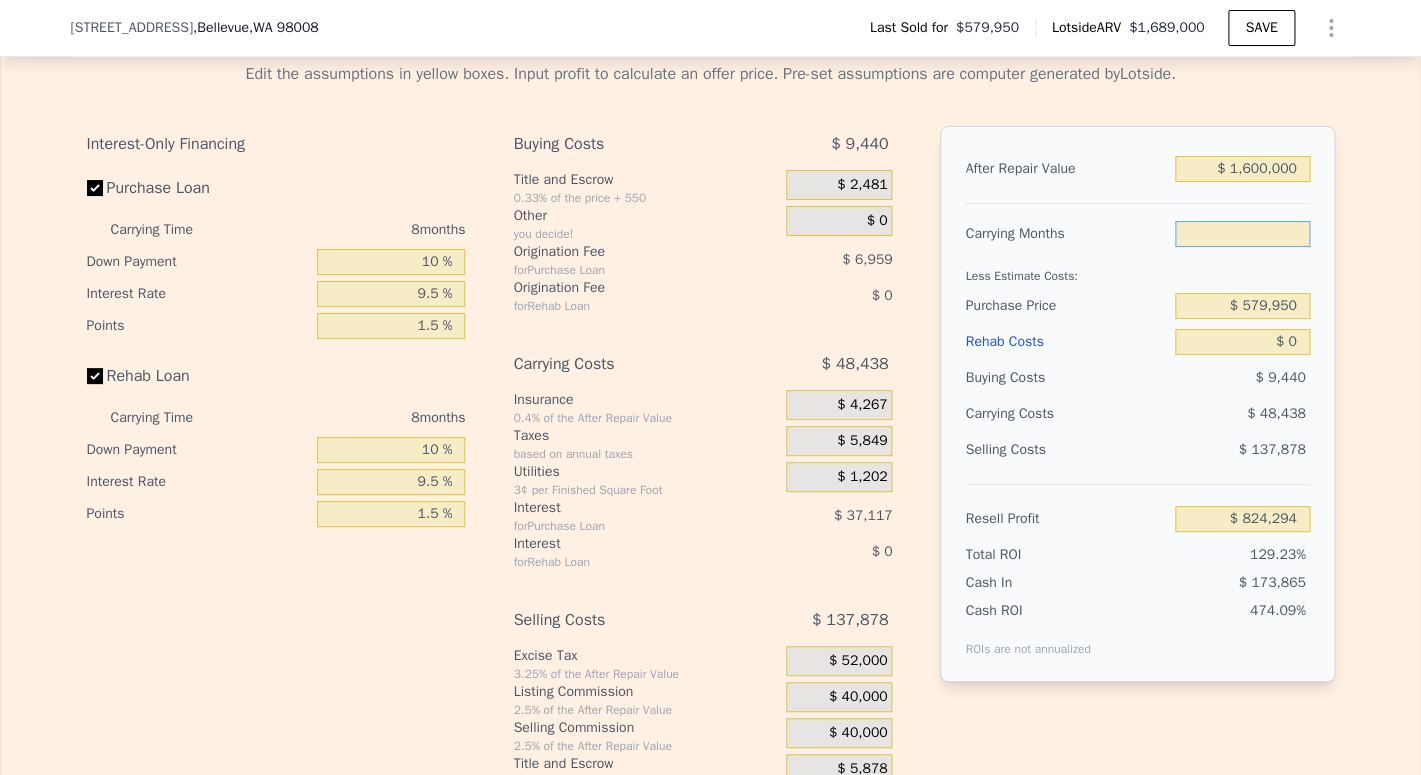 type on "3" 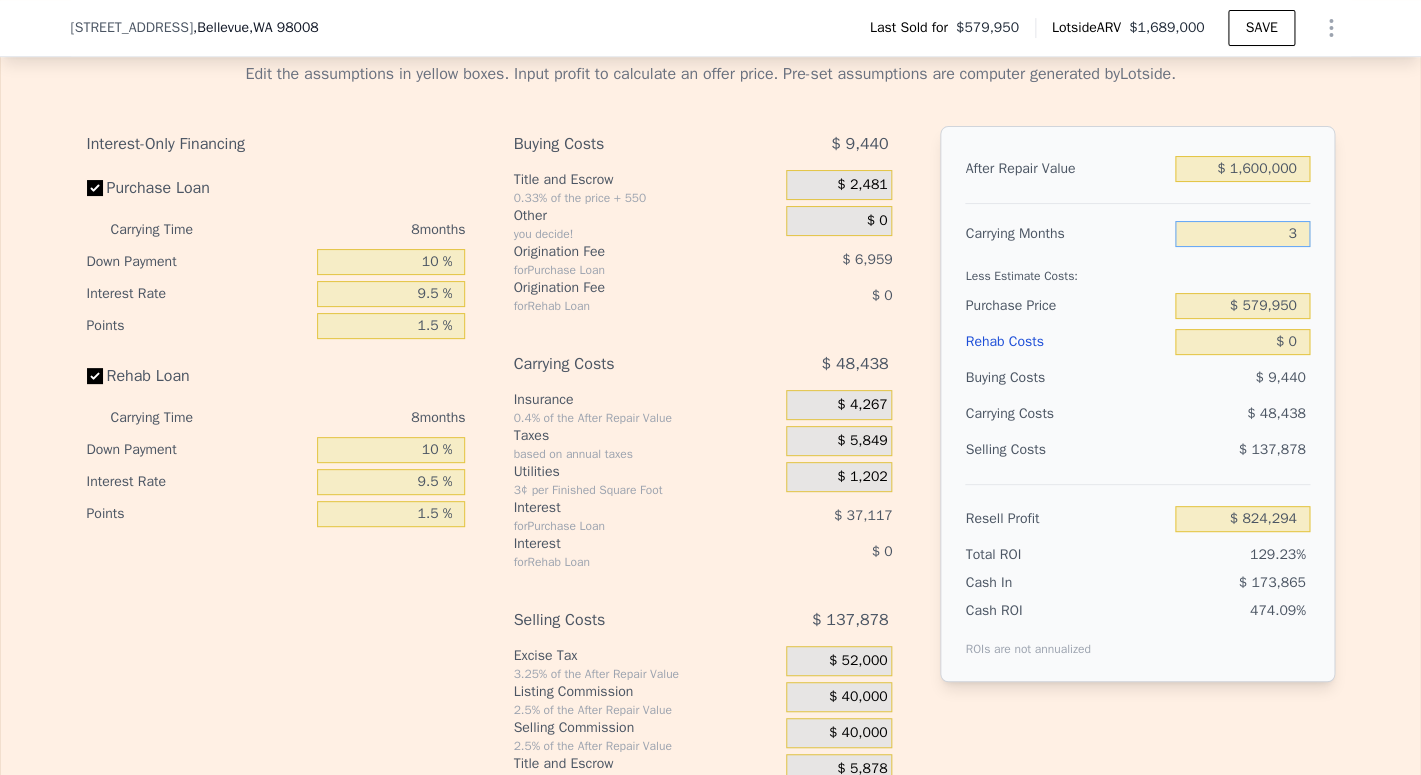 type on "$ 854,567" 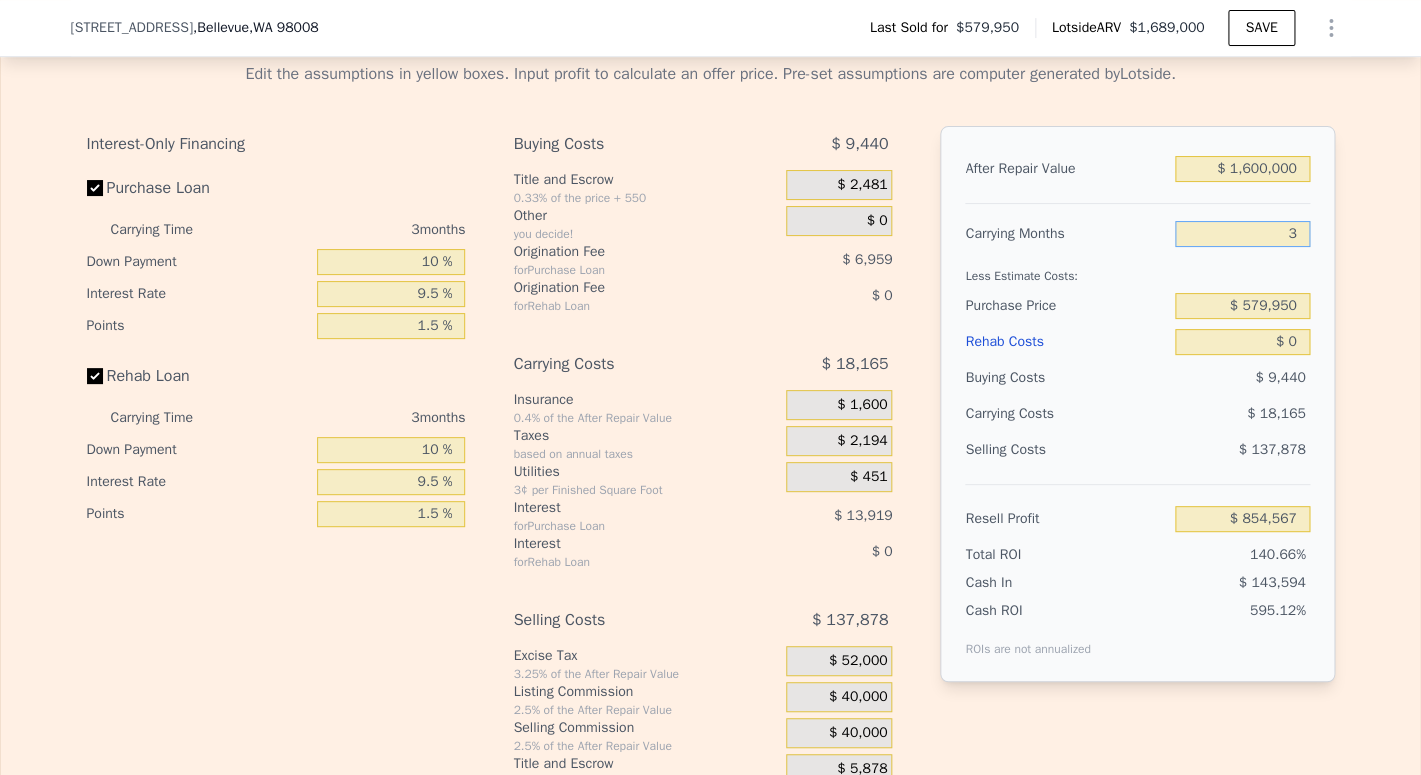 type on "3" 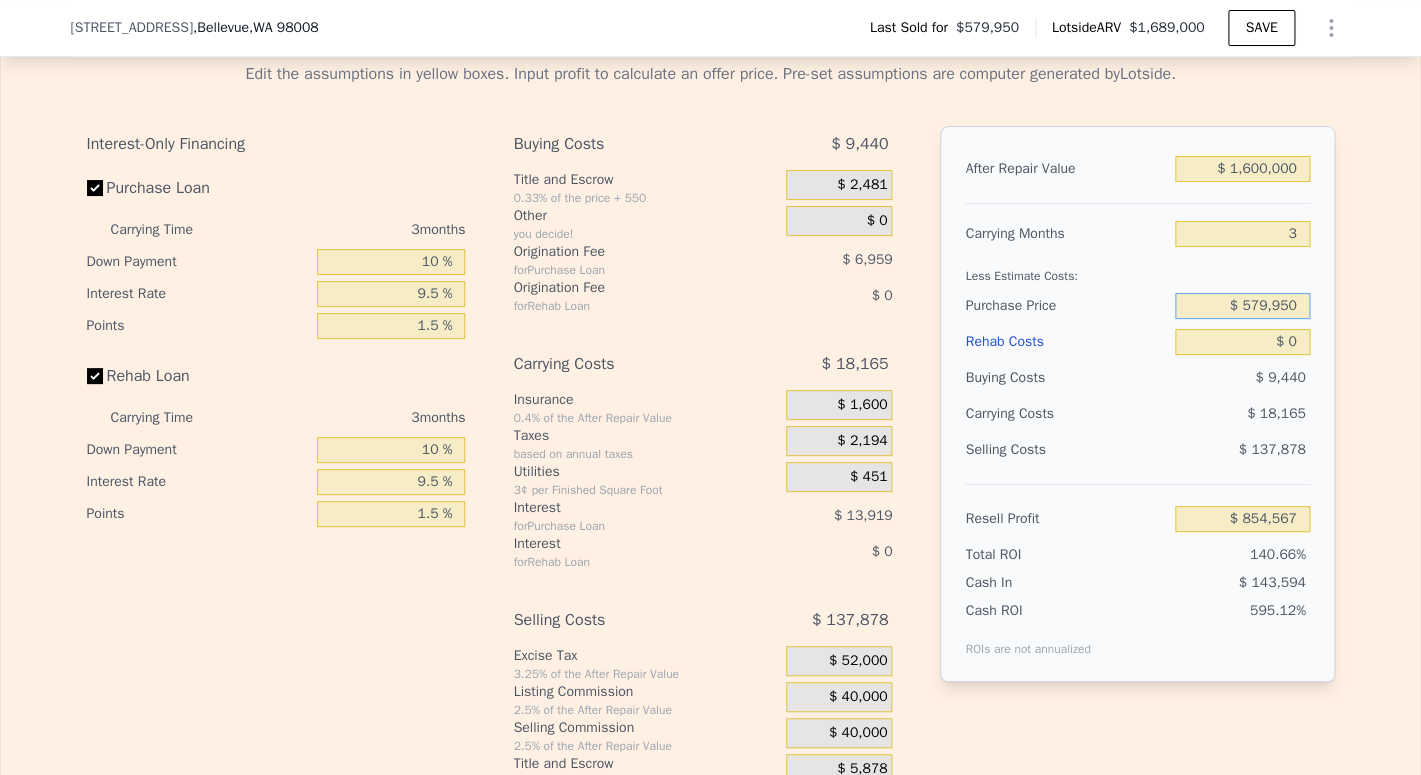 drag, startPoint x: 1237, startPoint y: 334, endPoint x: 1335, endPoint y: 340, distance: 98.1835 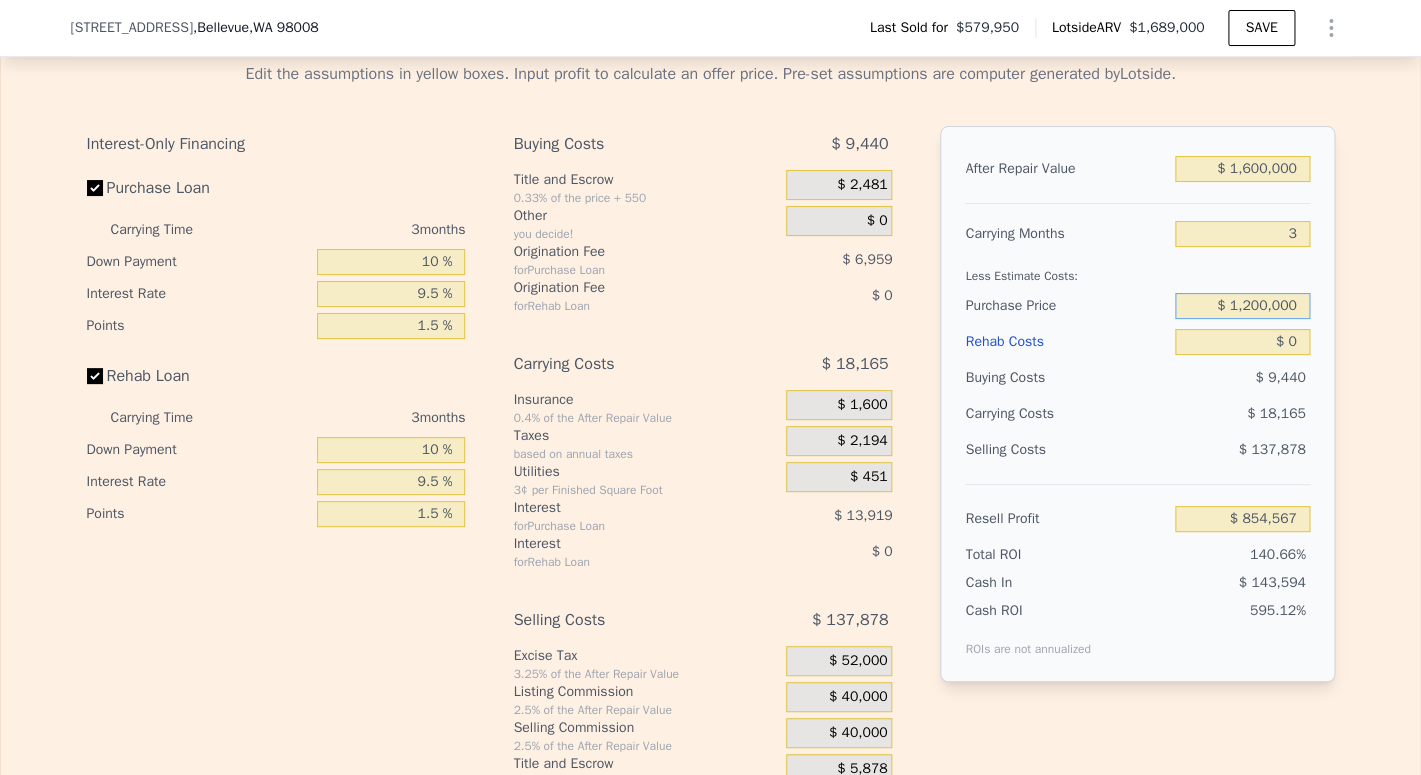 type on "$ 1,200,000" 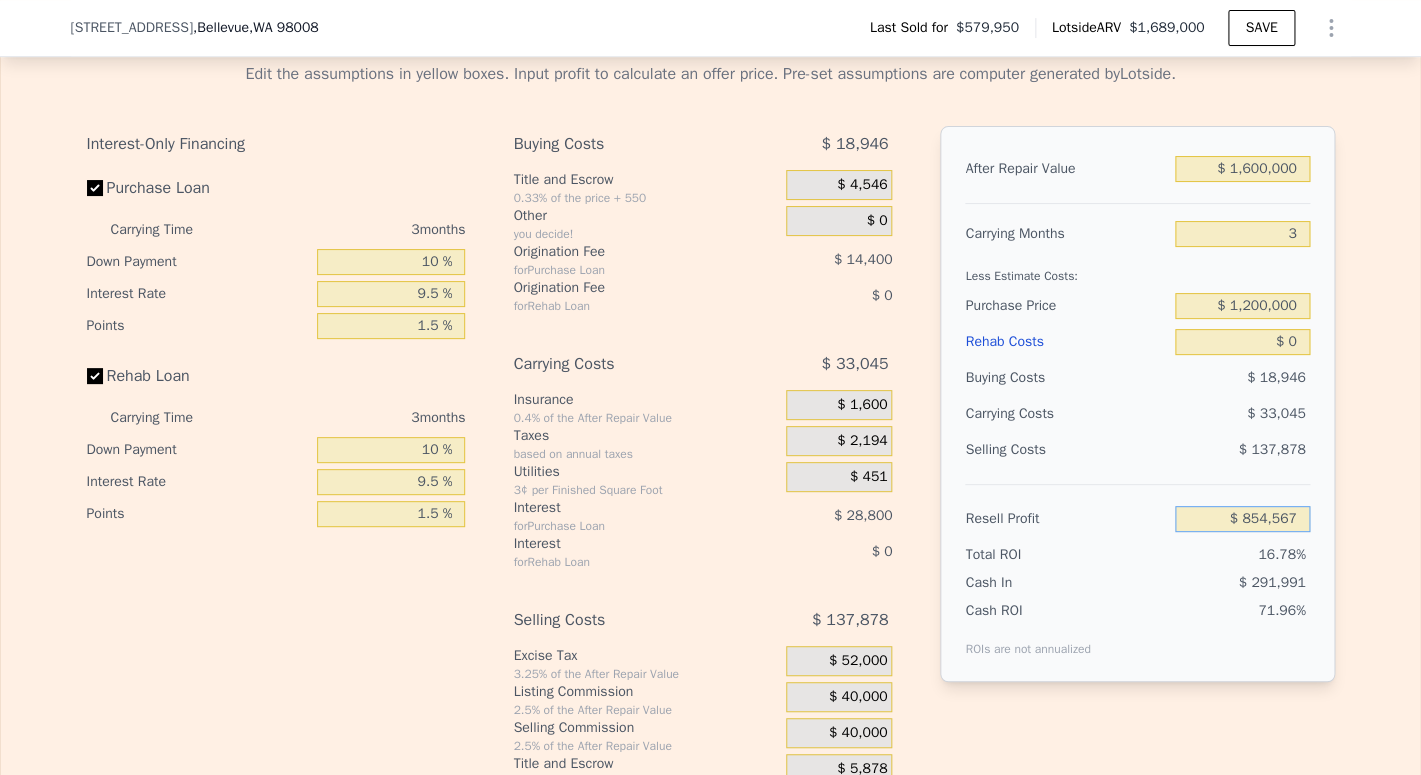 type on "$ 210,131" 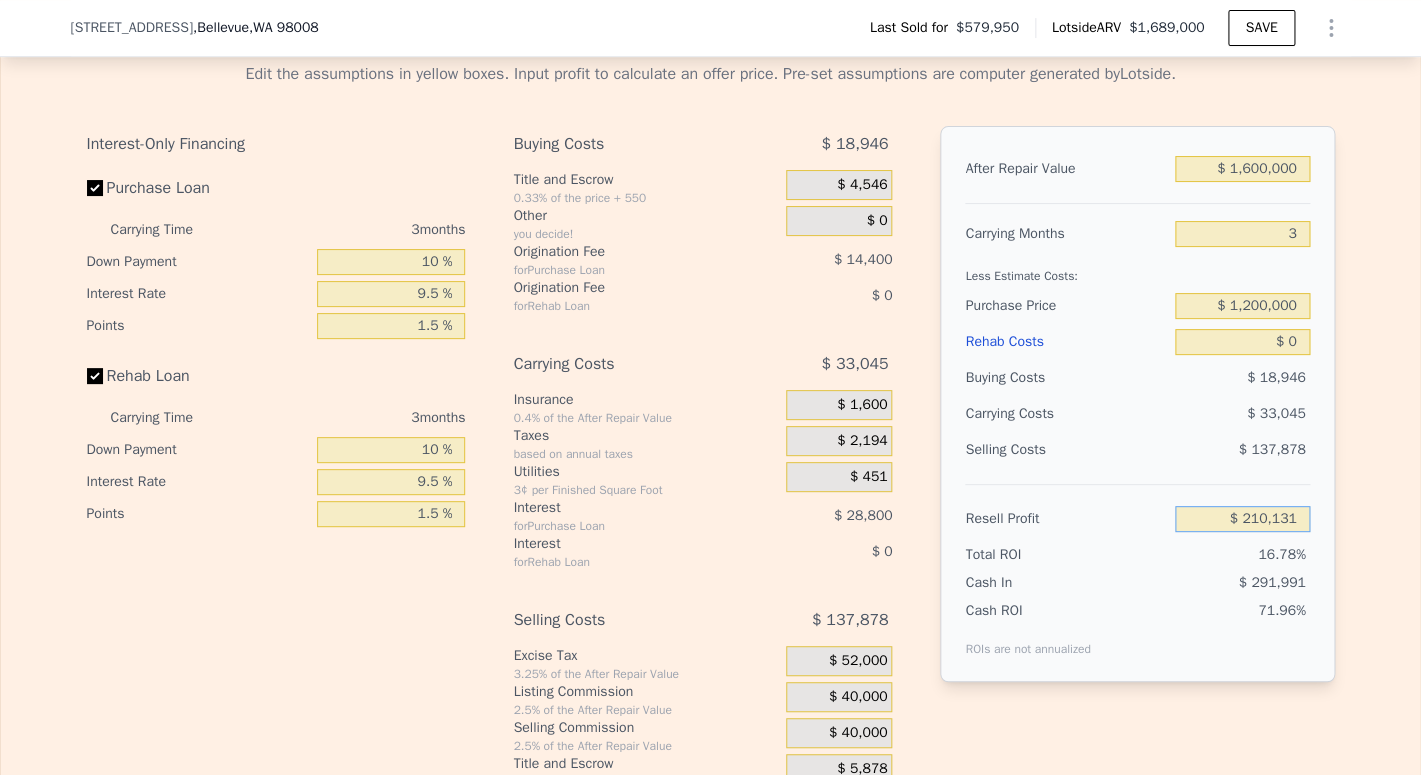 drag, startPoint x: 1238, startPoint y: 555, endPoint x: 1301, endPoint y: 555, distance: 63 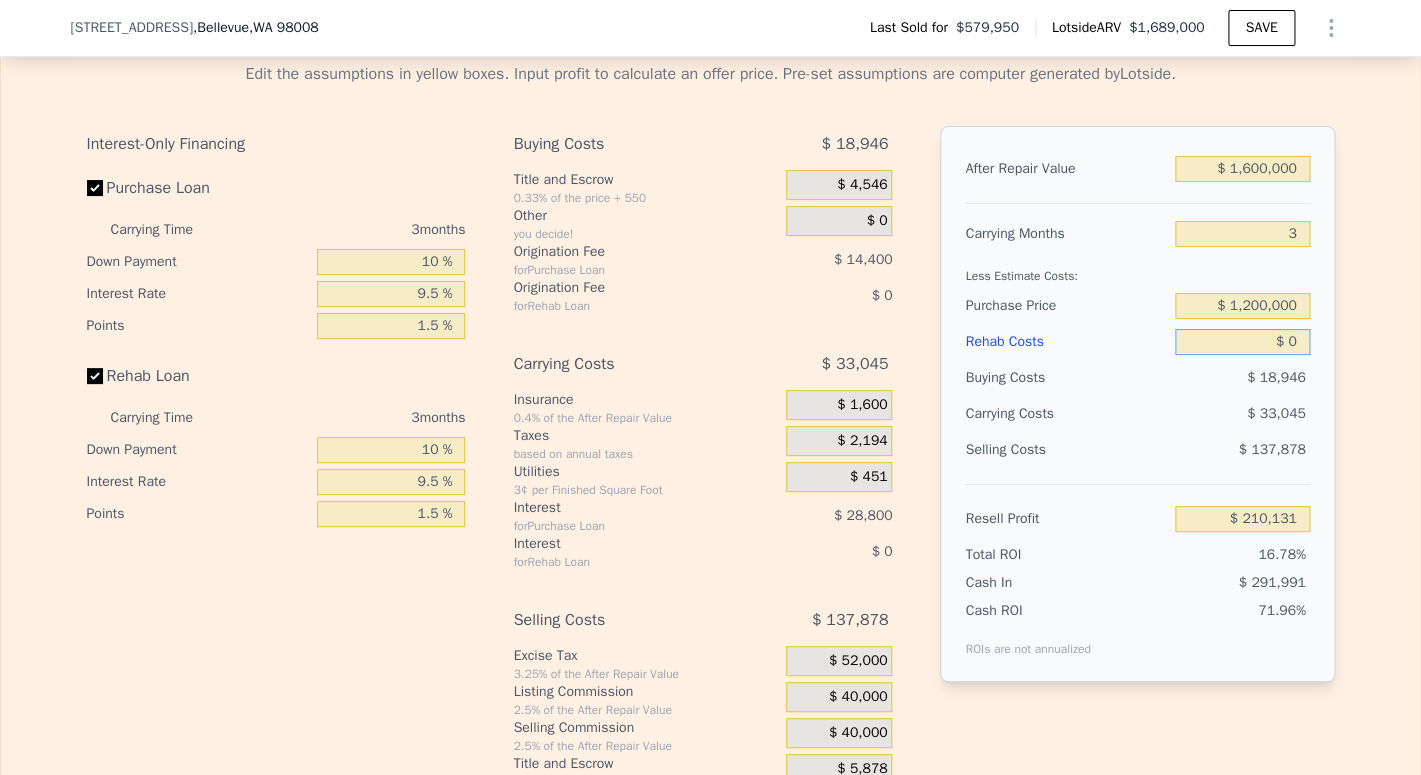 click on "$ 0" at bounding box center [1242, 342] 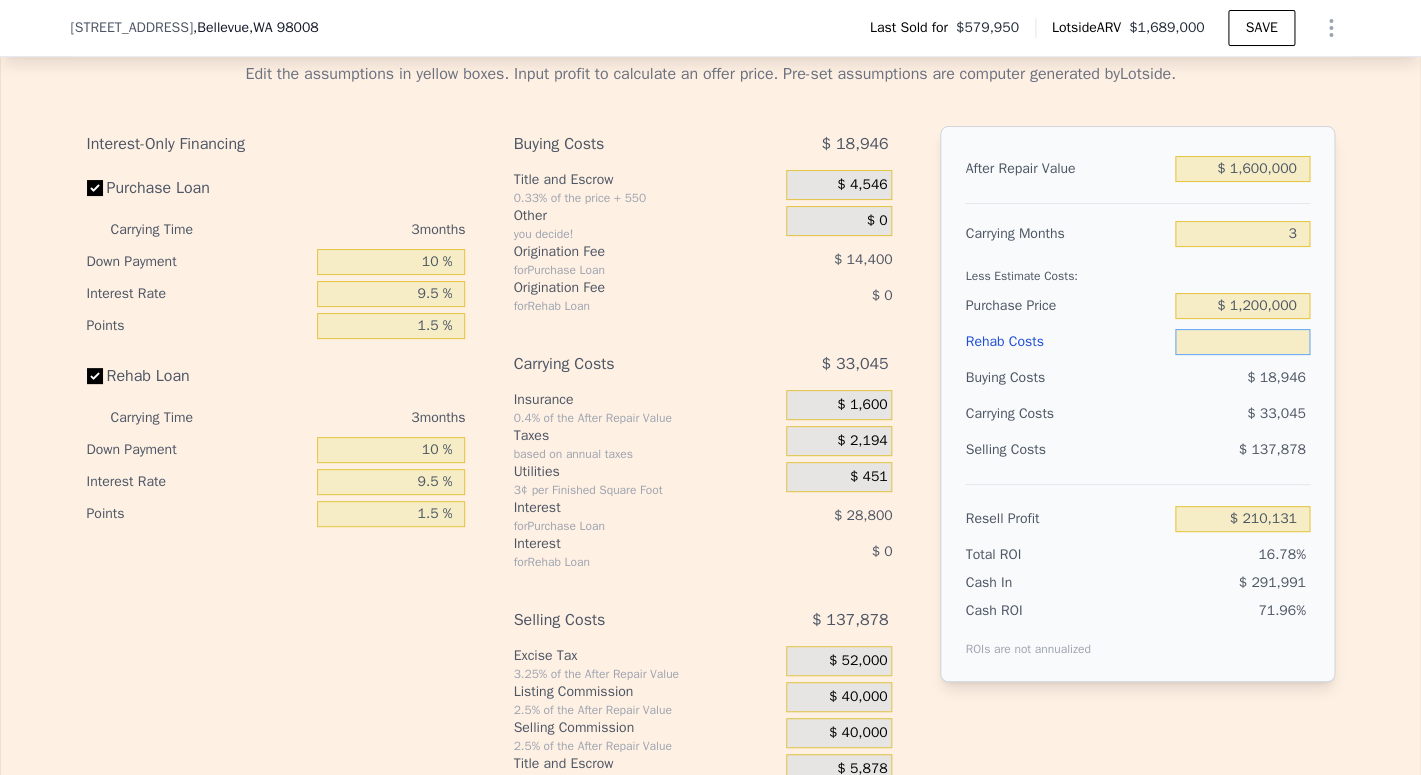 type on "$ 1" 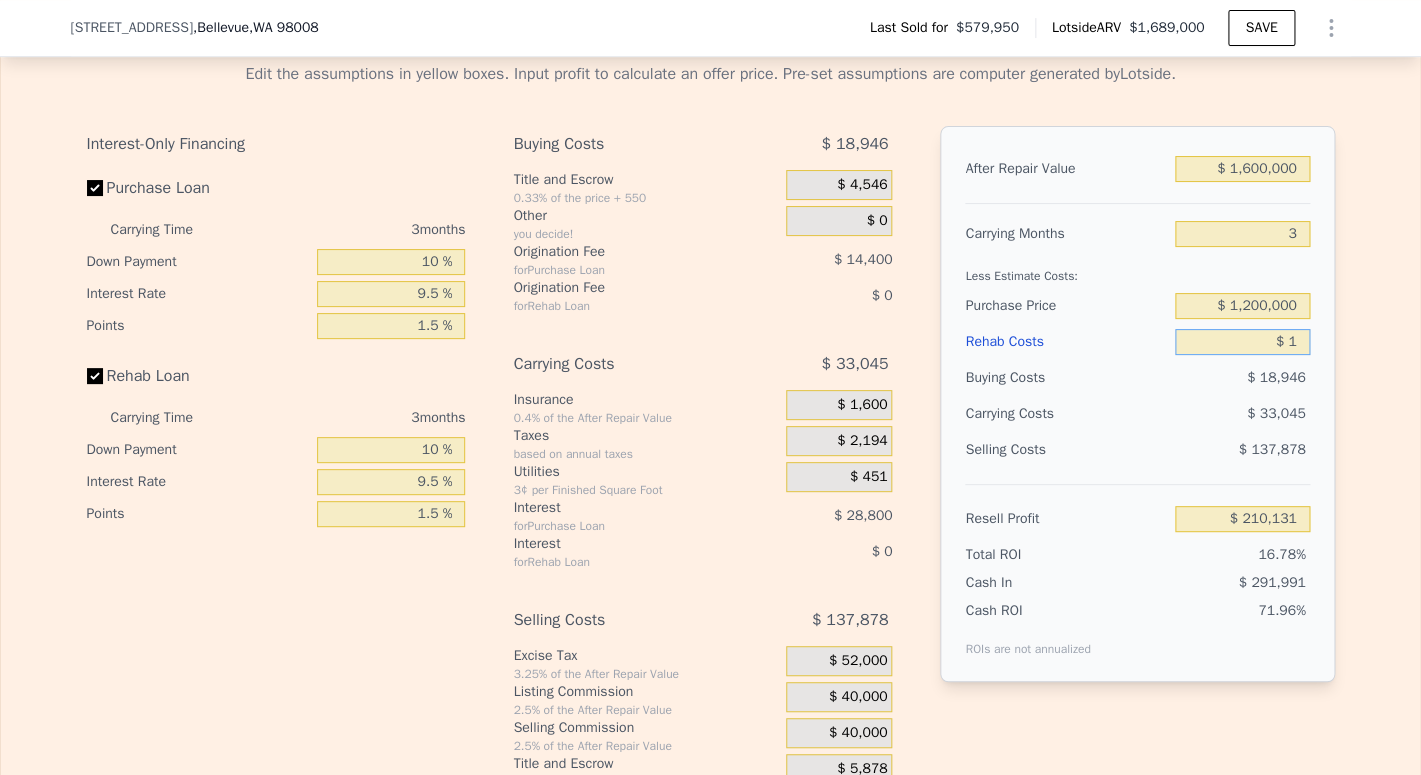 type on "$ 210,130" 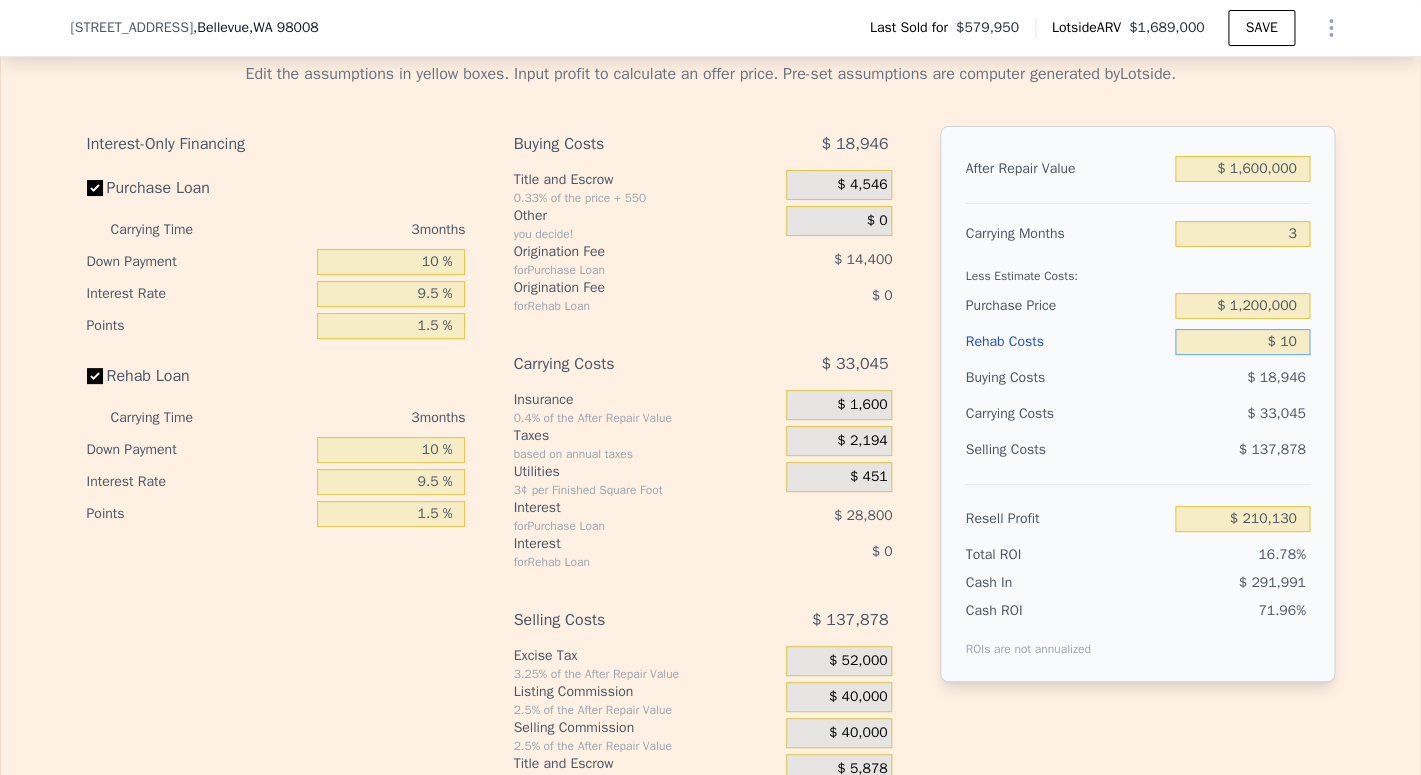 type on "$ 100" 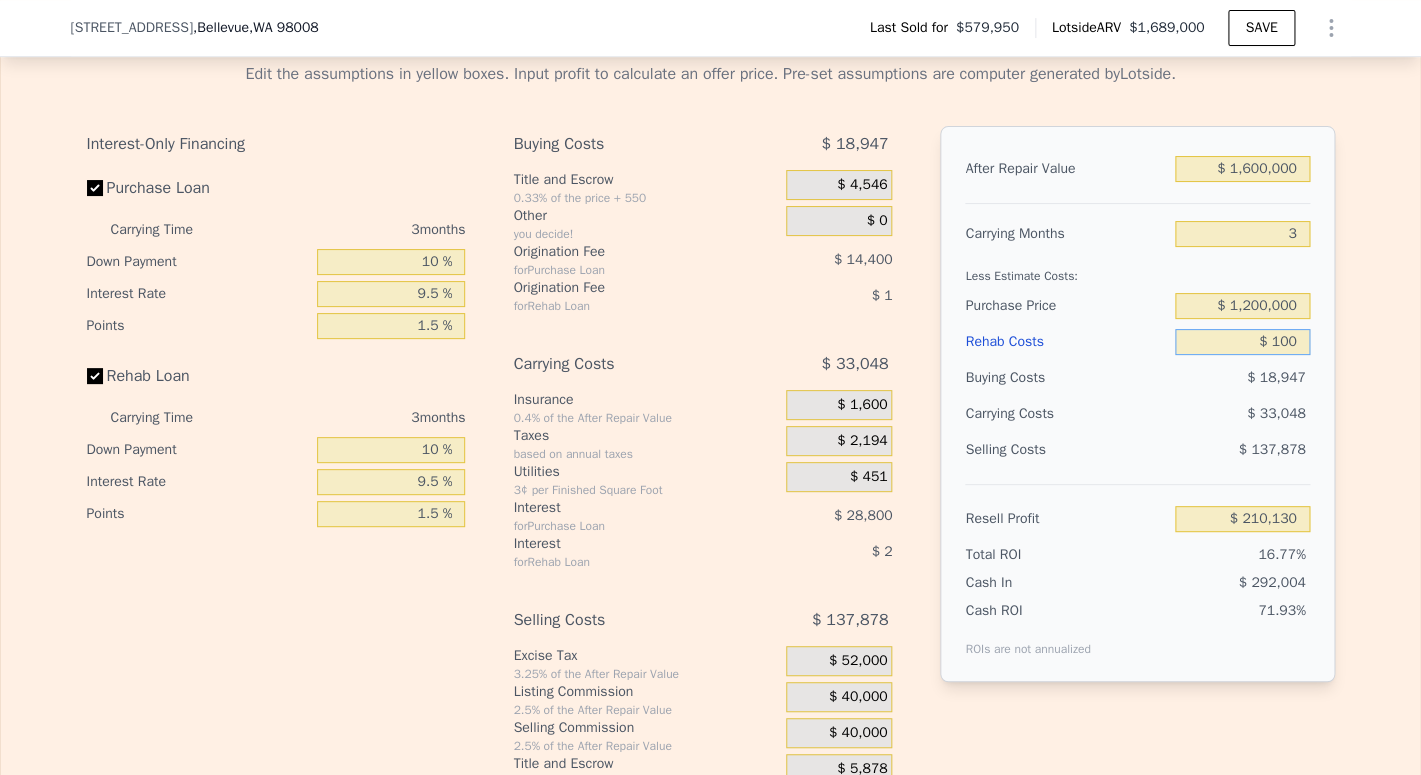 type on "$ 210,027" 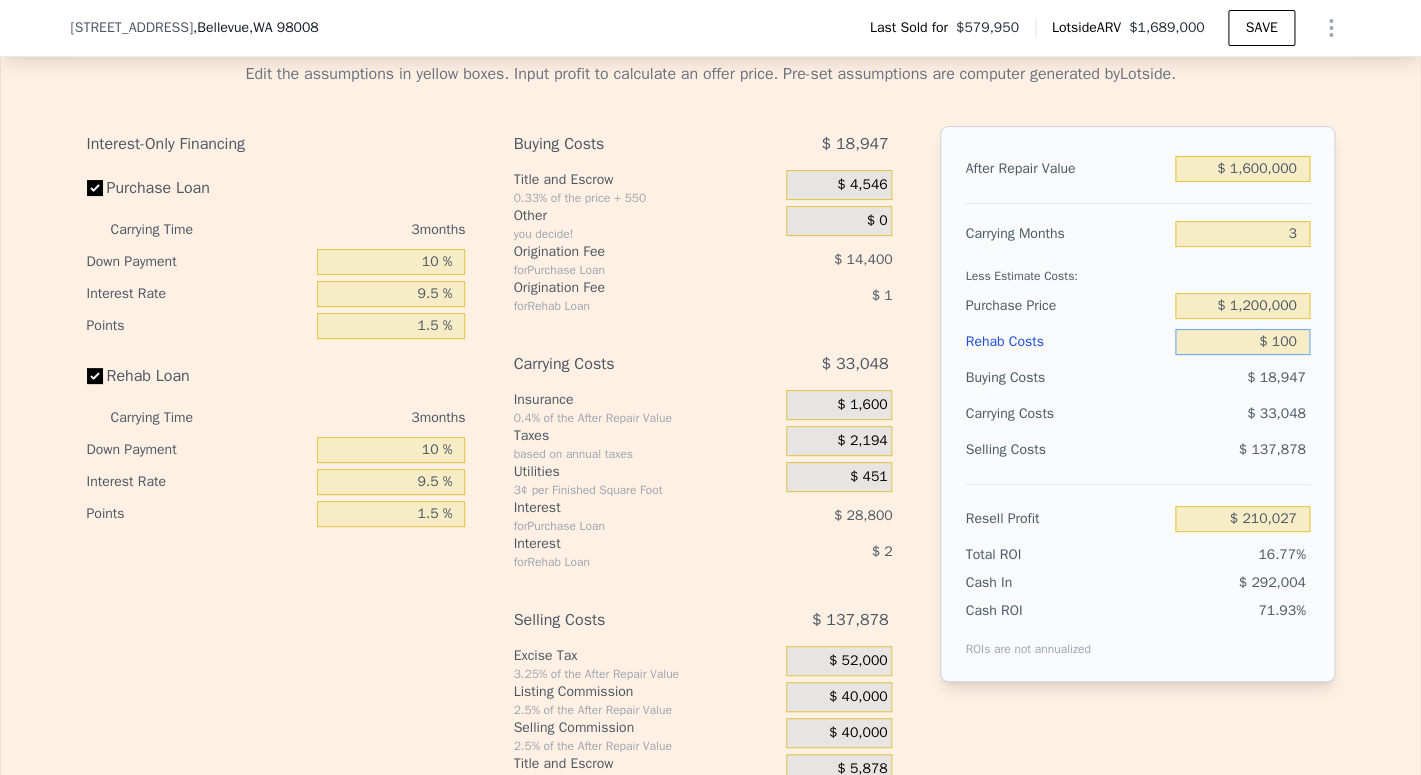 type on "$ 1,000" 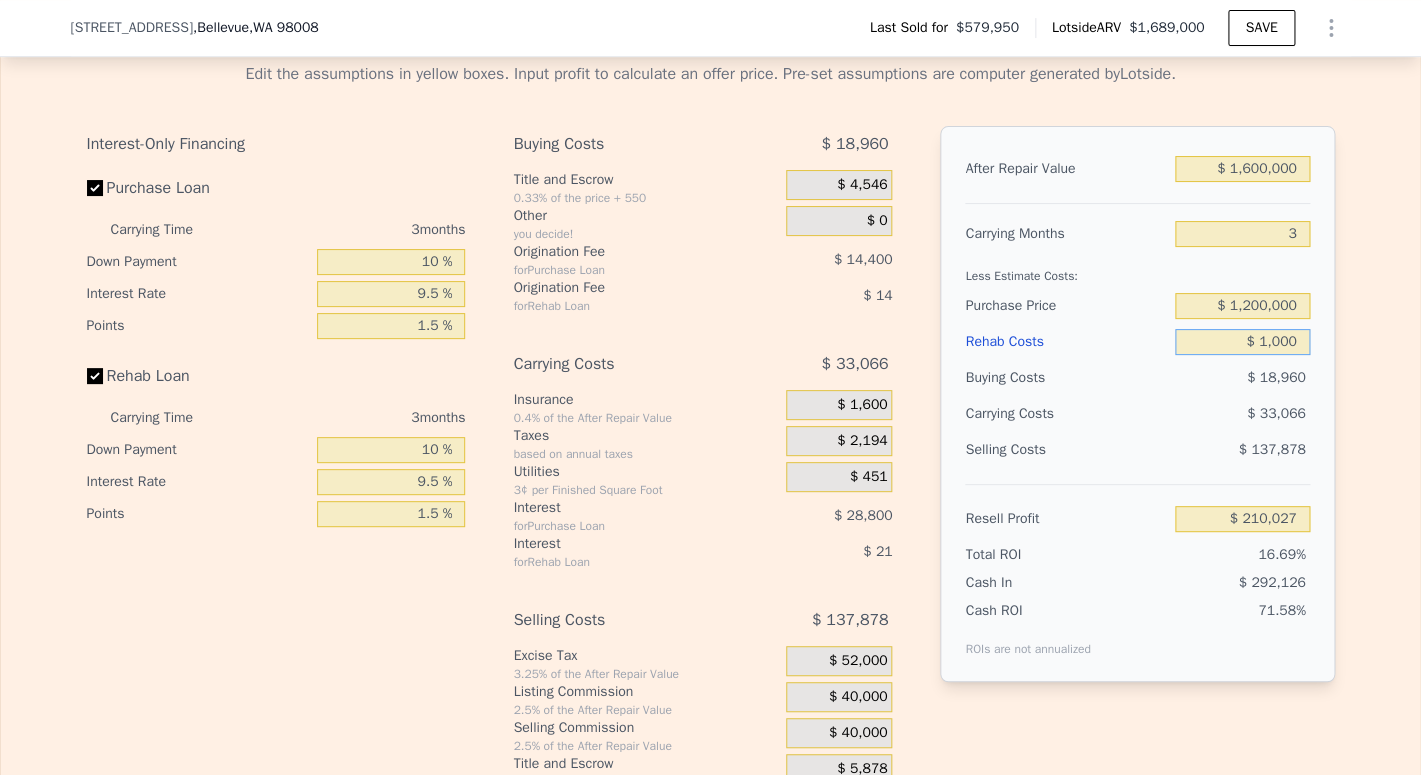 type on "$ 209,096" 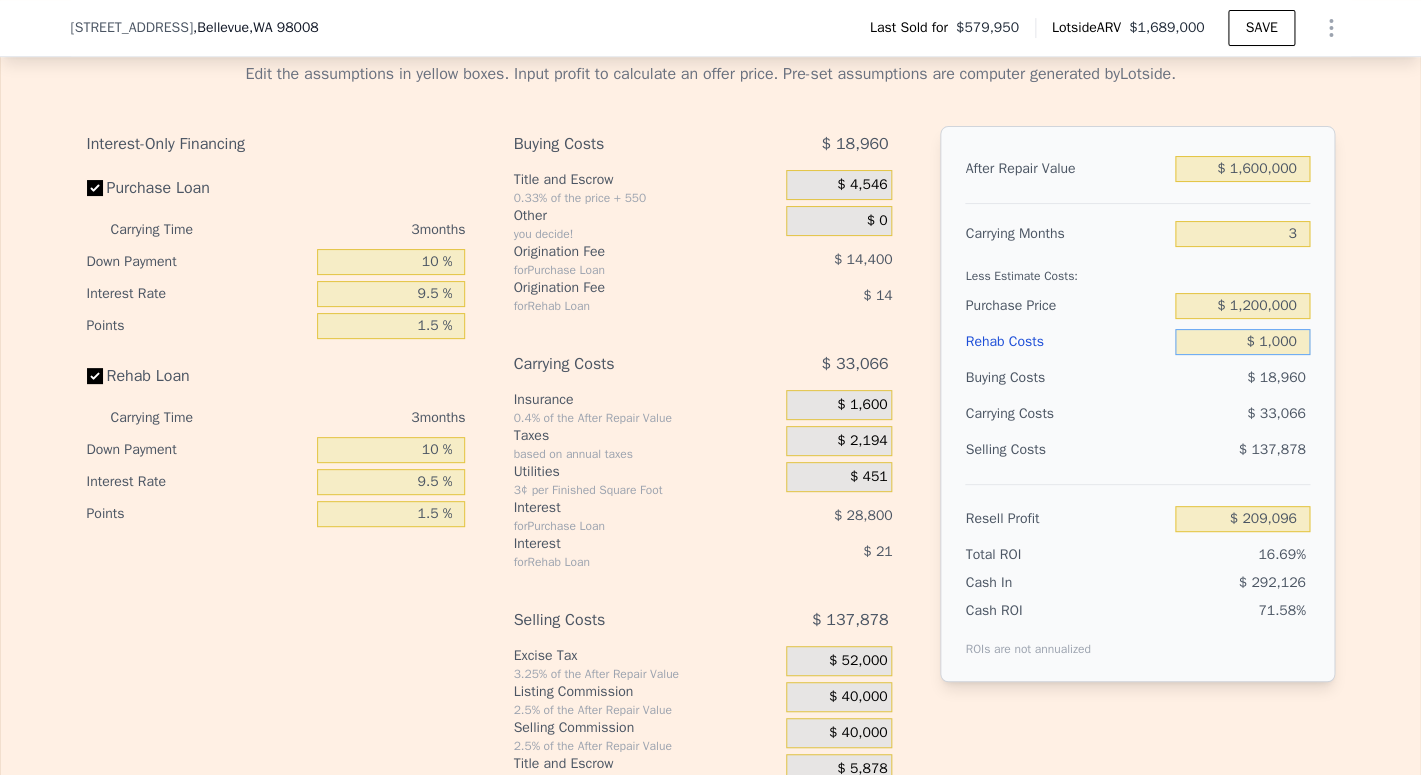 type on "$ 10,000" 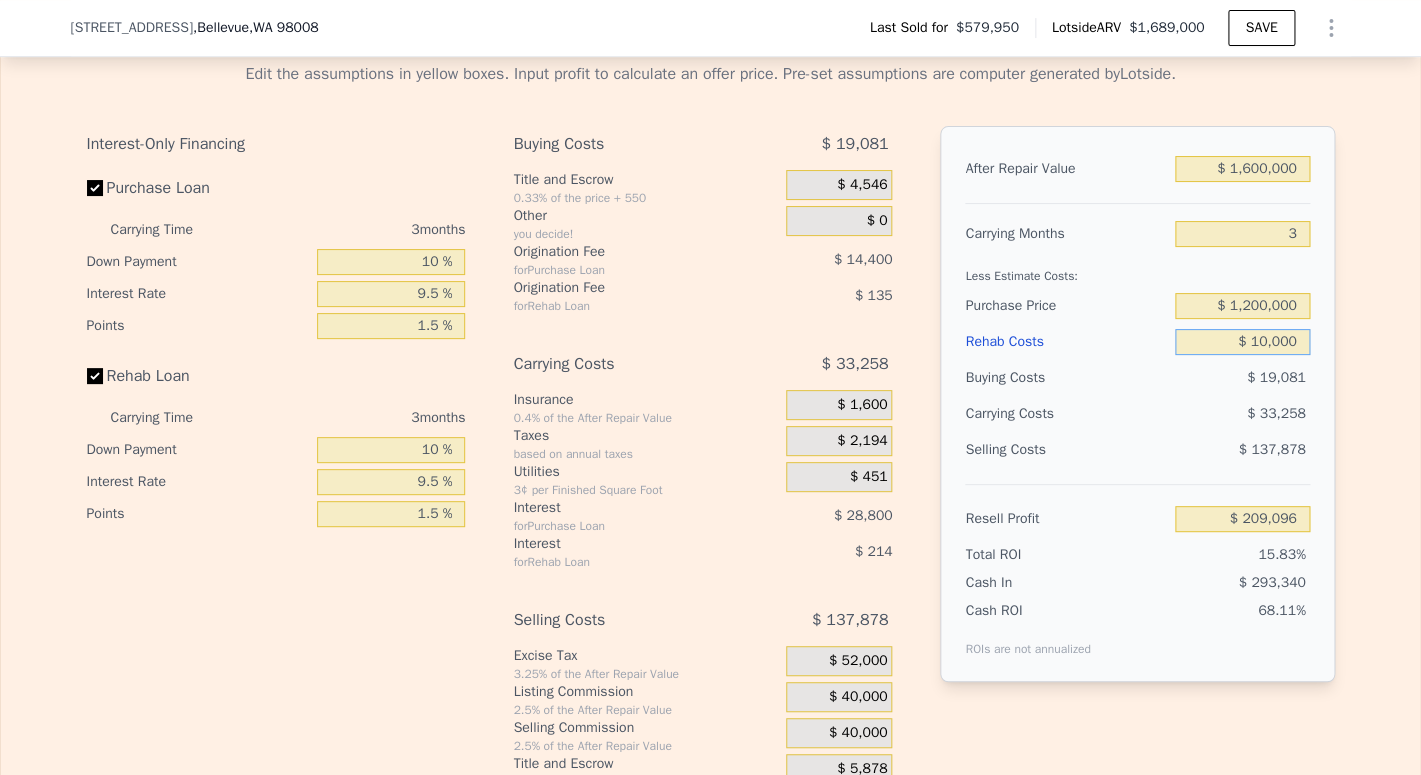 type on "$ 199,783" 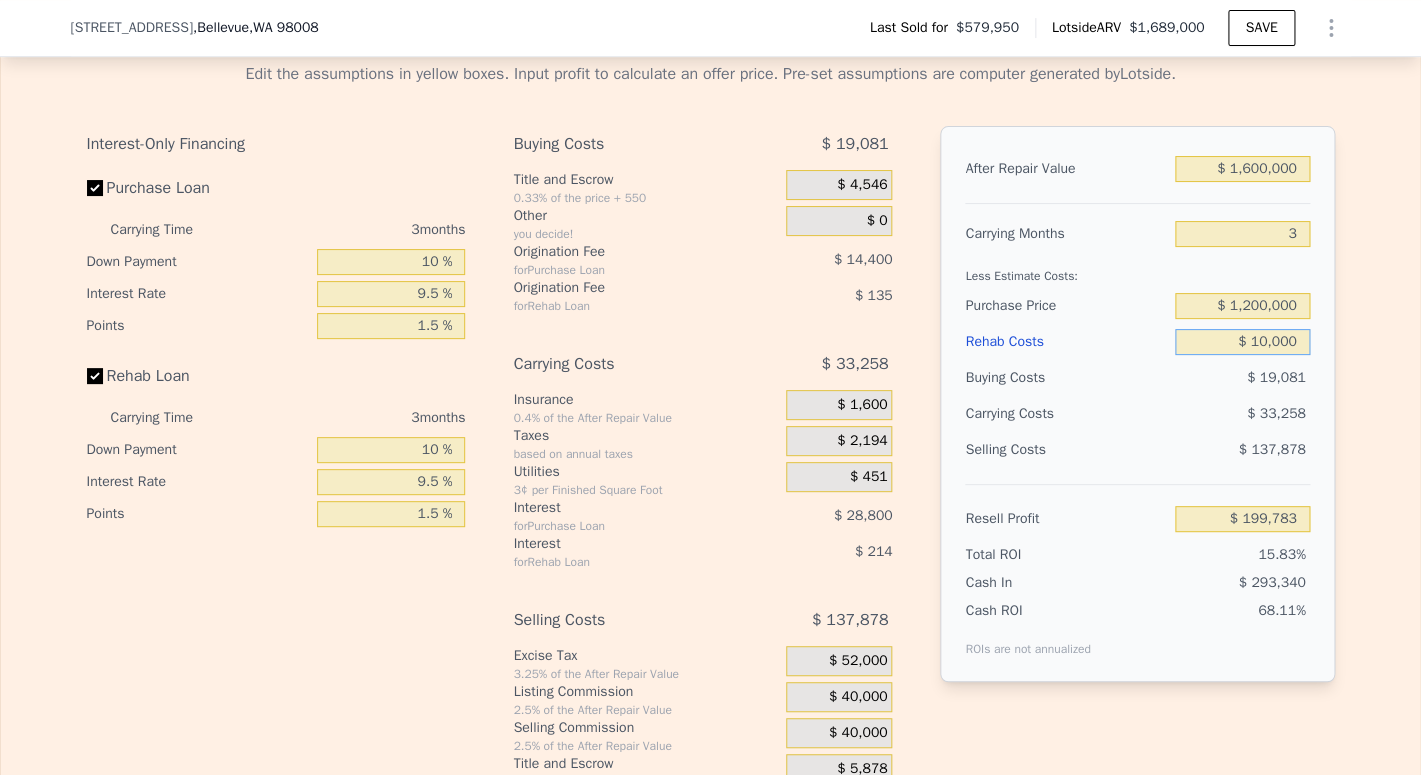 type on "$ 100,000" 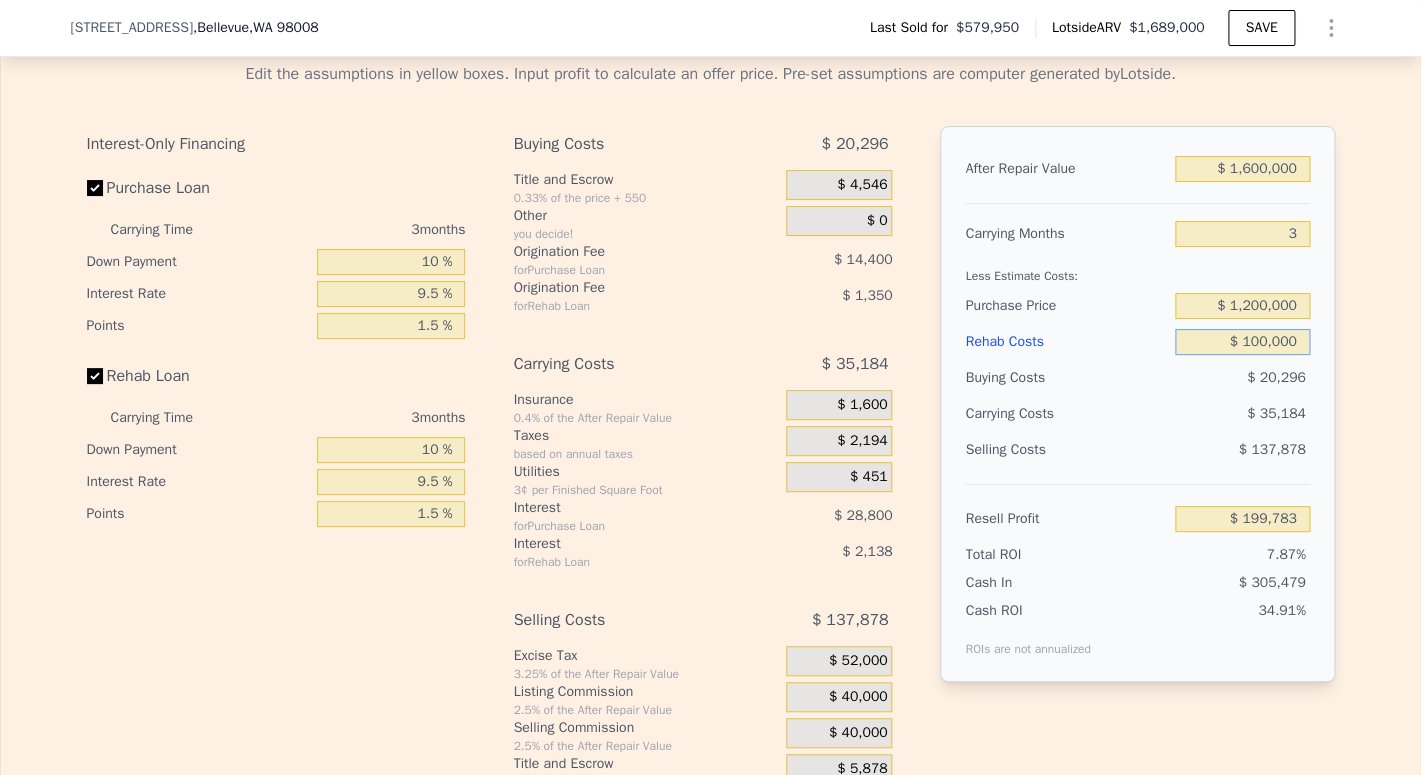 type on "$ 106,642" 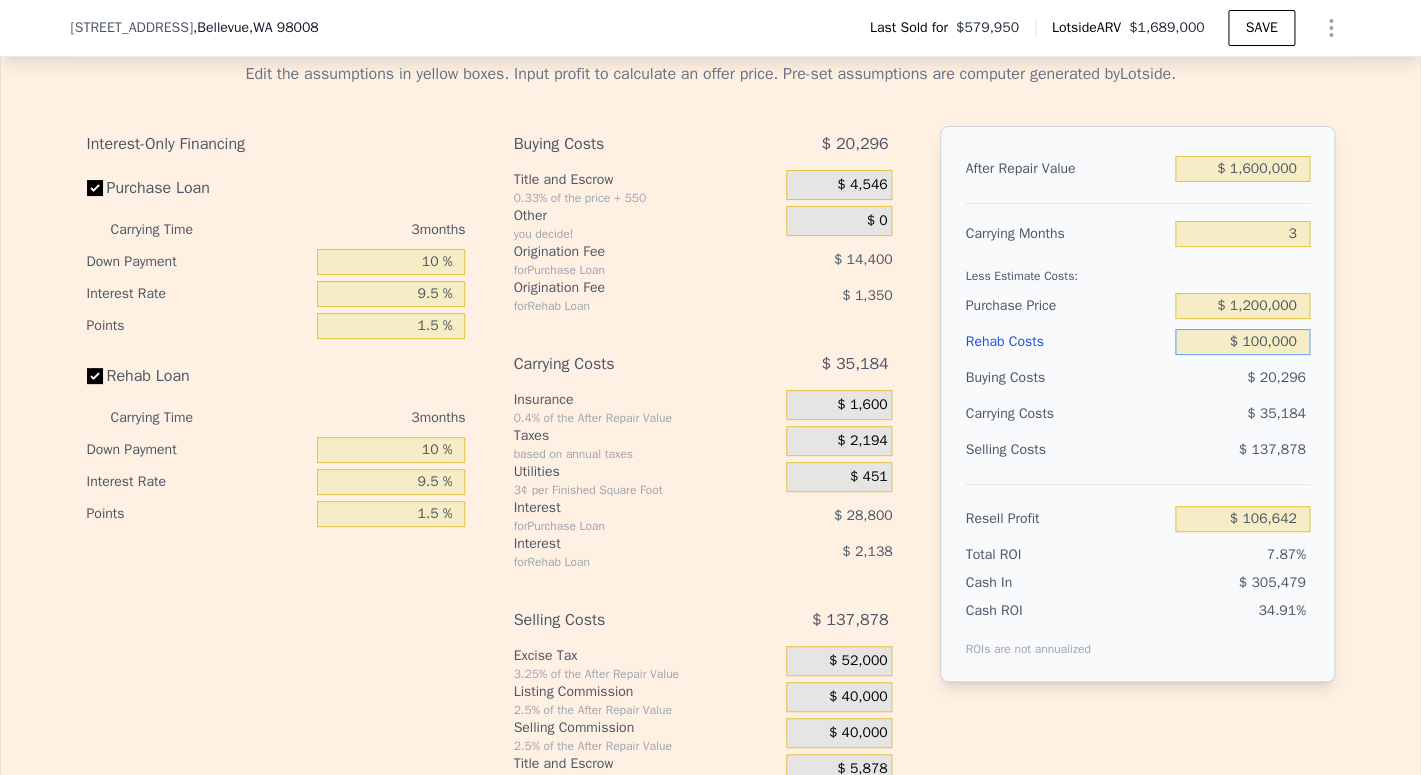 type on "$ 100,000" 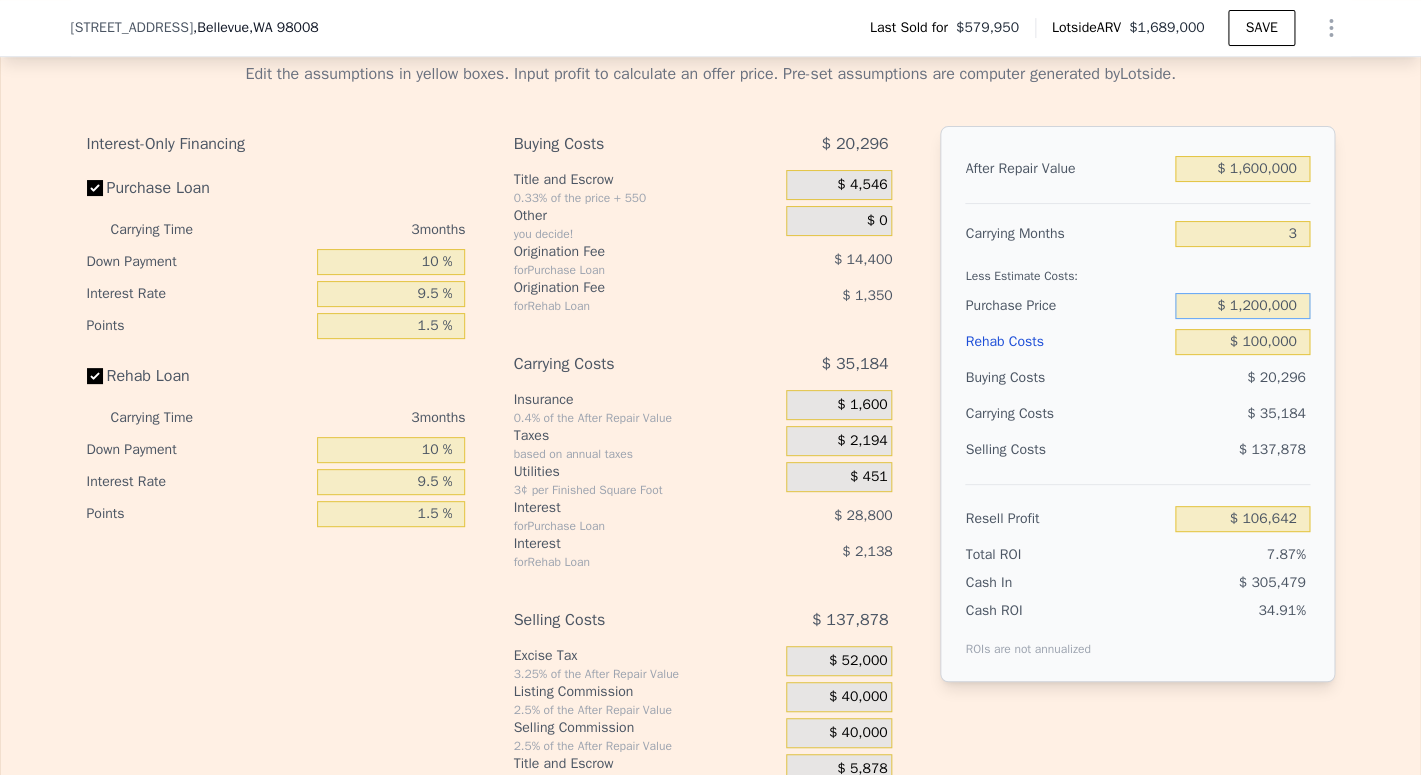 click on "$ 1,200,000" at bounding box center [1242, 306] 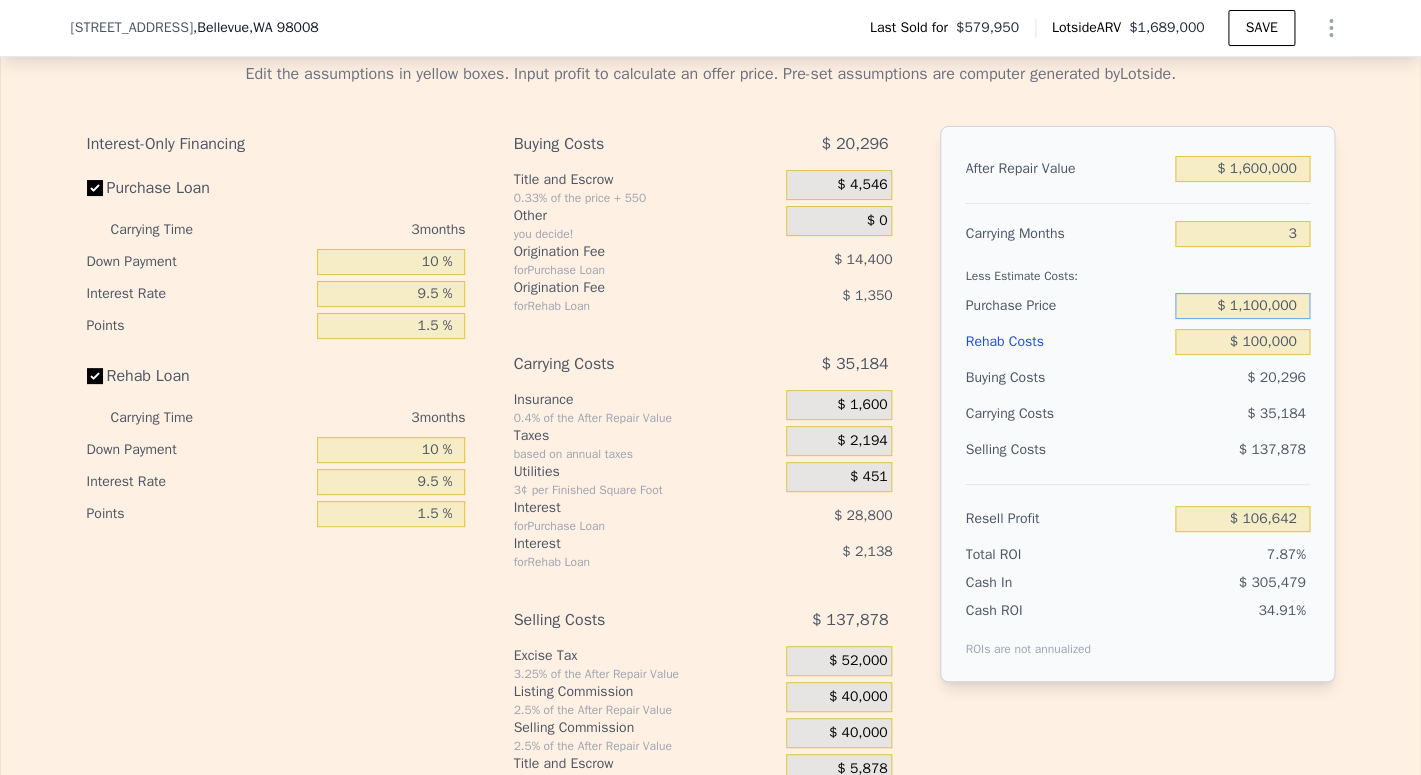 type on "$ 1,100,000" 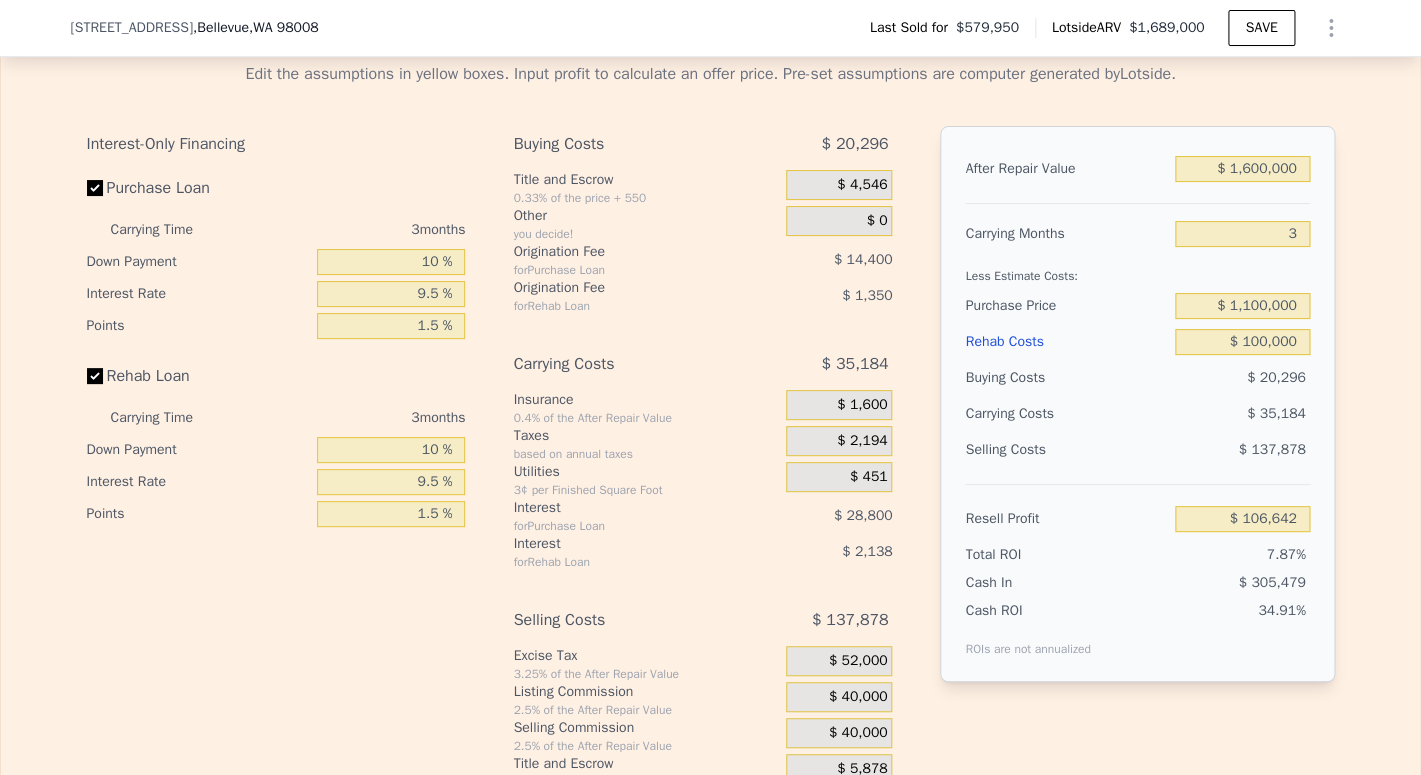 click on "$ 20,296" at bounding box center [1242, 378] 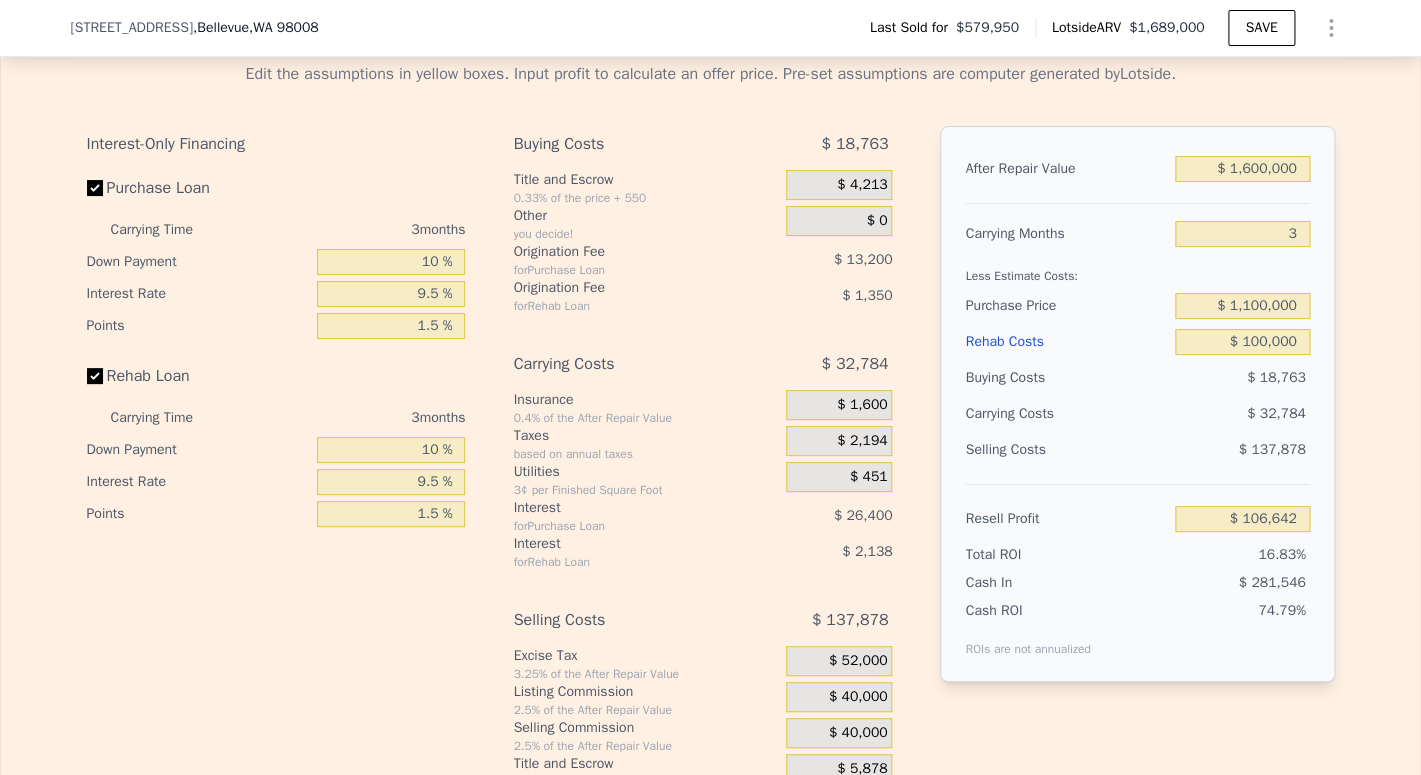type on "$ 210,575" 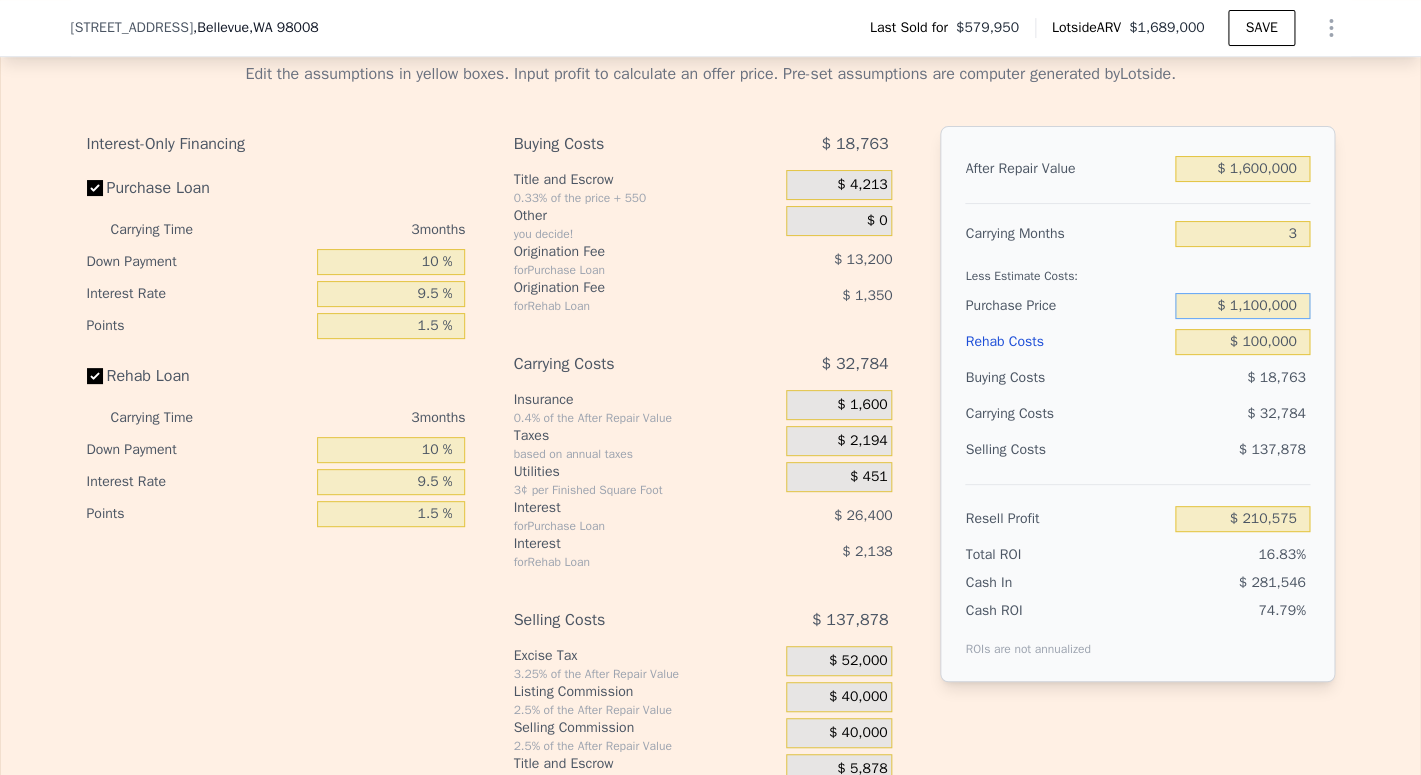 click on "$ 1,100,000" at bounding box center [1242, 306] 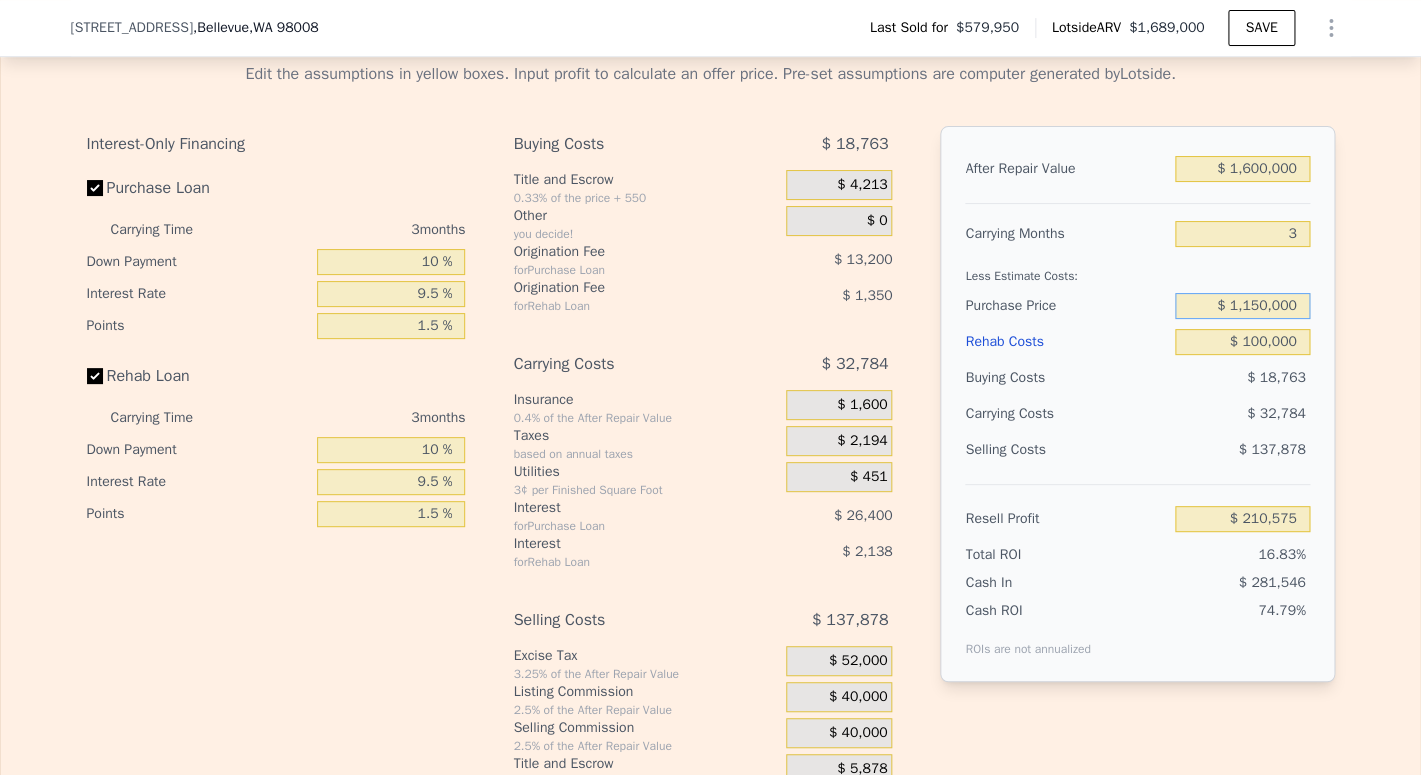 type on "$ 1,150,000" 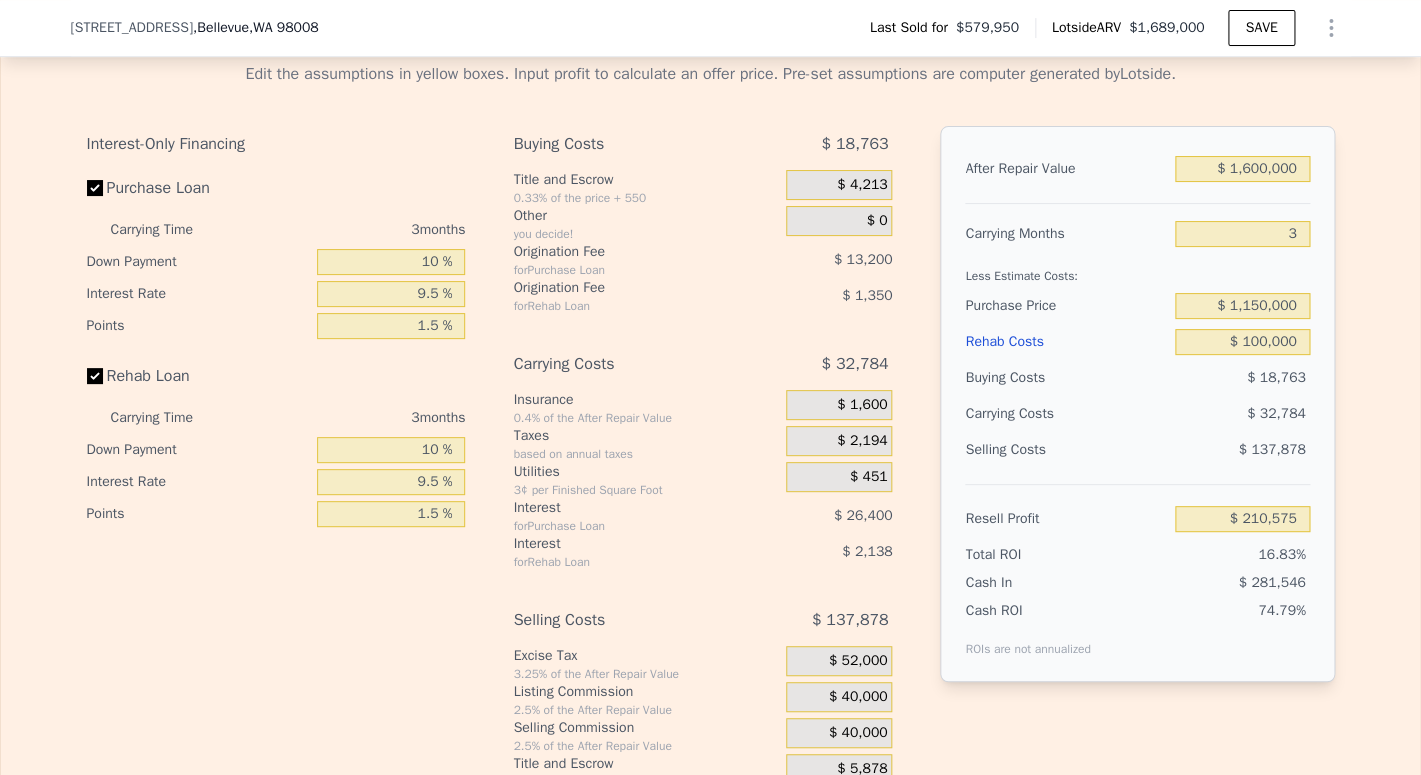 click on "$ 18,763" at bounding box center (1276, 377) 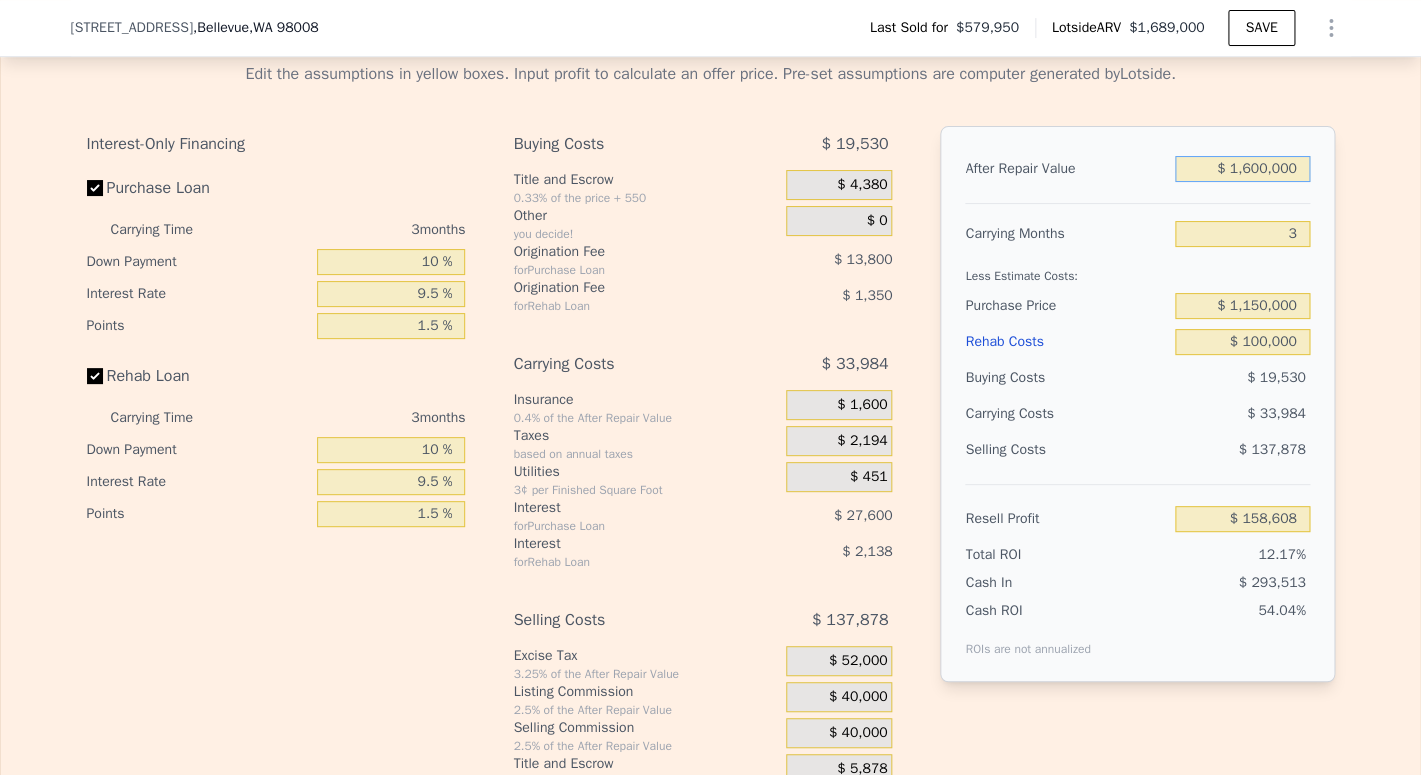 click on "$ 1,600,000" at bounding box center (1242, 169) 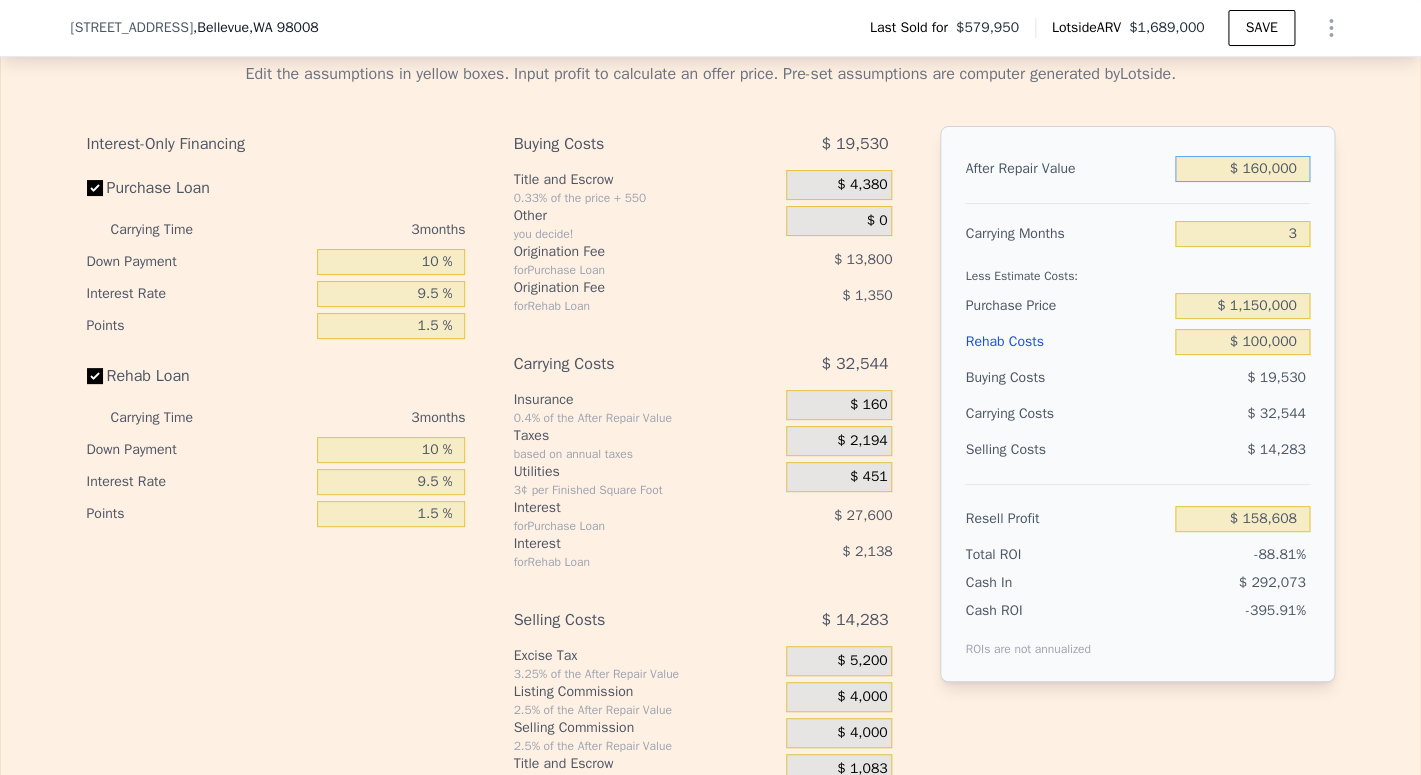 type on "-$ 1,156,357" 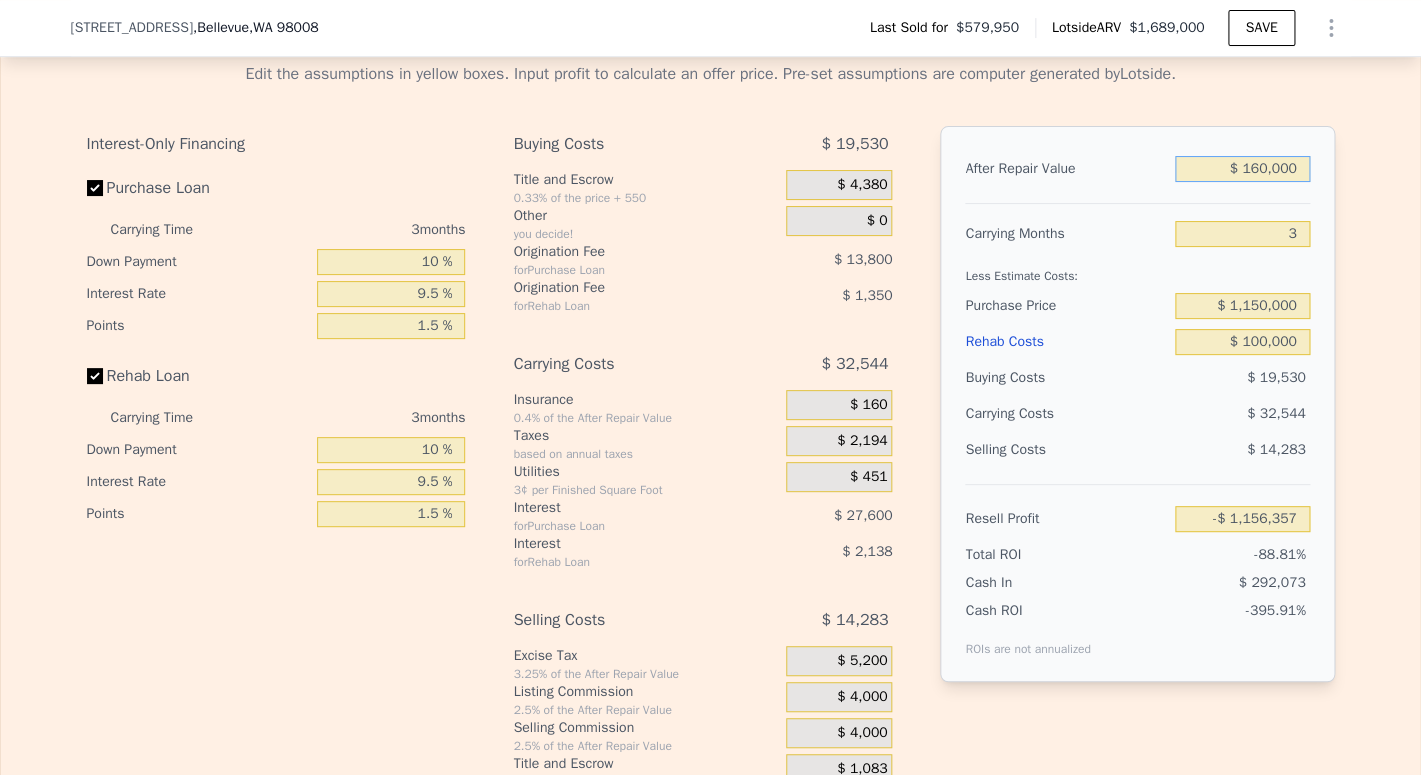 type on "$ 1,650,000" 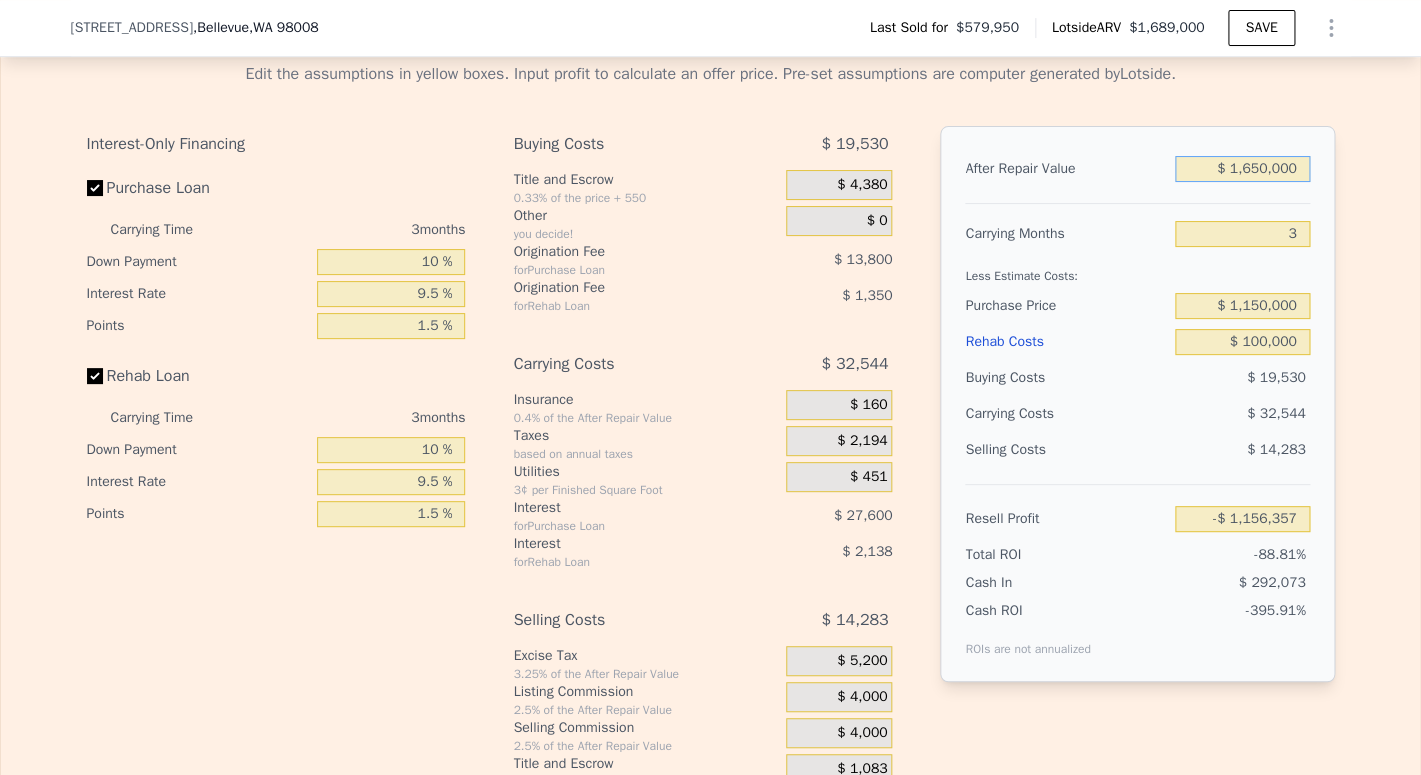 type on "$ 204,266" 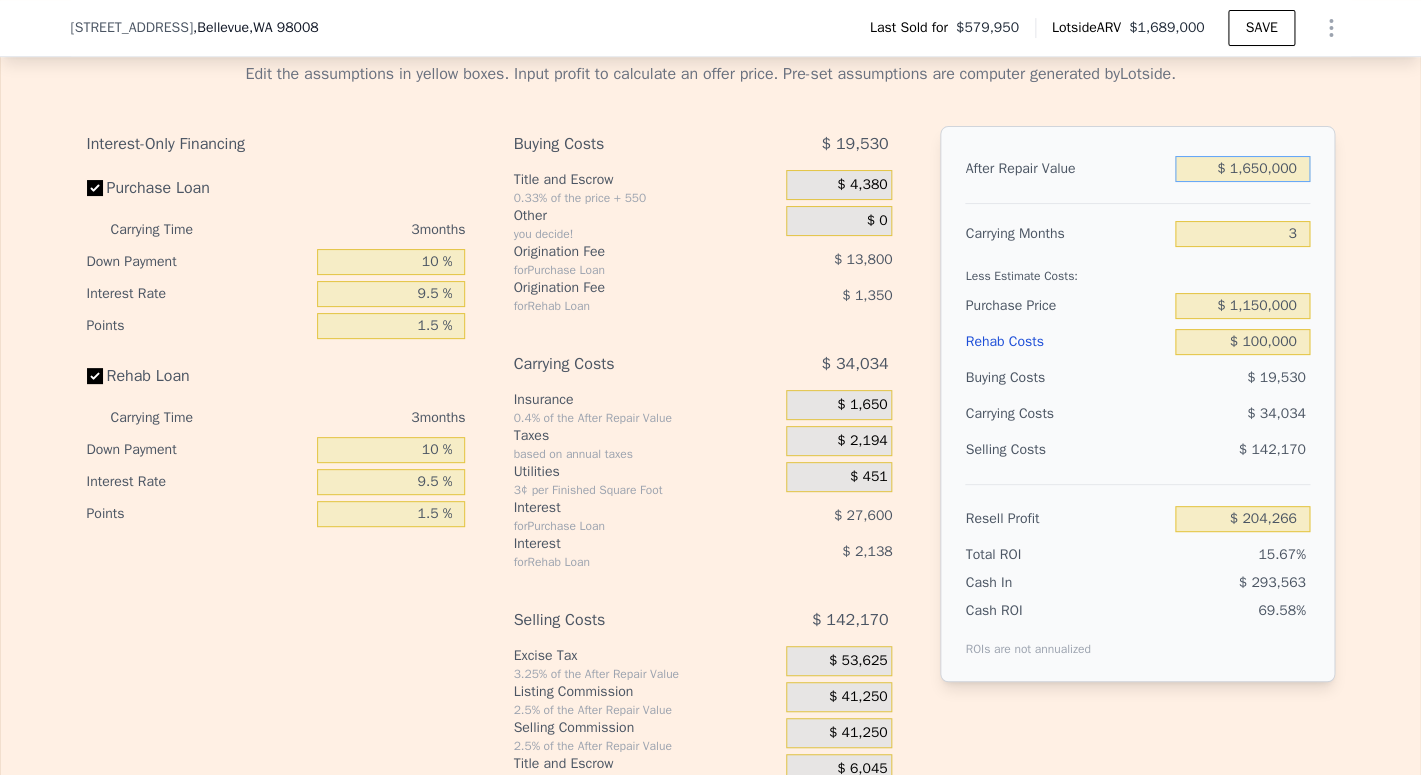 type on "$ 1,650,000" 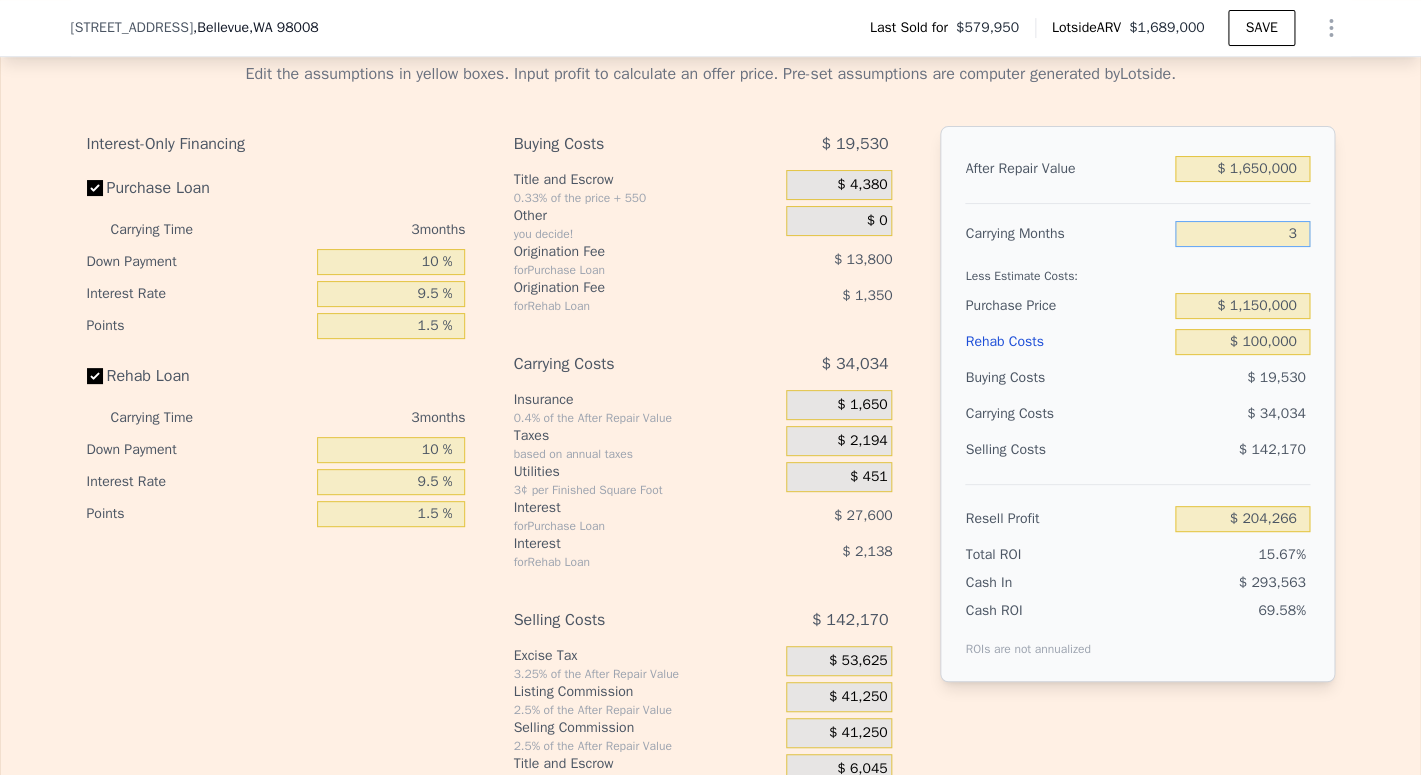 click on "3" at bounding box center [1242, 234] 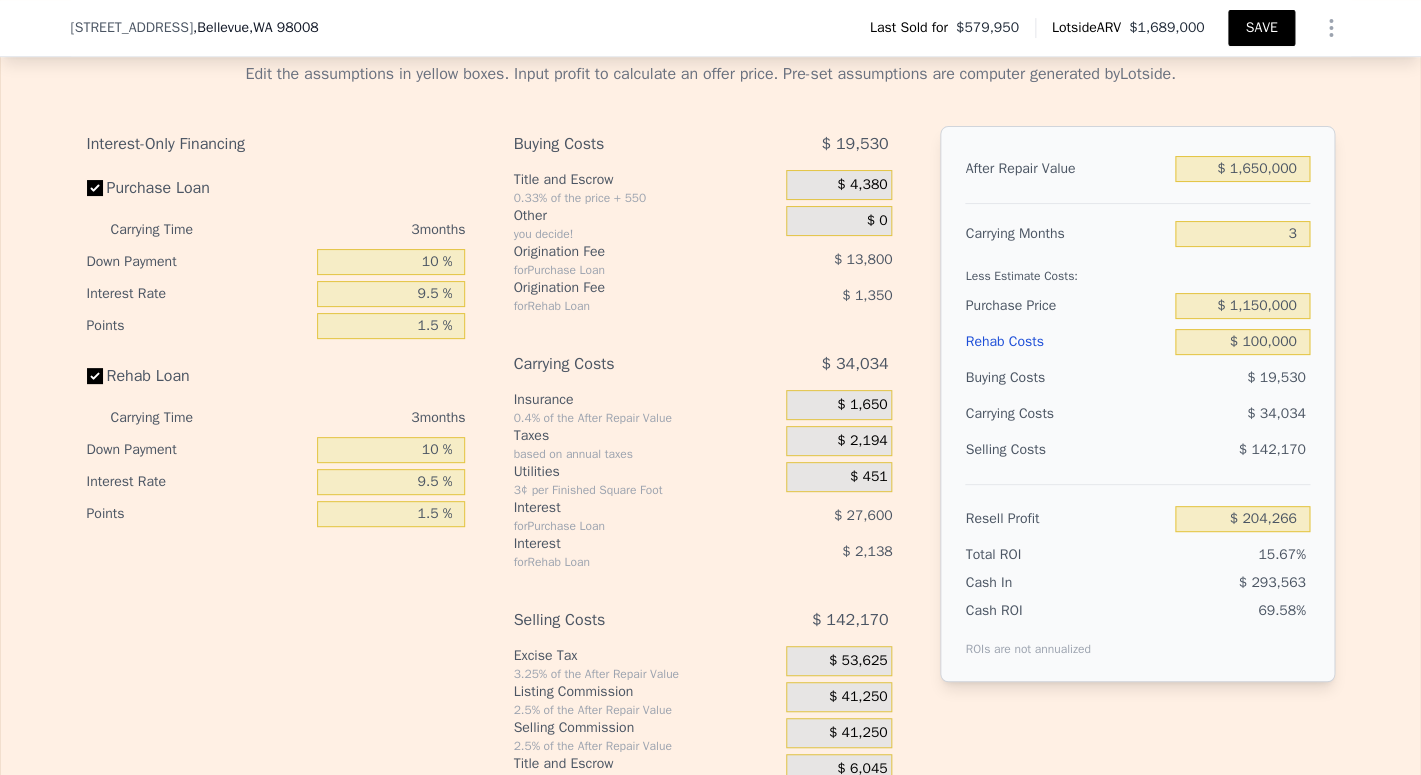 click on "SAVE" at bounding box center [1261, 28] 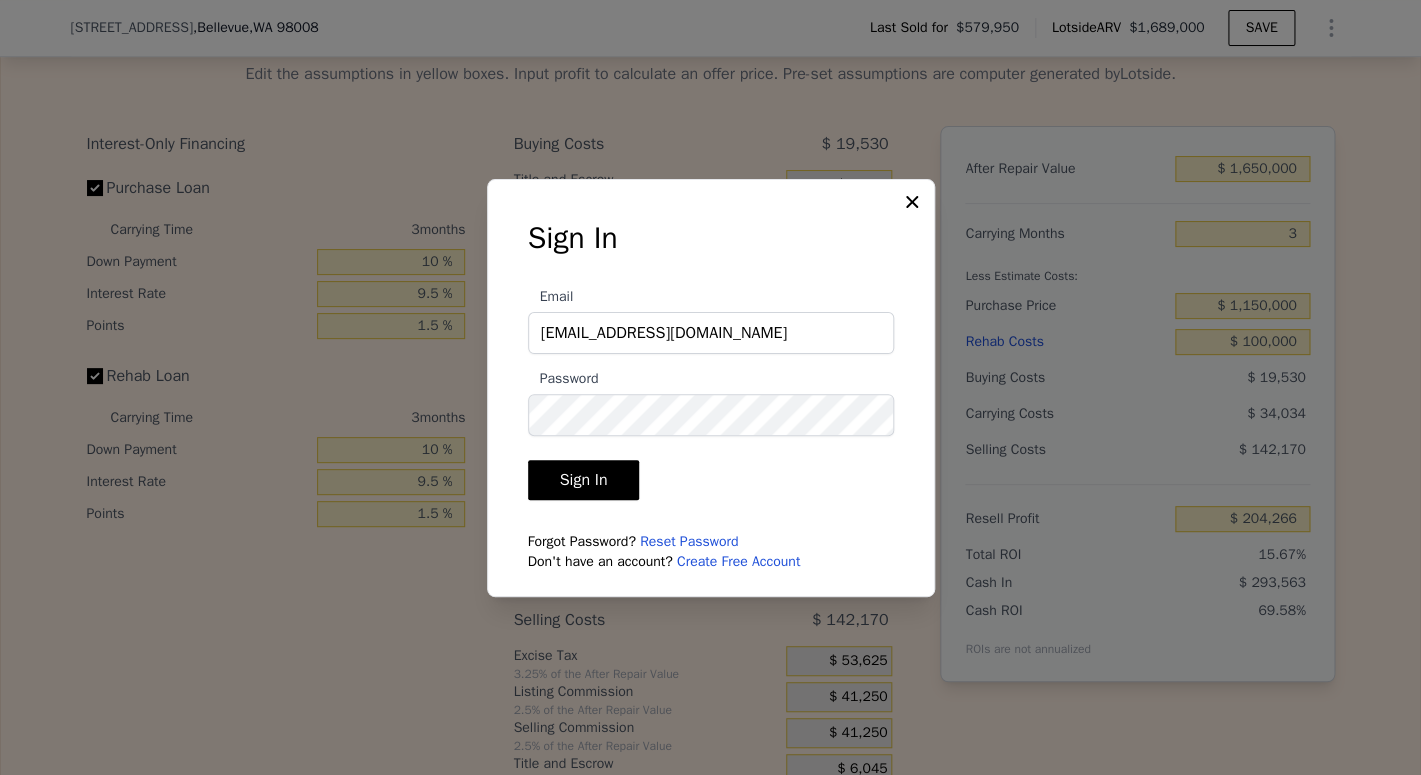 type on "lili.gerasimyuk@gmail.com" 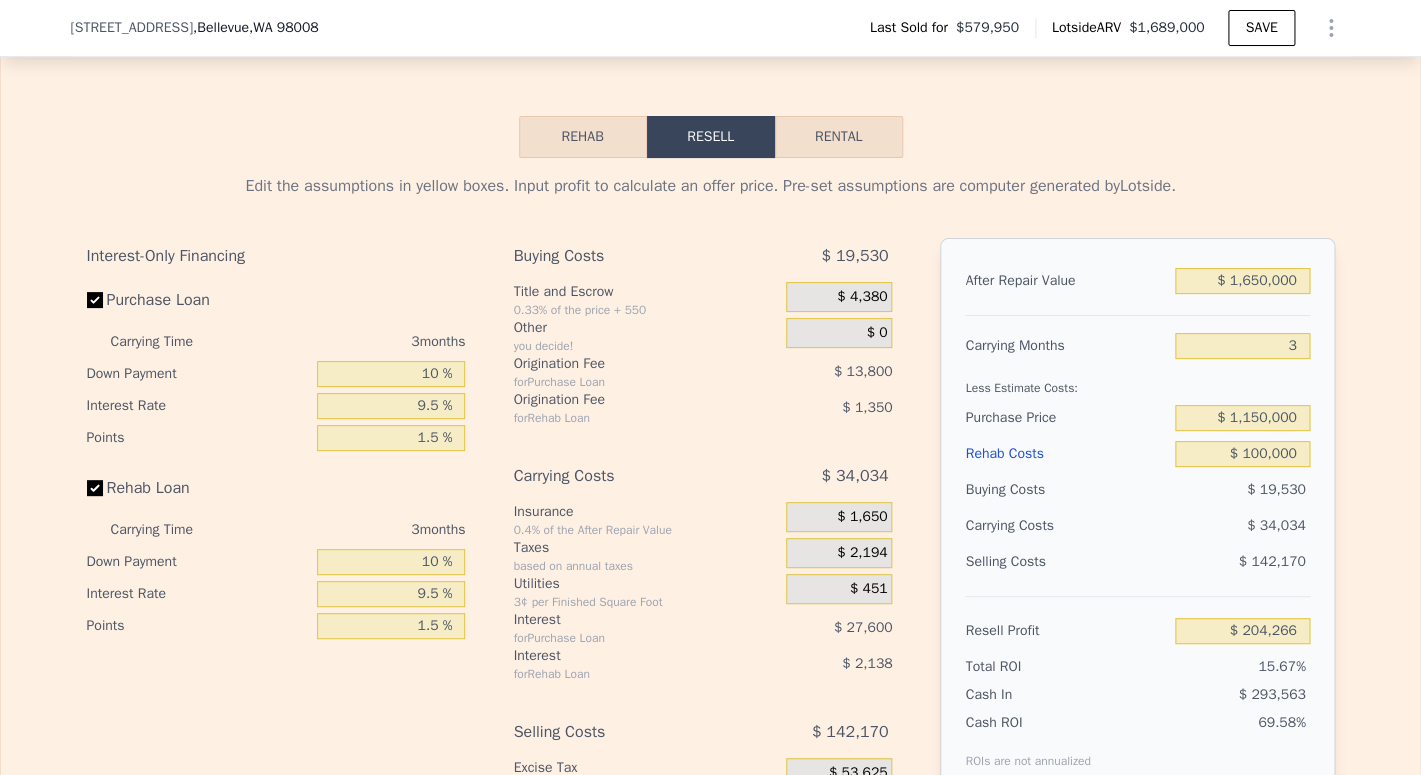 scroll, scrollTop: 3212, scrollLeft: 0, axis: vertical 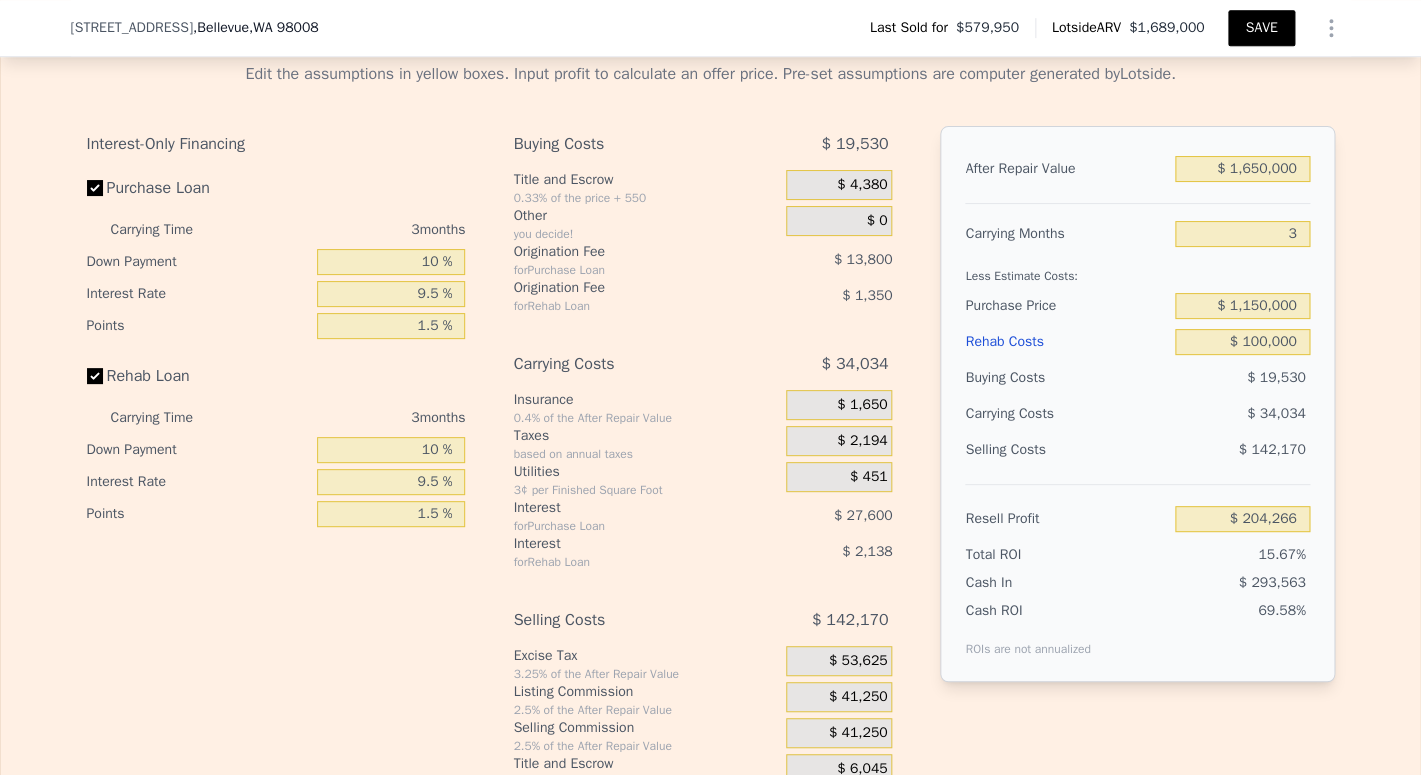 click on "SAVE" at bounding box center [1261, 28] 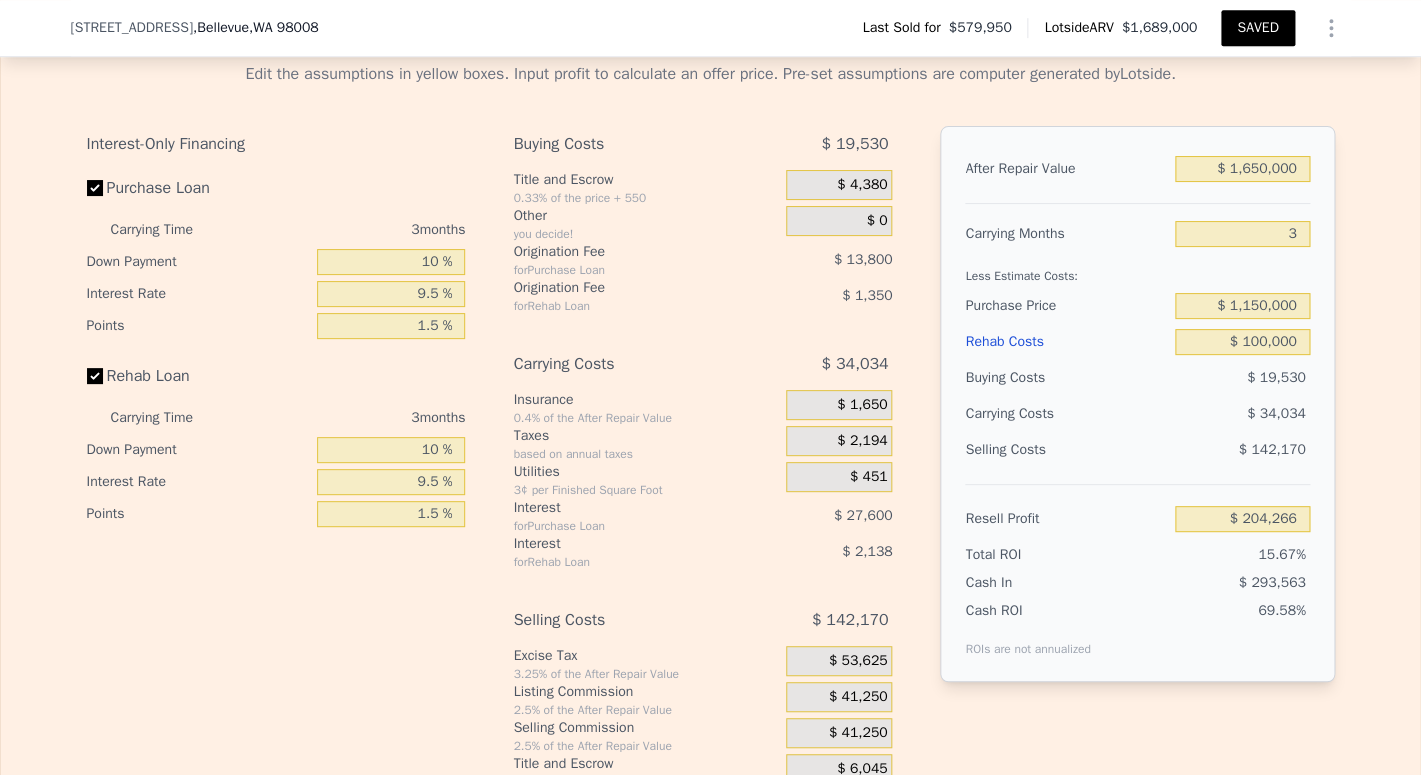 click 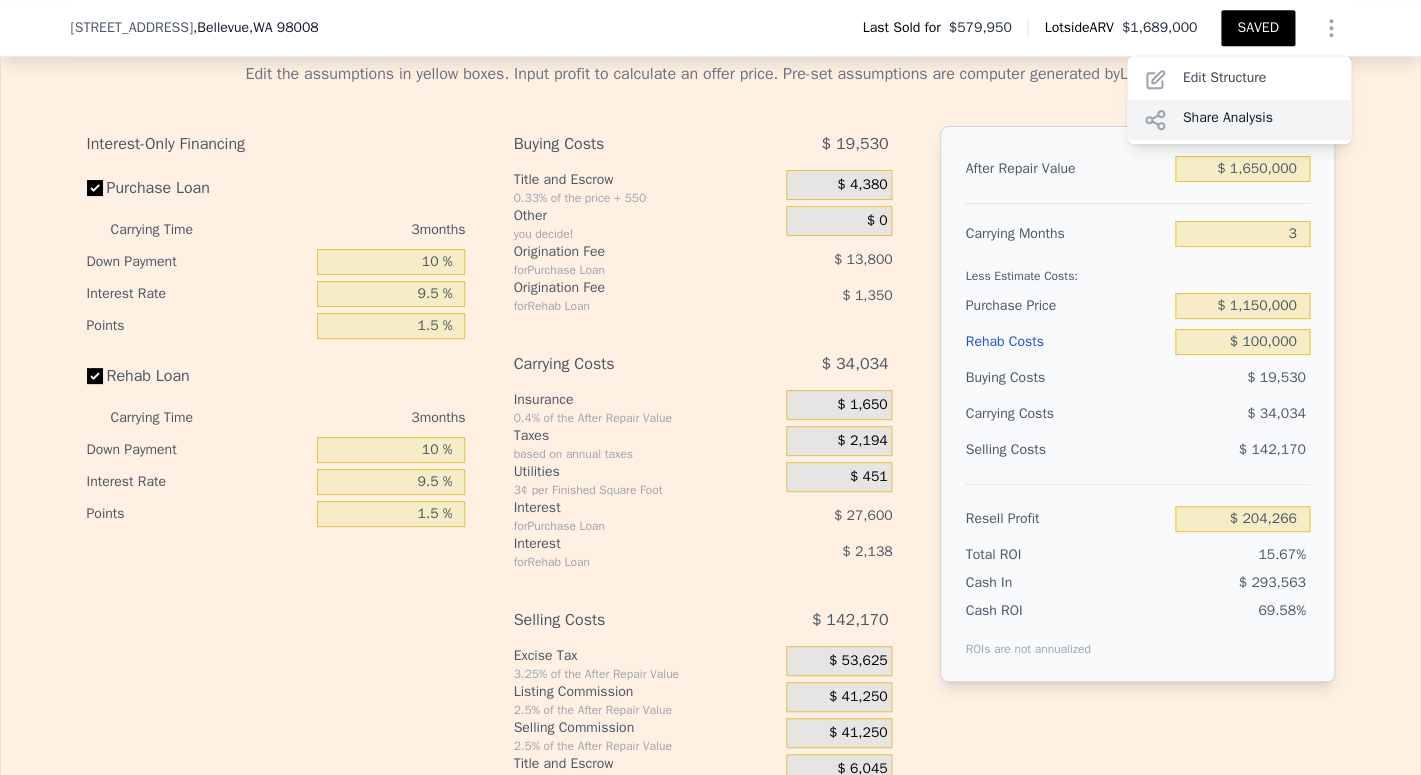 click on "Share Analysis" at bounding box center (1239, 120) 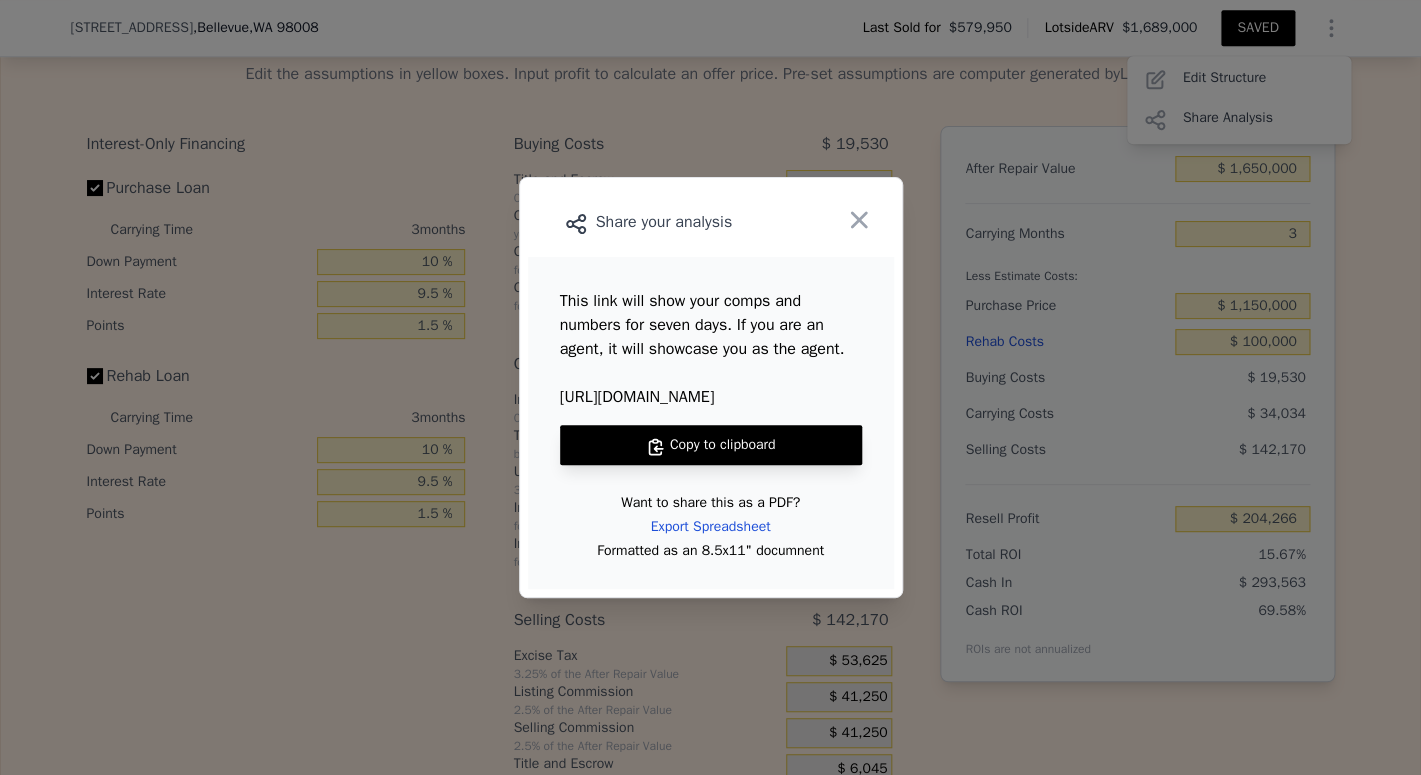 click on "Copy to clipboard" at bounding box center (711, 445) 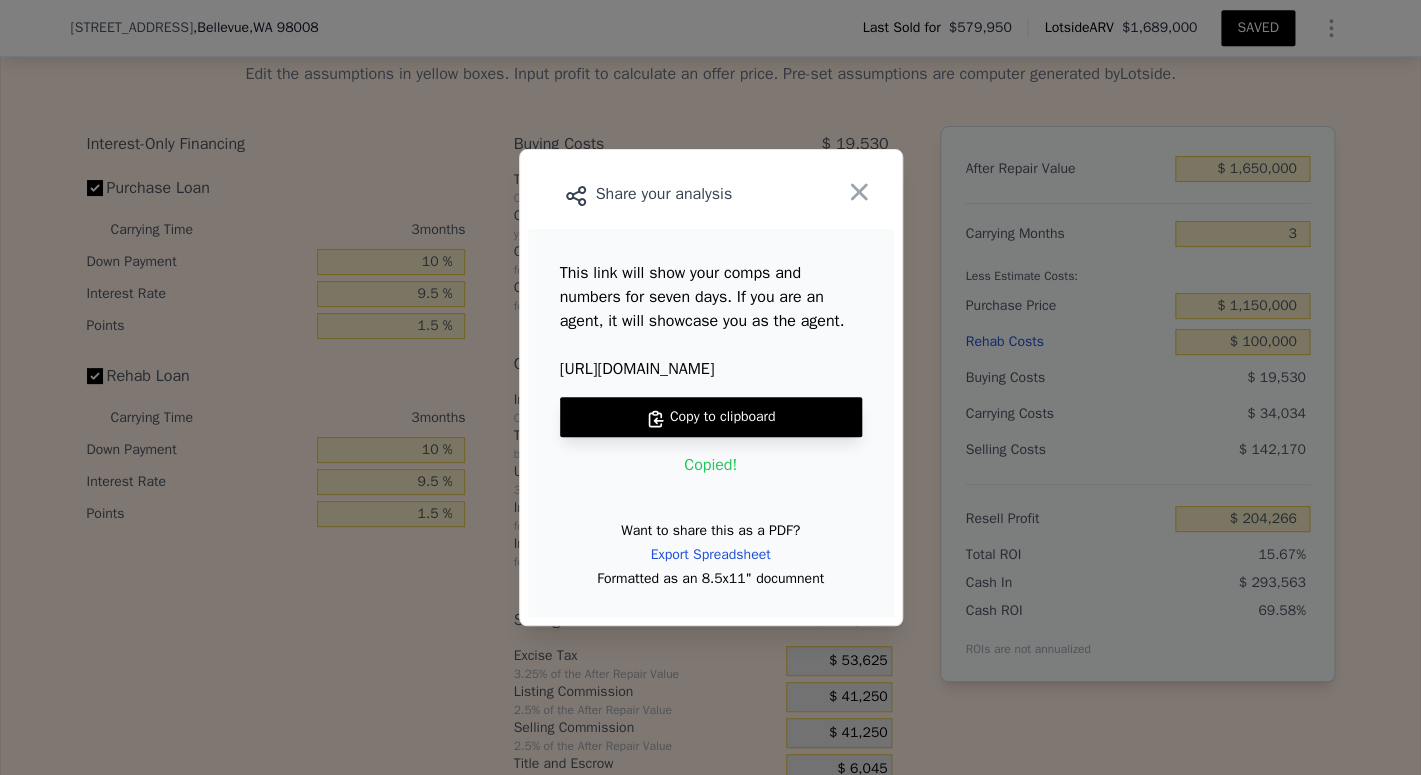 click on "Copy to clipboard" at bounding box center (711, 417) 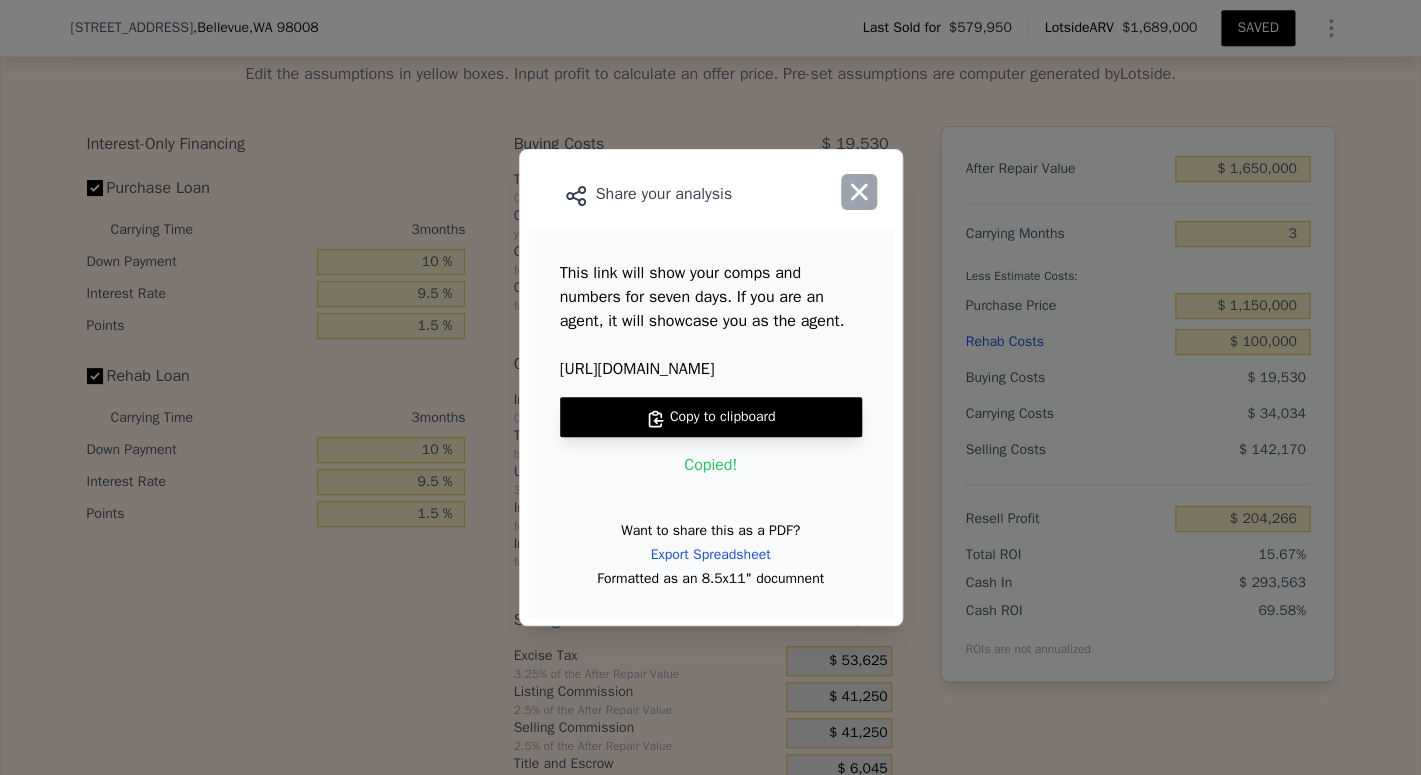click 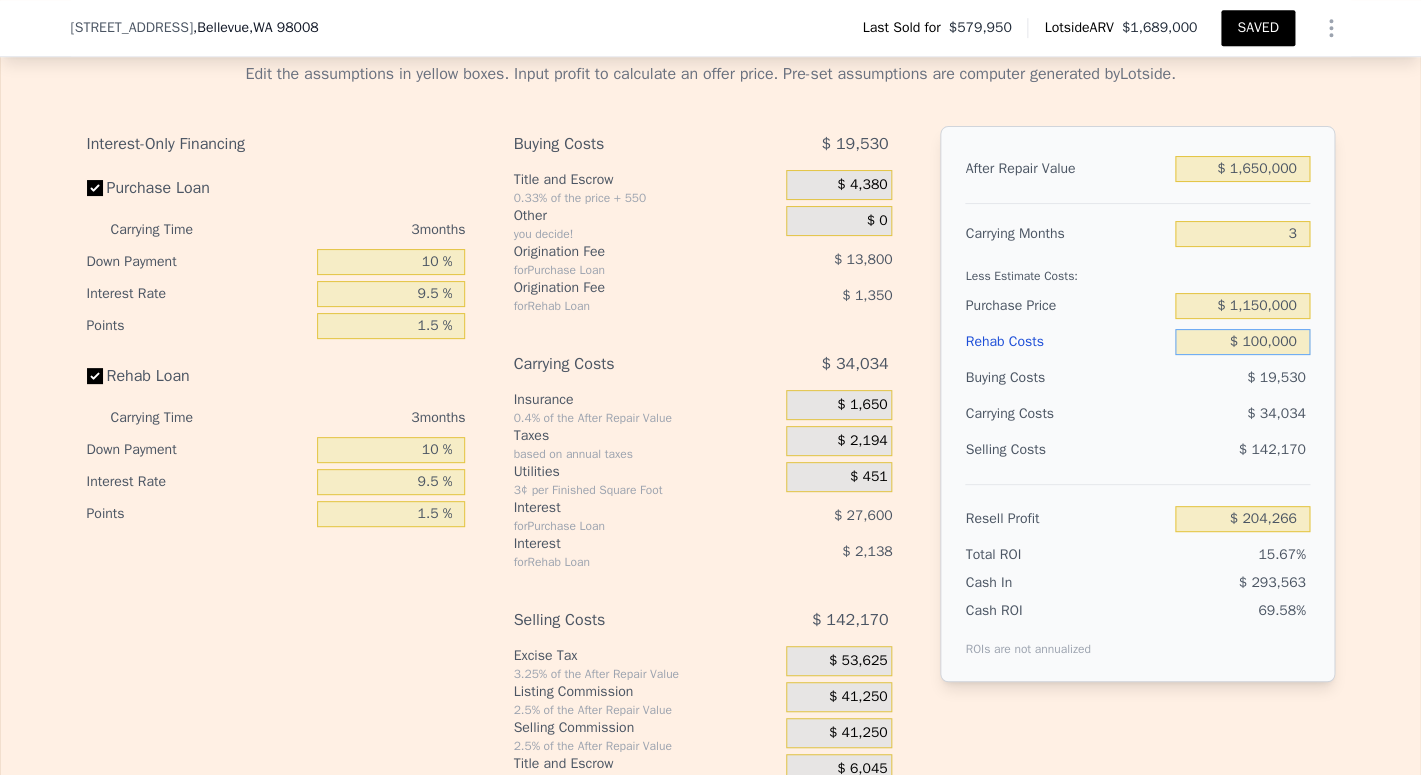 click on "$ 100,000" at bounding box center [1242, 342] 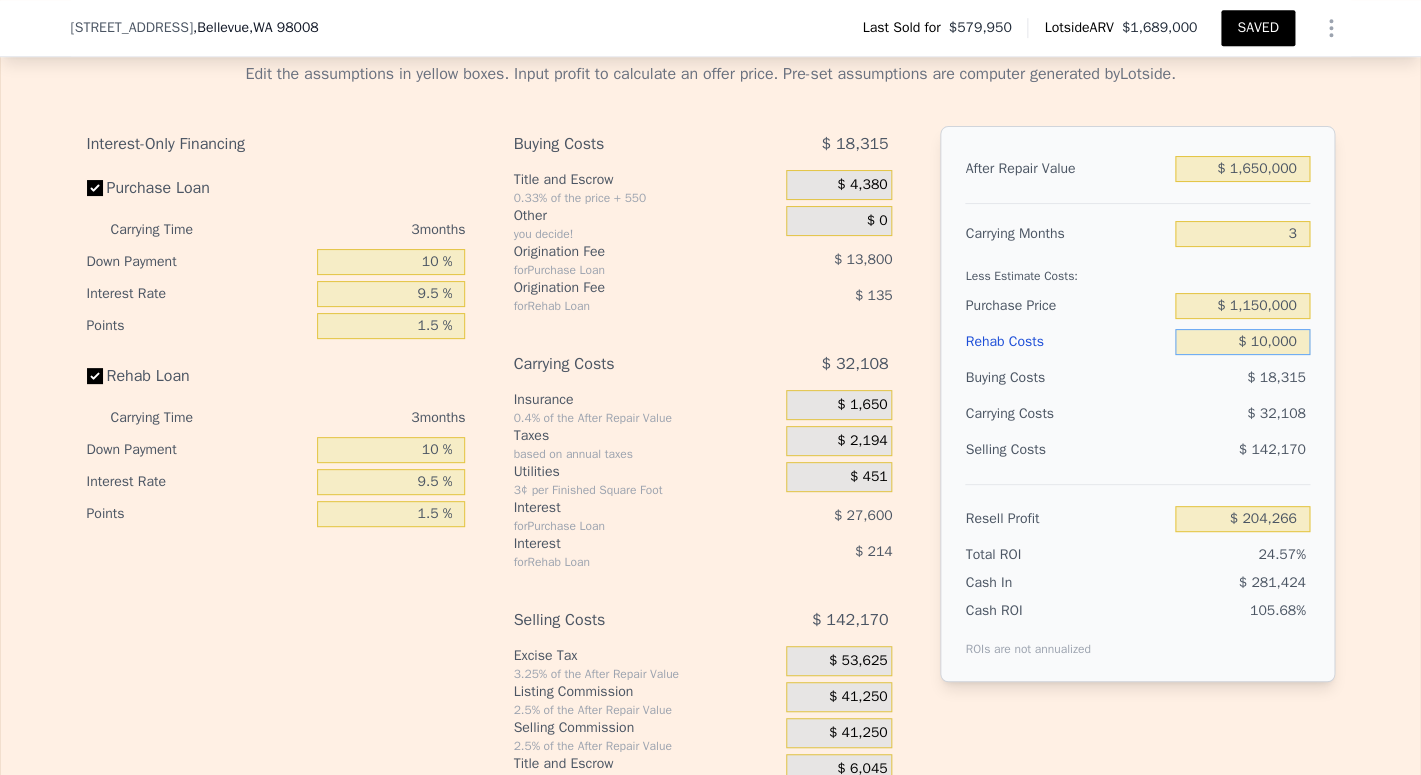 type on "$ 297,407" 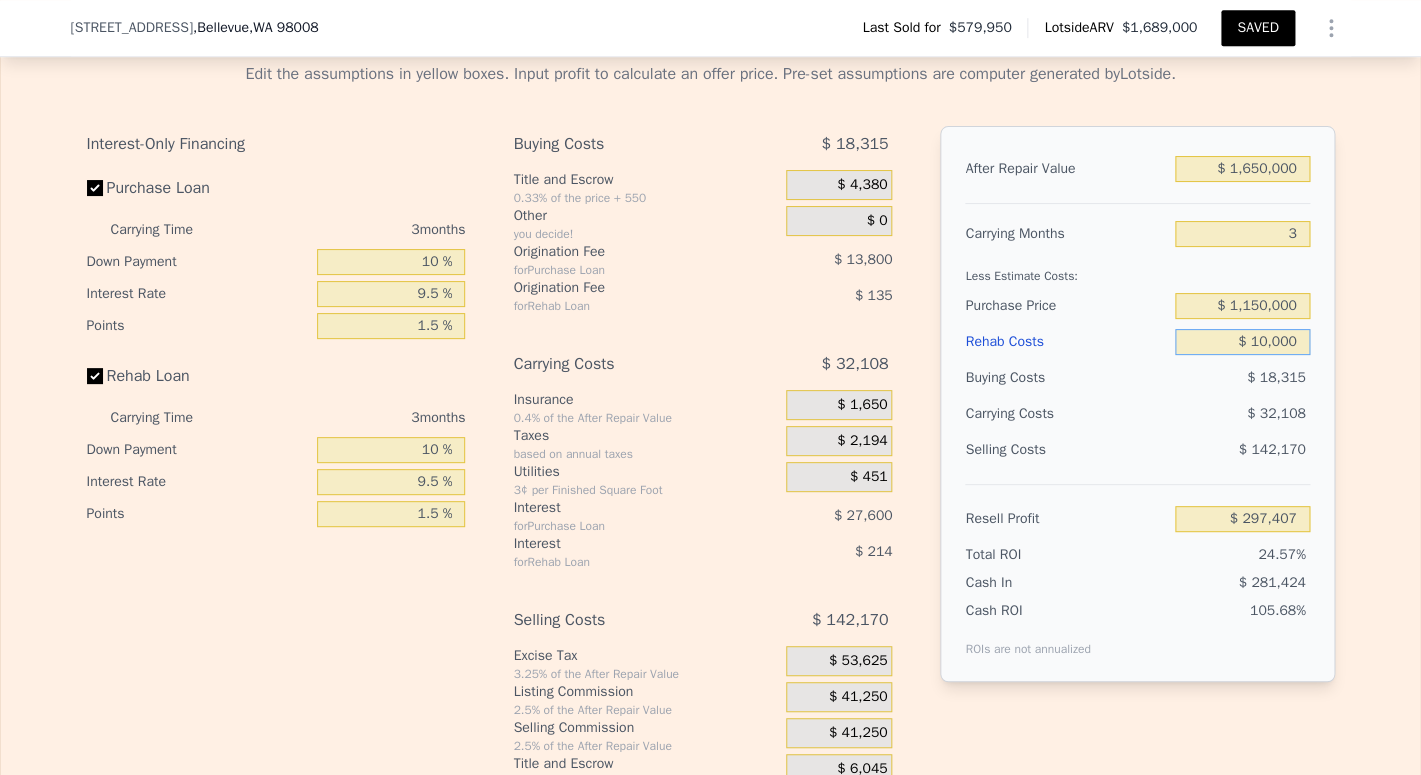 type on "$ 150,000" 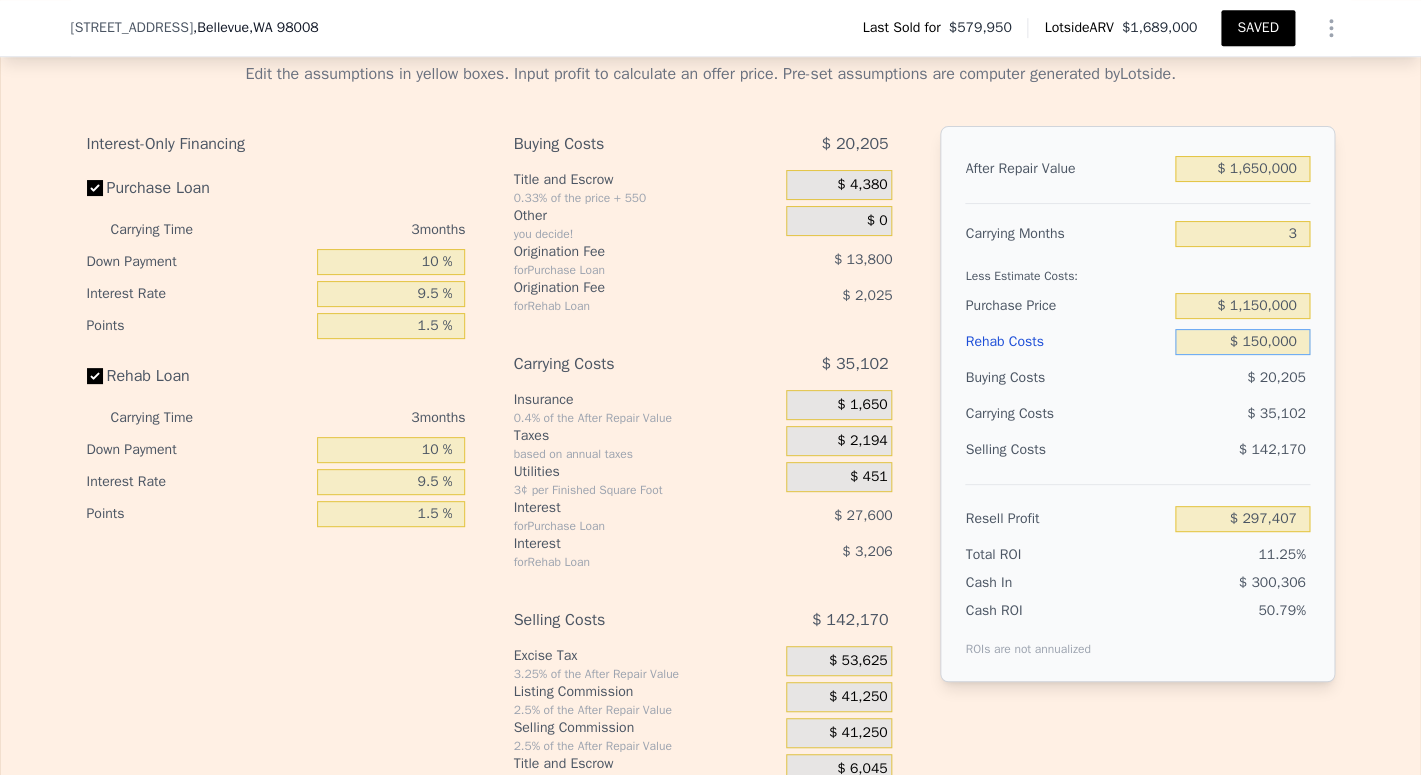 type on "$ 152,523" 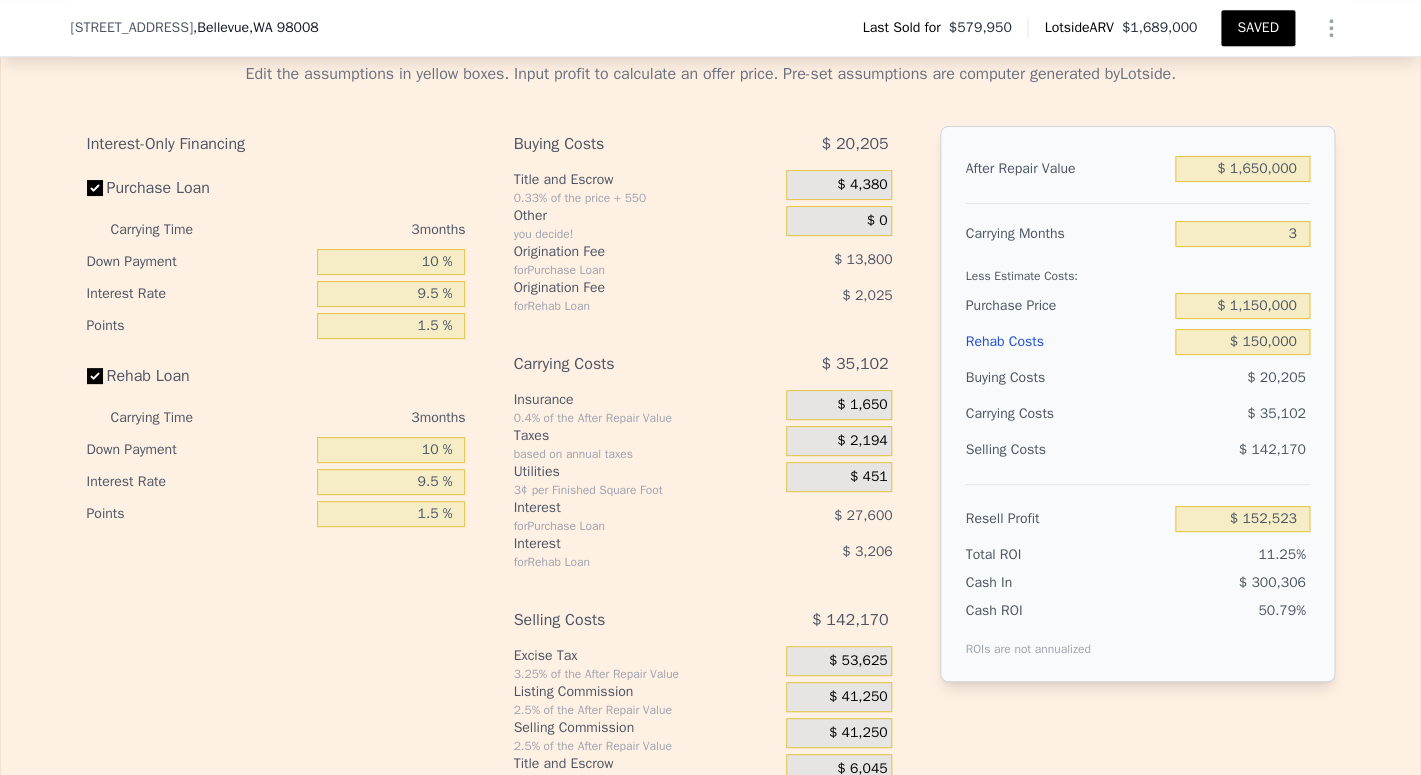 click on "$ 142,170" at bounding box center (1242, 450) 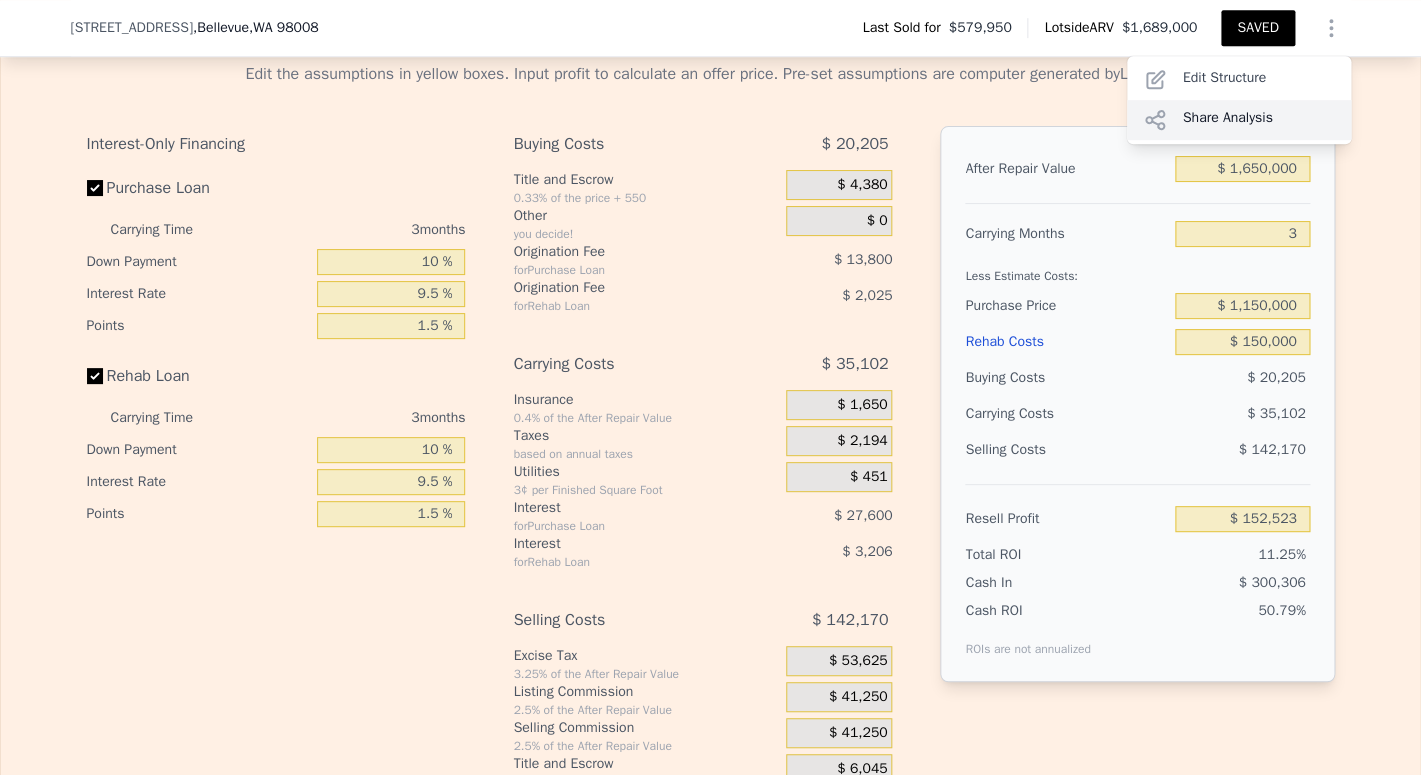 click on "Share Analysis" at bounding box center [1239, 120] 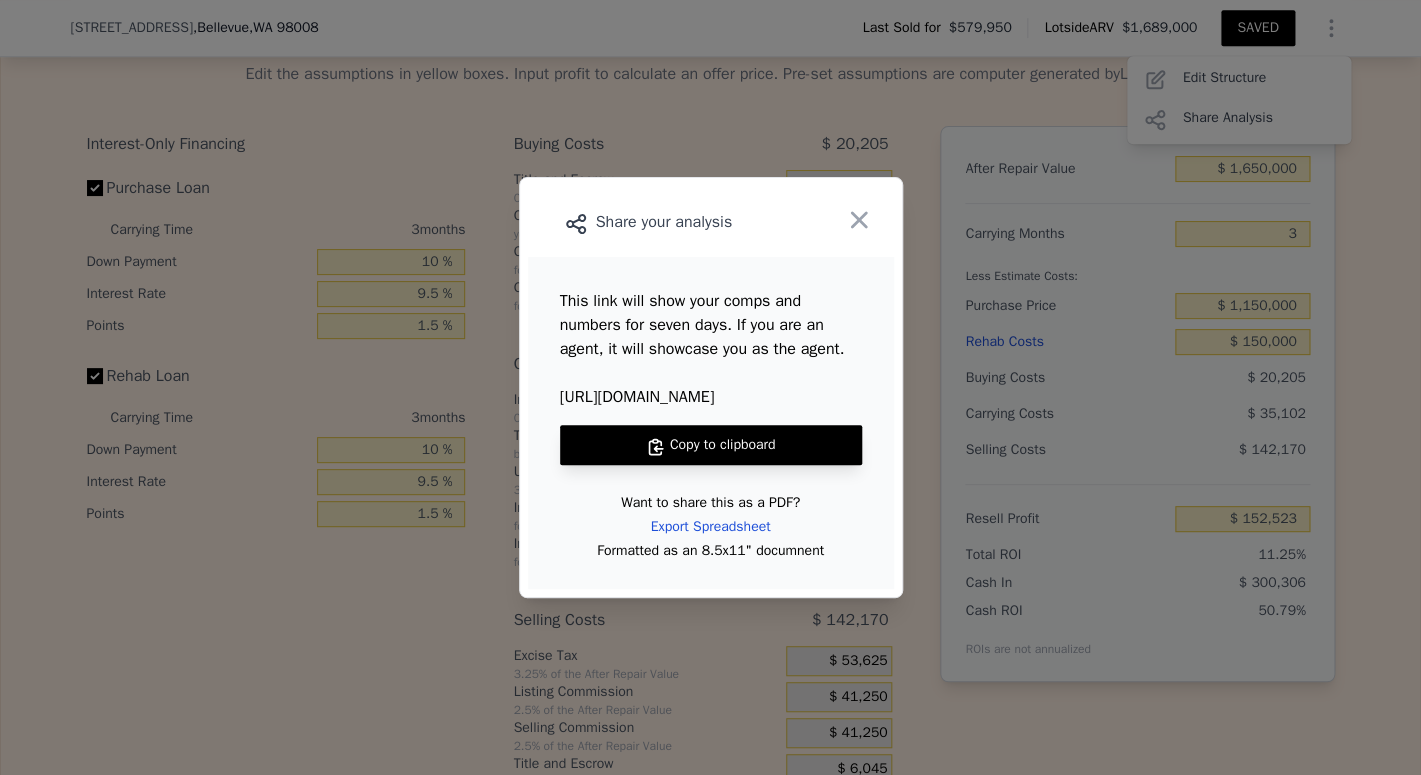 click on "Copy to clipboard" at bounding box center (711, 445) 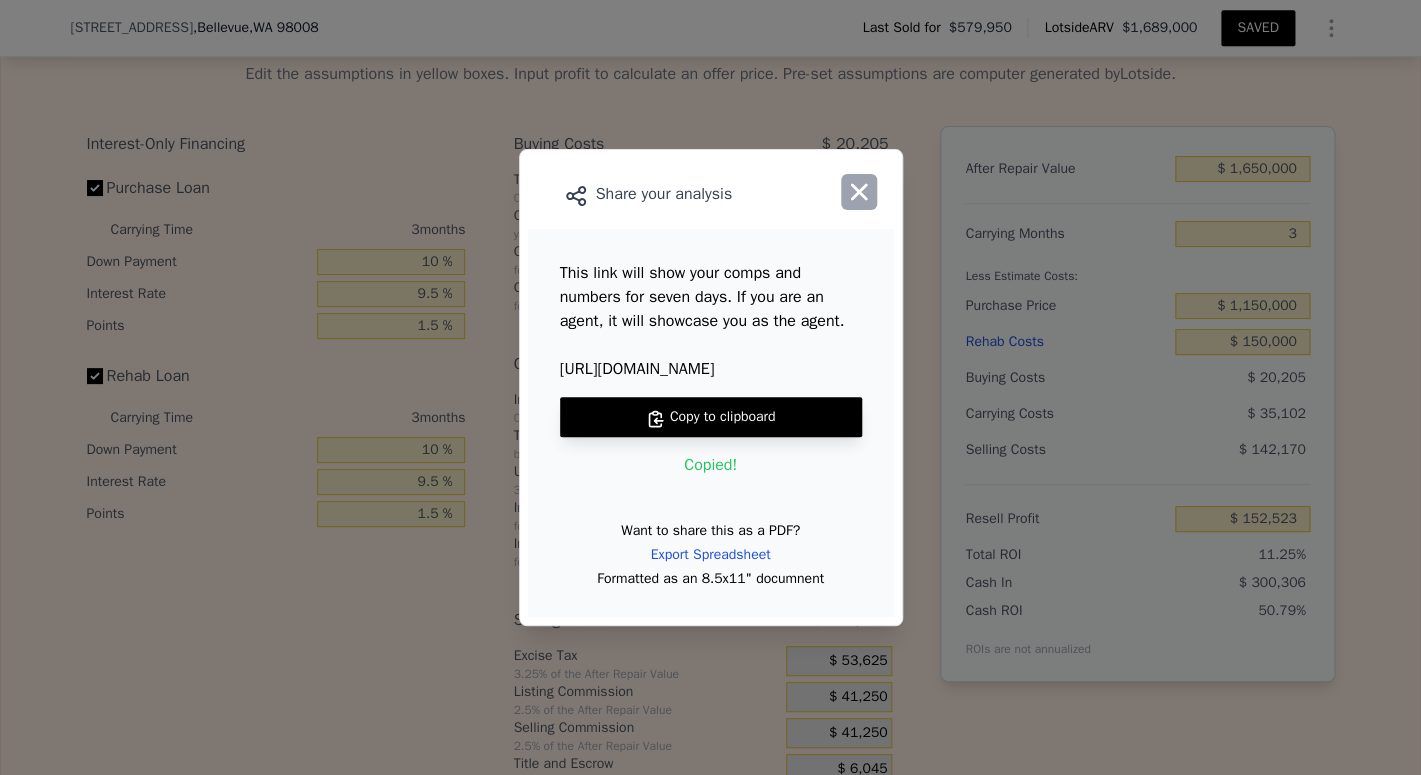 click 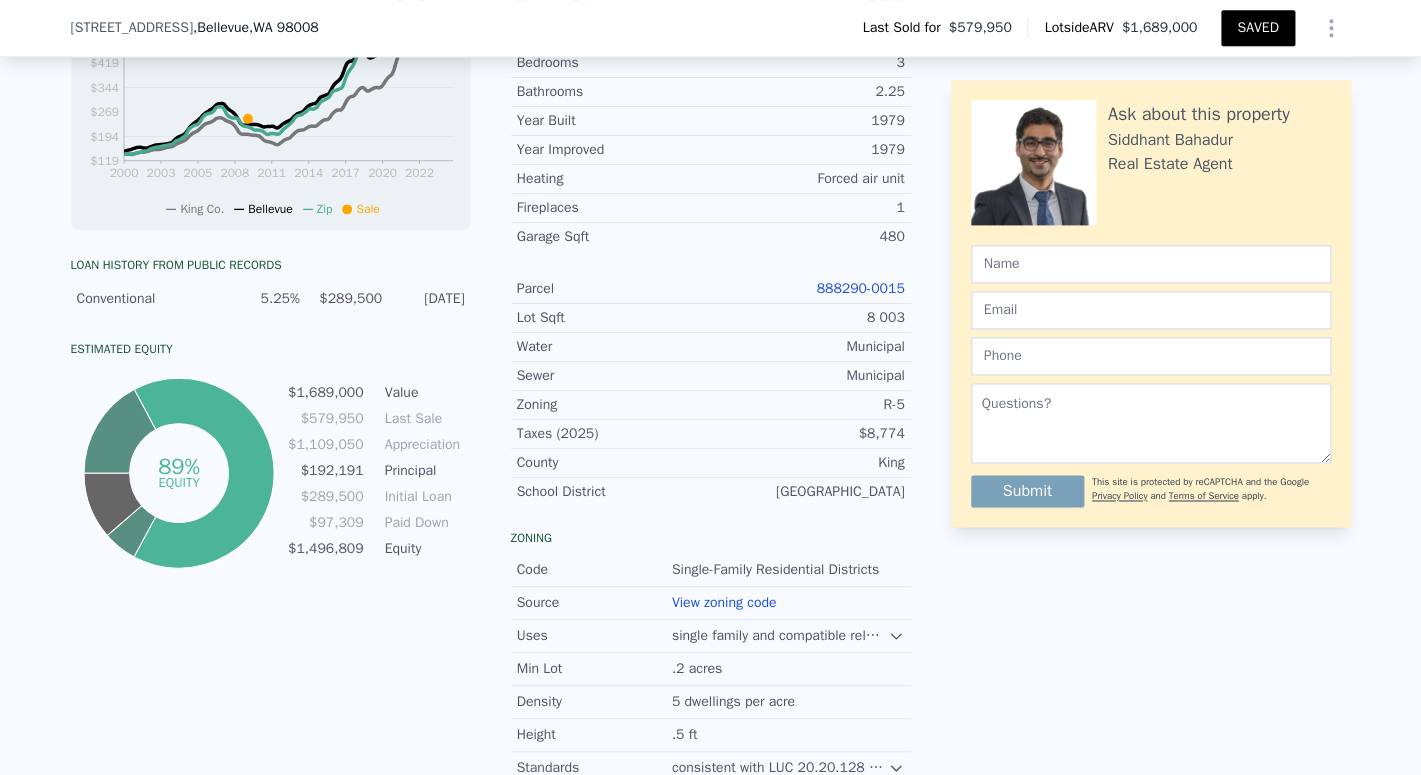 scroll, scrollTop: 471, scrollLeft: 0, axis: vertical 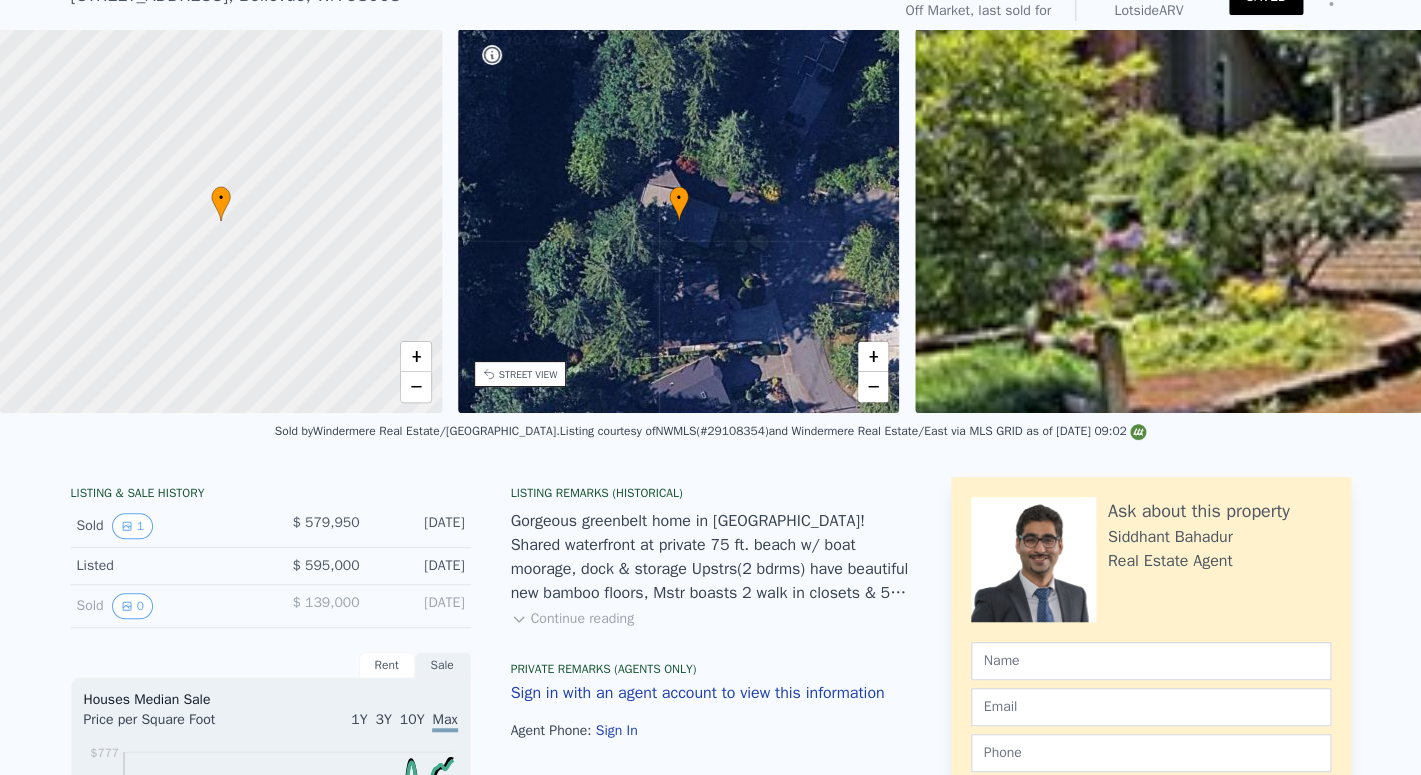 click on "Gorgeous greenbelt home in Vasa Vista! Shared waterfront at private 75 ft. beach w/ boat moorage, dock & storage  Upstrs(2 bdrms) have beautiful new bamboo floors, Mstr boasts 2 walk in closets & 5 pc bath. Remodeled thruout, Vaulted ceilings, walls of windows, 4bdrms, 2.5 bths & huge bonus rm. New windows, paint, carpet, maple kitchen cabinets, hardwoods, trim, carpet, lighting, flooring and the list goes on. Don't miss this immaculate home on a quiet cul-de-sac! Boaters and waterfront lovers!" at bounding box center [711, 557] 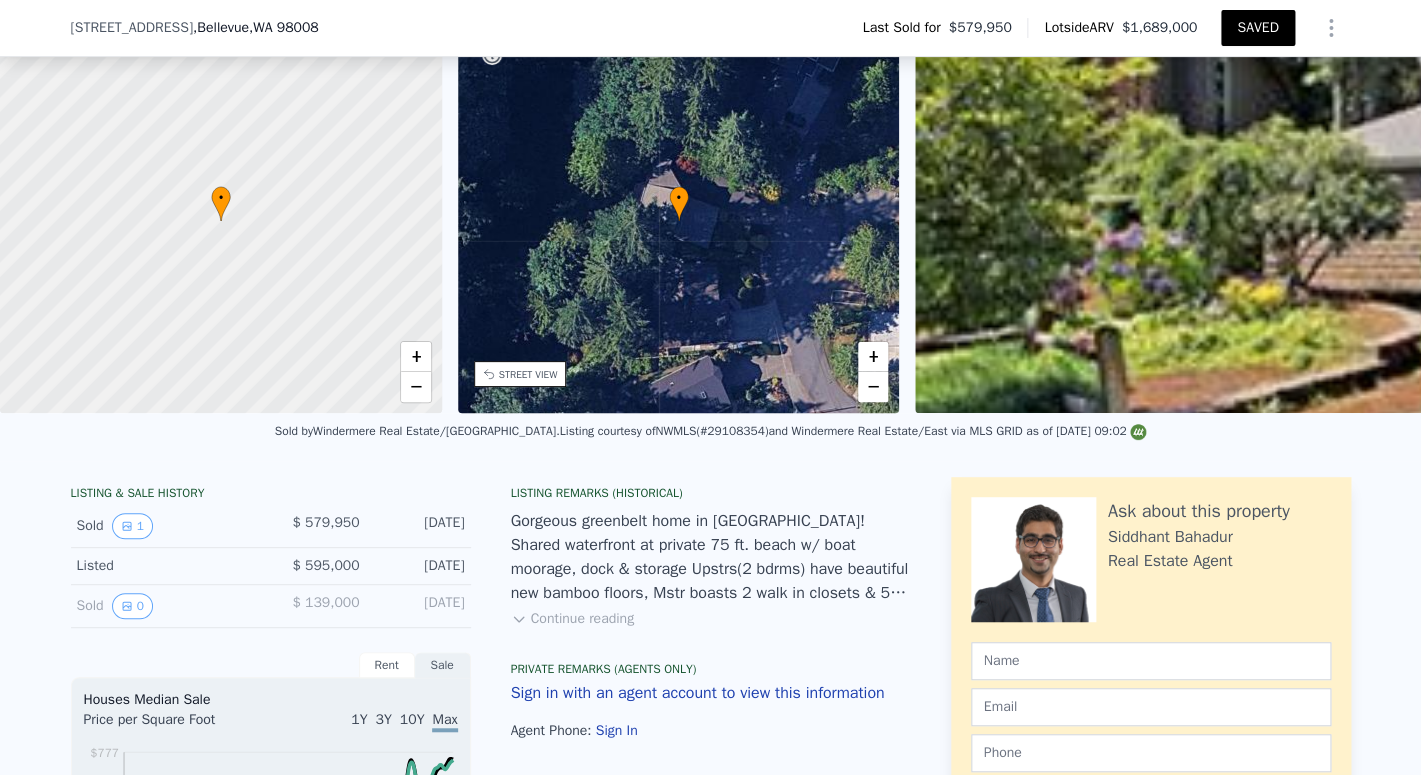 click on "Gorgeous greenbelt home in Vasa Vista! Shared waterfront at private 75 ft. beach w/ boat moorage, dock & storage  Upstrs(2 bdrms) have beautiful new bamboo floors, Mstr boasts 2 walk in closets & 5 pc bath. Remodeled thruout, Vaulted ceilings, walls of windows, 4bdrms, 2.5 bths & huge bonus rm. New windows, paint, carpet, maple kitchen cabinets, hardwoods, trim, carpet, lighting, flooring and the list goes on. Don't miss this immaculate home on a quiet cul-de-sac! Boaters and waterfront lovers!" at bounding box center (711, 557) 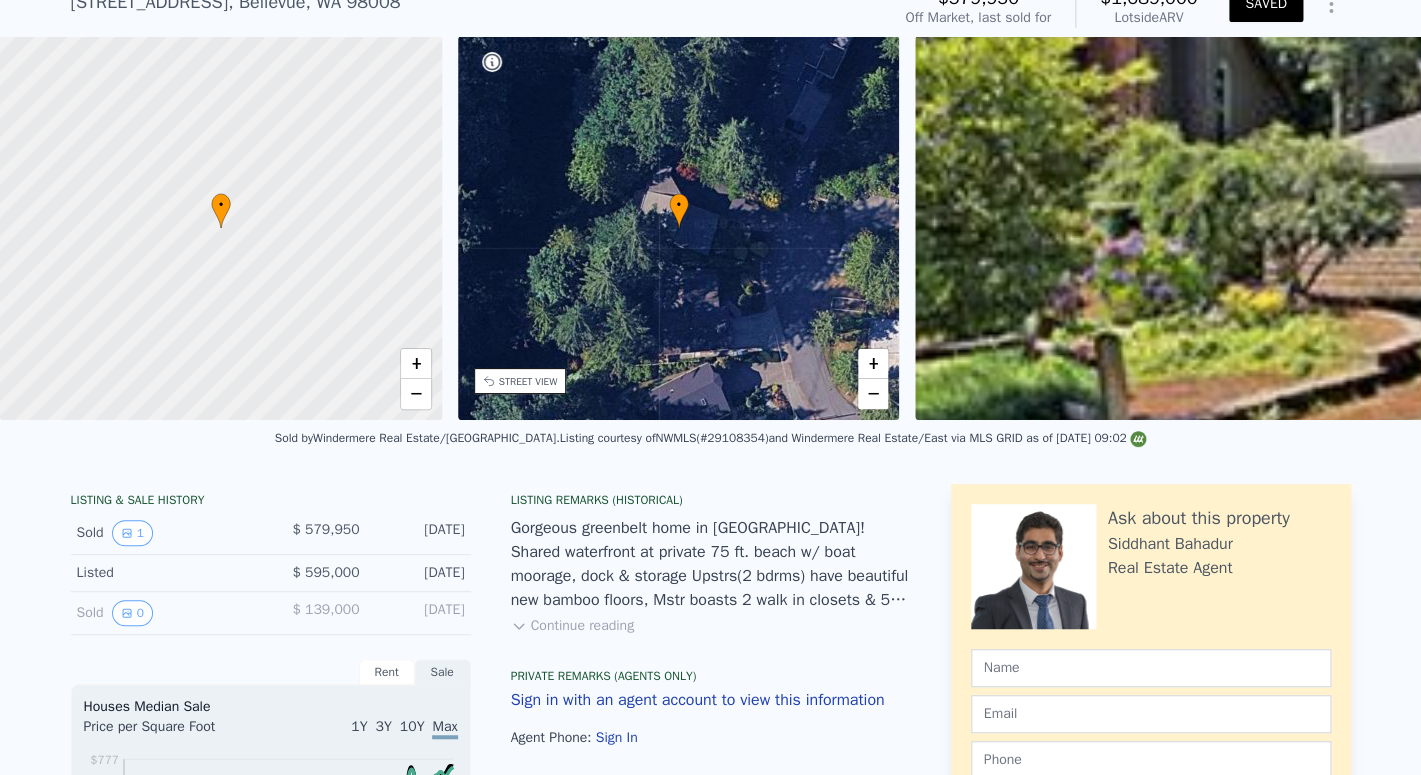 scroll, scrollTop: 91, scrollLeft: 0, axis: vertical 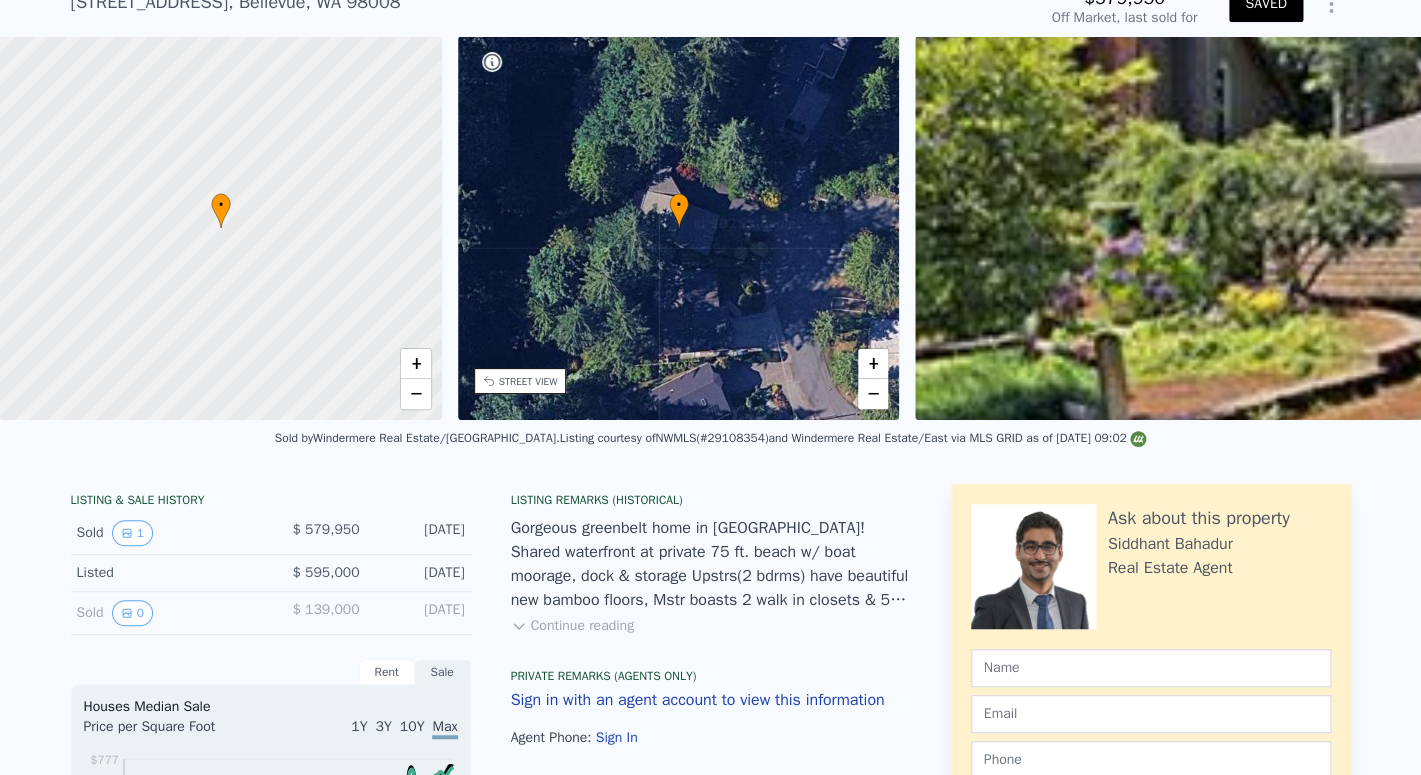 type on "$ 100,000" 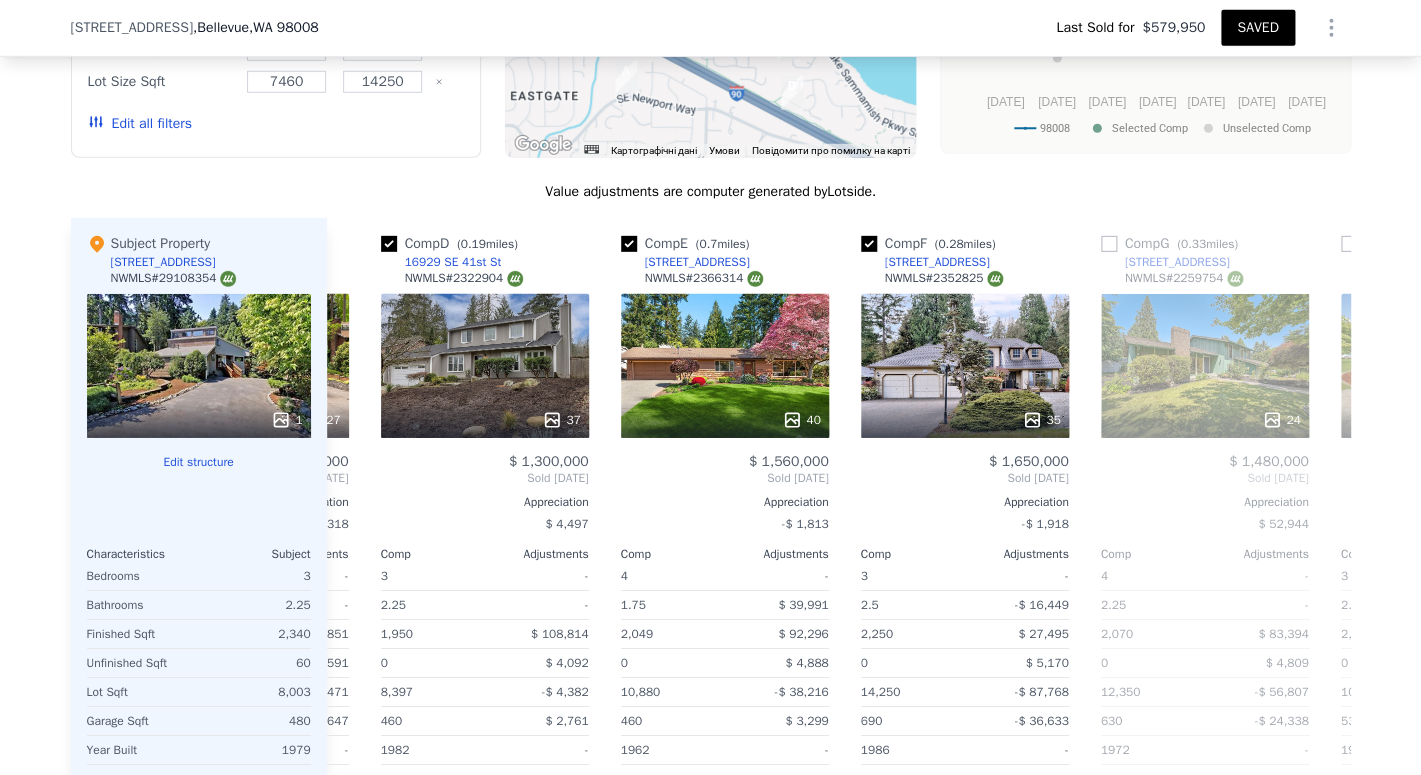 scroll, scrollTop: 2335, scrollLeft: 0, axis: vertical 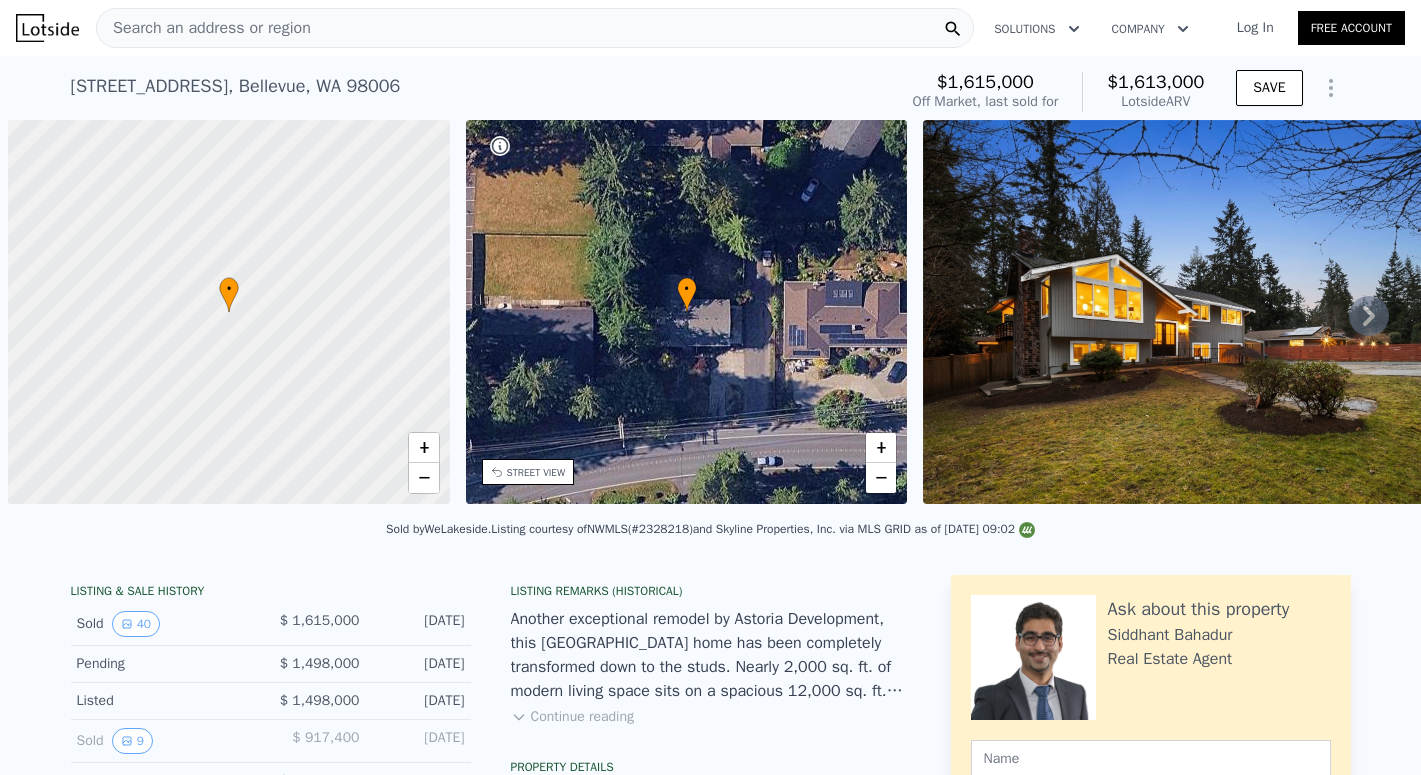click on "[STREET_ADDRESS] Sold [DATE] for  $1.615m (~ARV  $1.613m )" at bounding box center [480, 92] 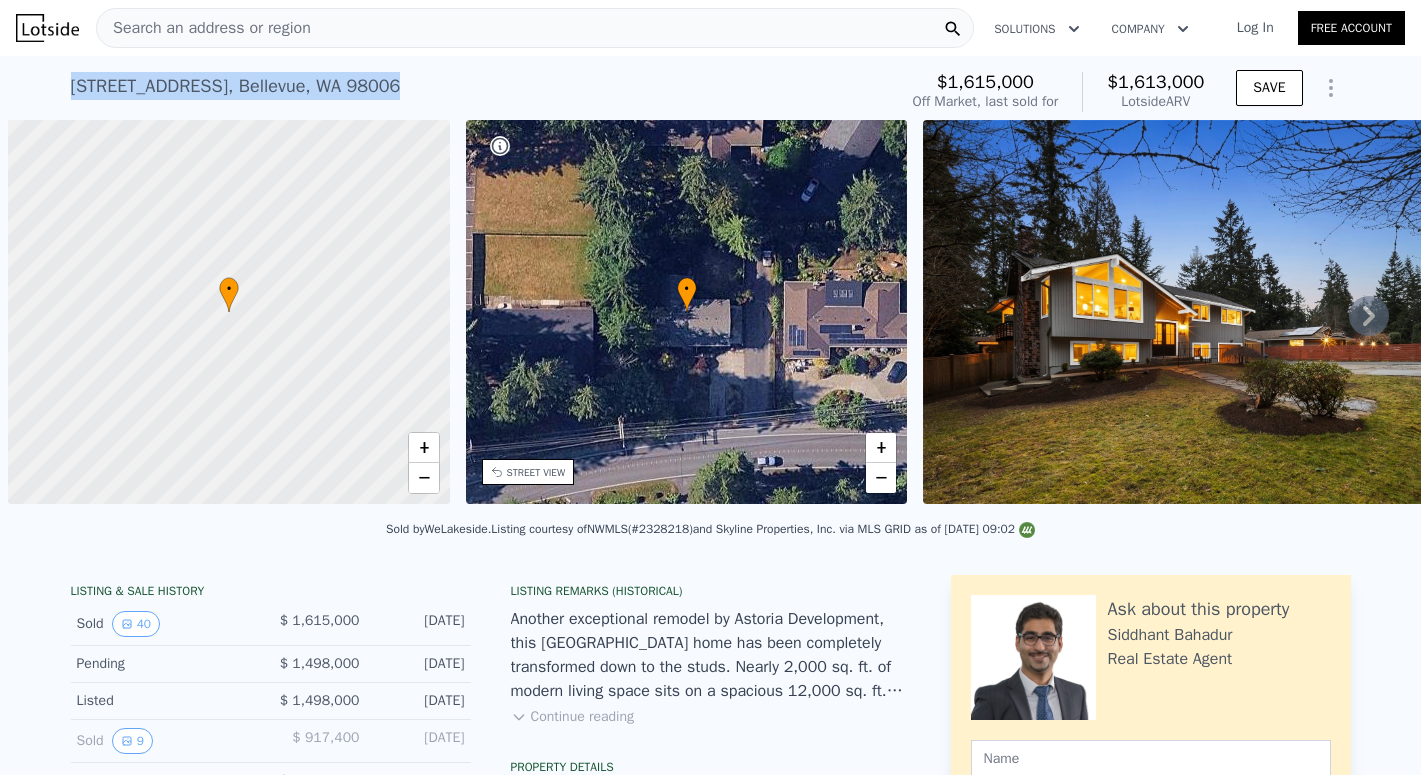 scroll, scrollTop: 0, scrollLeft: 0, axis: both 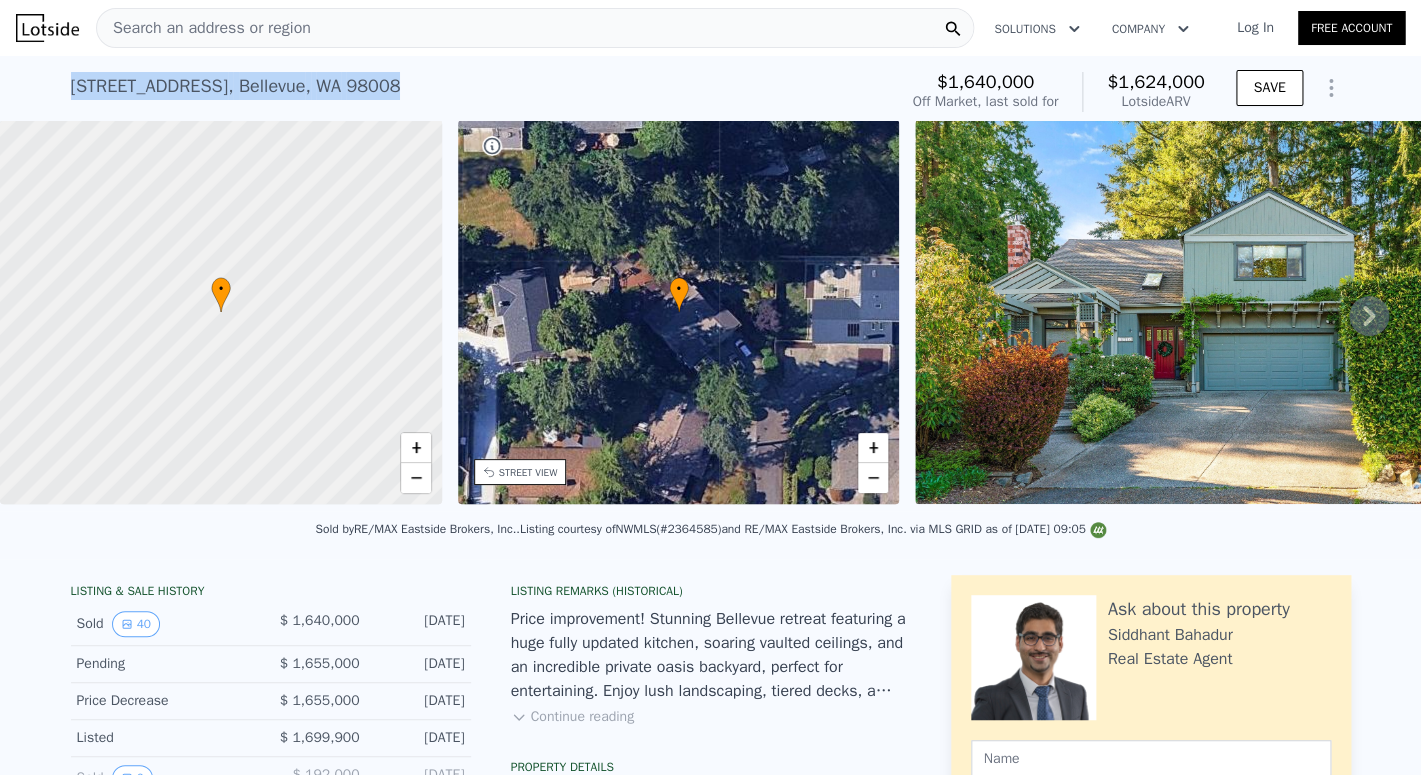 drag, startPoint x: 379, startPoint y: 89, endPoint x: 79, endPoint y: 75, distance: 300.32648 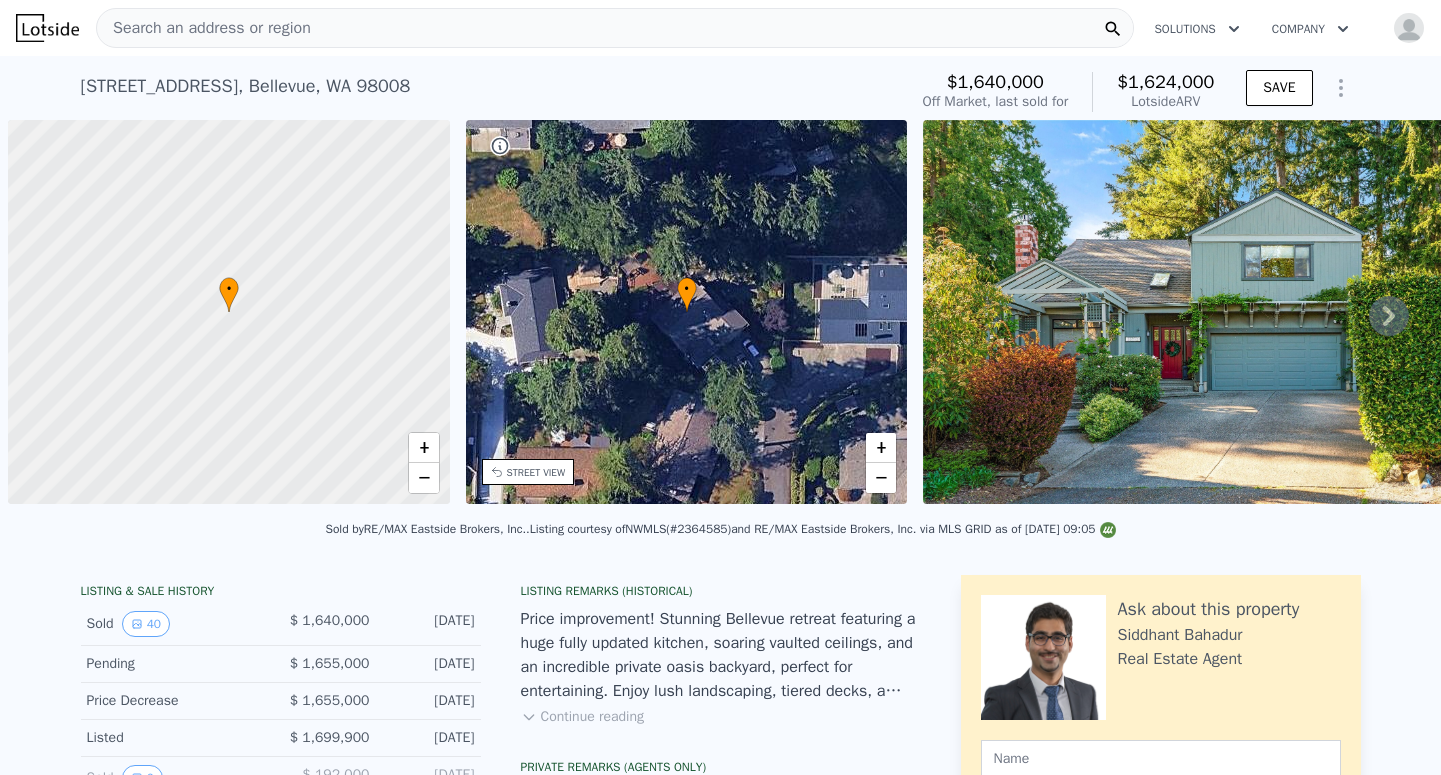 scroll, scrollTop: 0, scrollLeft: 0, axis: both 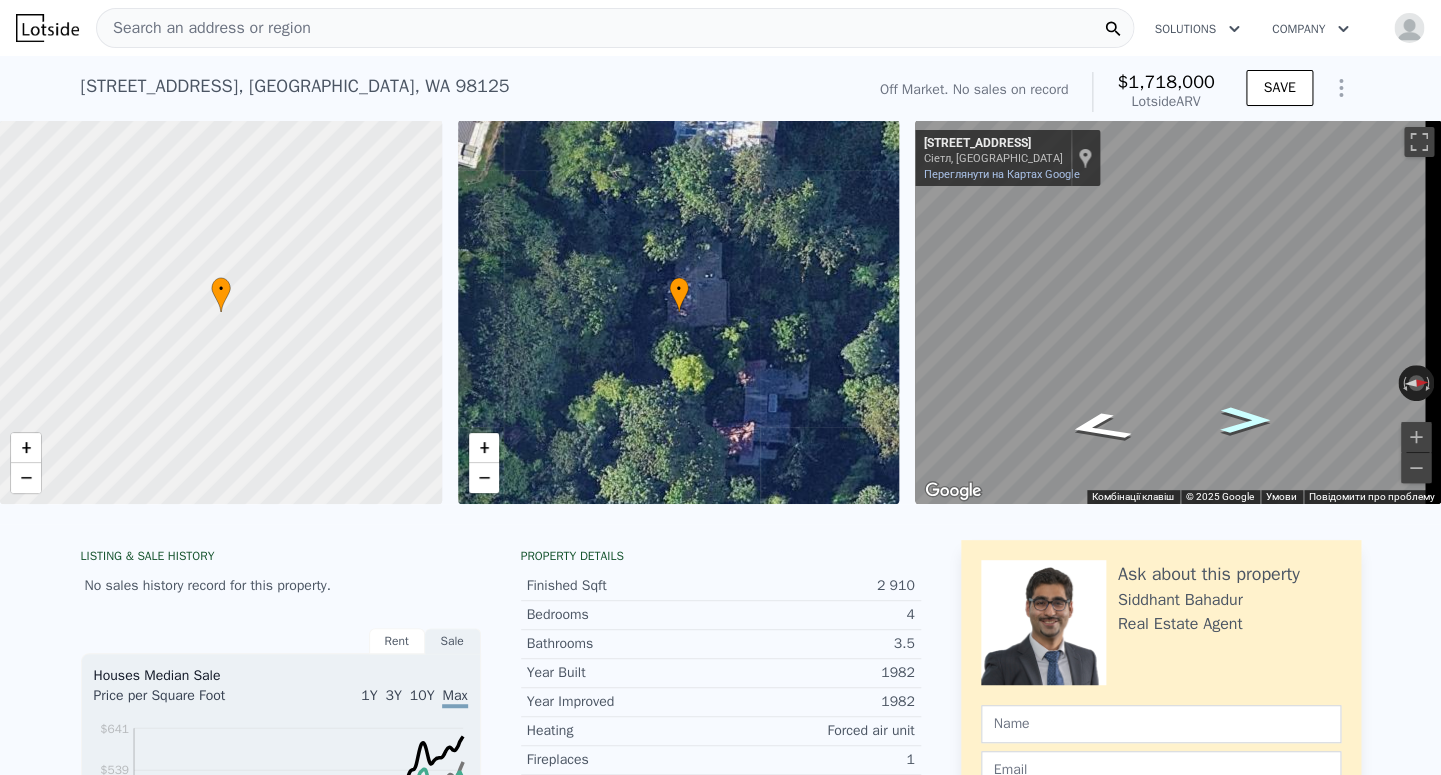 click 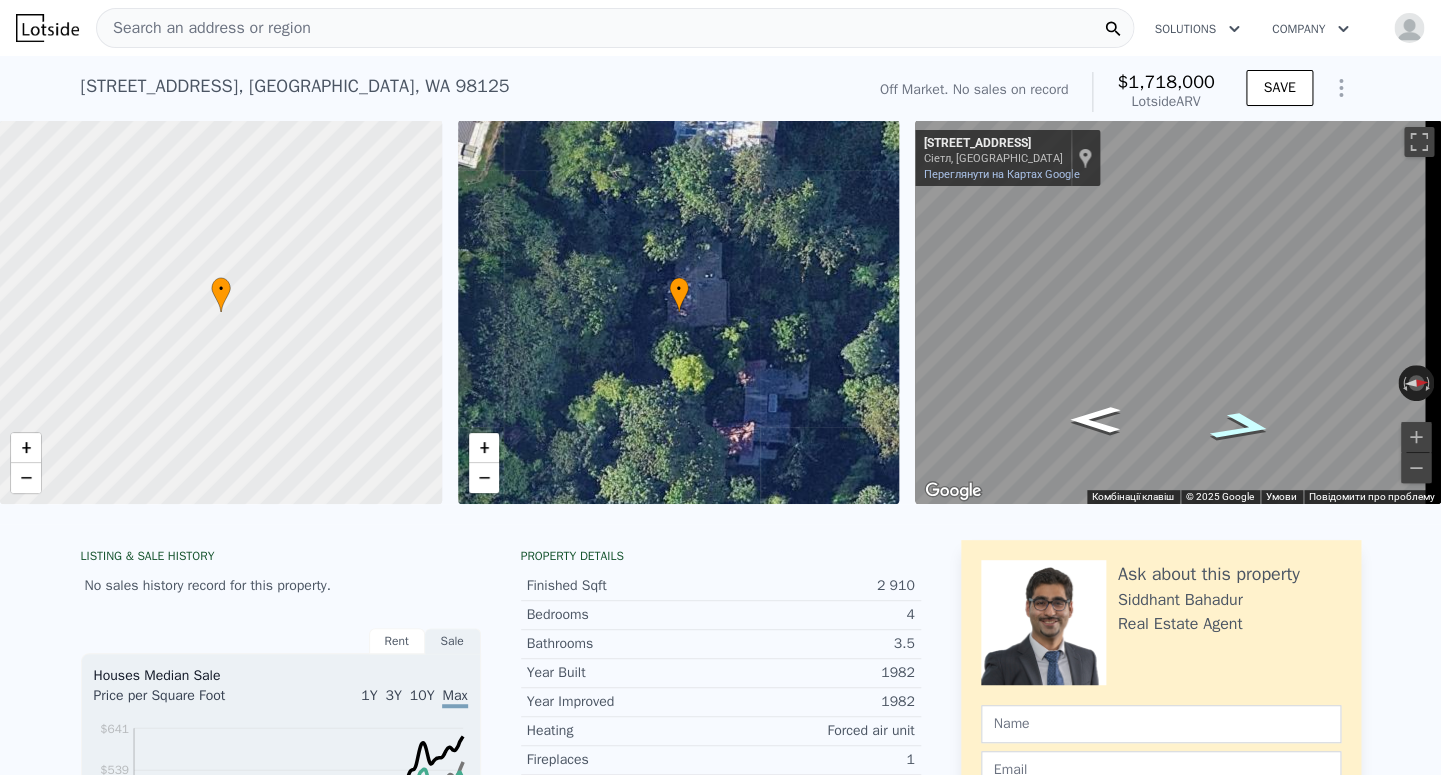 click 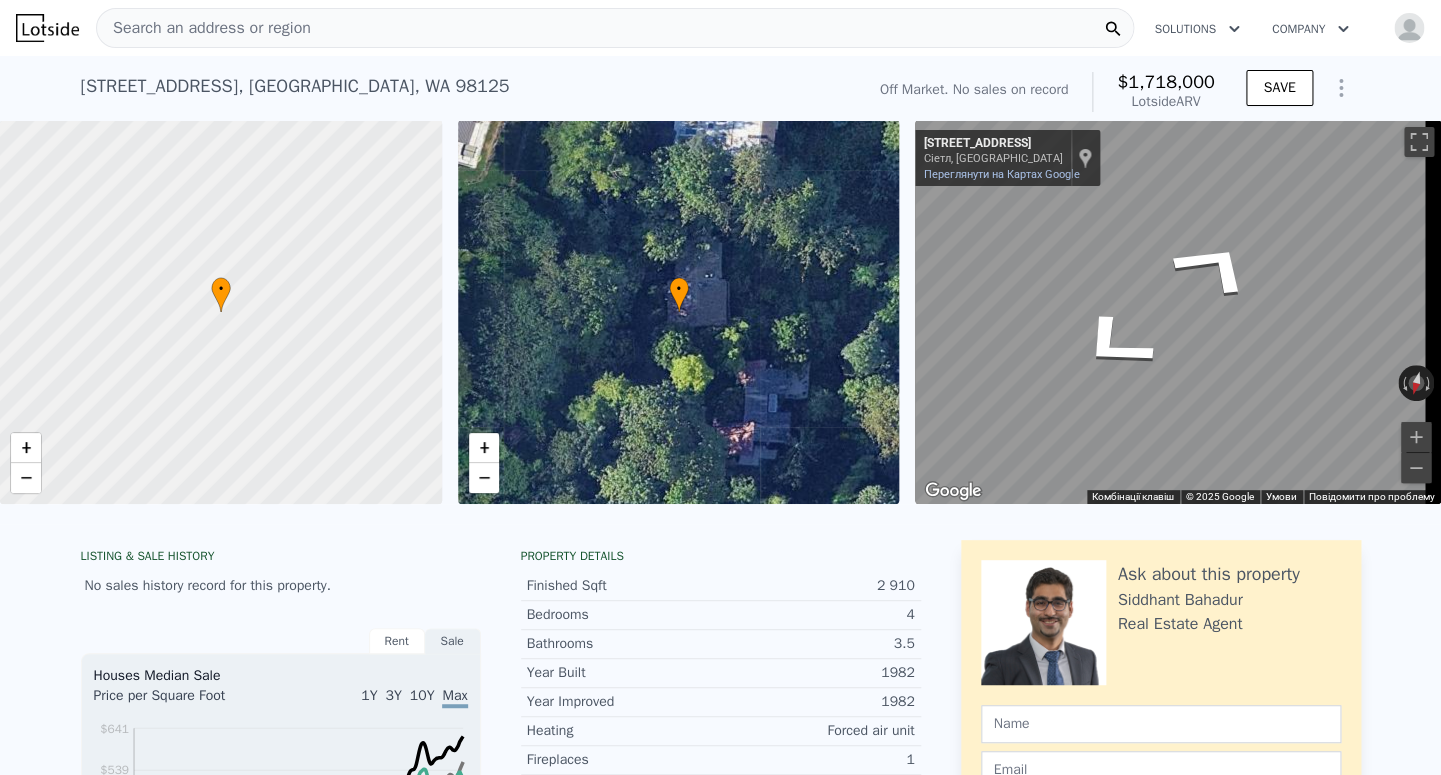click on "Search an address or region Solutions Company Open main menu Open user menu 14214 Westwood Pl NE ,   Seattle ,   WA   98125 No sales on record (~ARV  $1.718m ) Off Market. No sales on record $1,718,000 Lotside  ARV SAVE
•
+ −
•
+ −                 ← Перемістити ліворуч → Перемістити праворуч ↑ Перемістити вгору ↓ Перемістити вниз + Наблизити - Віддалити             13917 41st Ave NE   Сіетл, Вашингтон       13917 41st Ave NE           Переглянути на Картах Google       Custom Imagery                 Указане зображення більше не доступне                                     Повернути зображення         Комбінації клавіш Картографічні дані © 2025 Google © 2025 Google Умови   Rent Sale 1Y" at bounding box center [720, 2307] 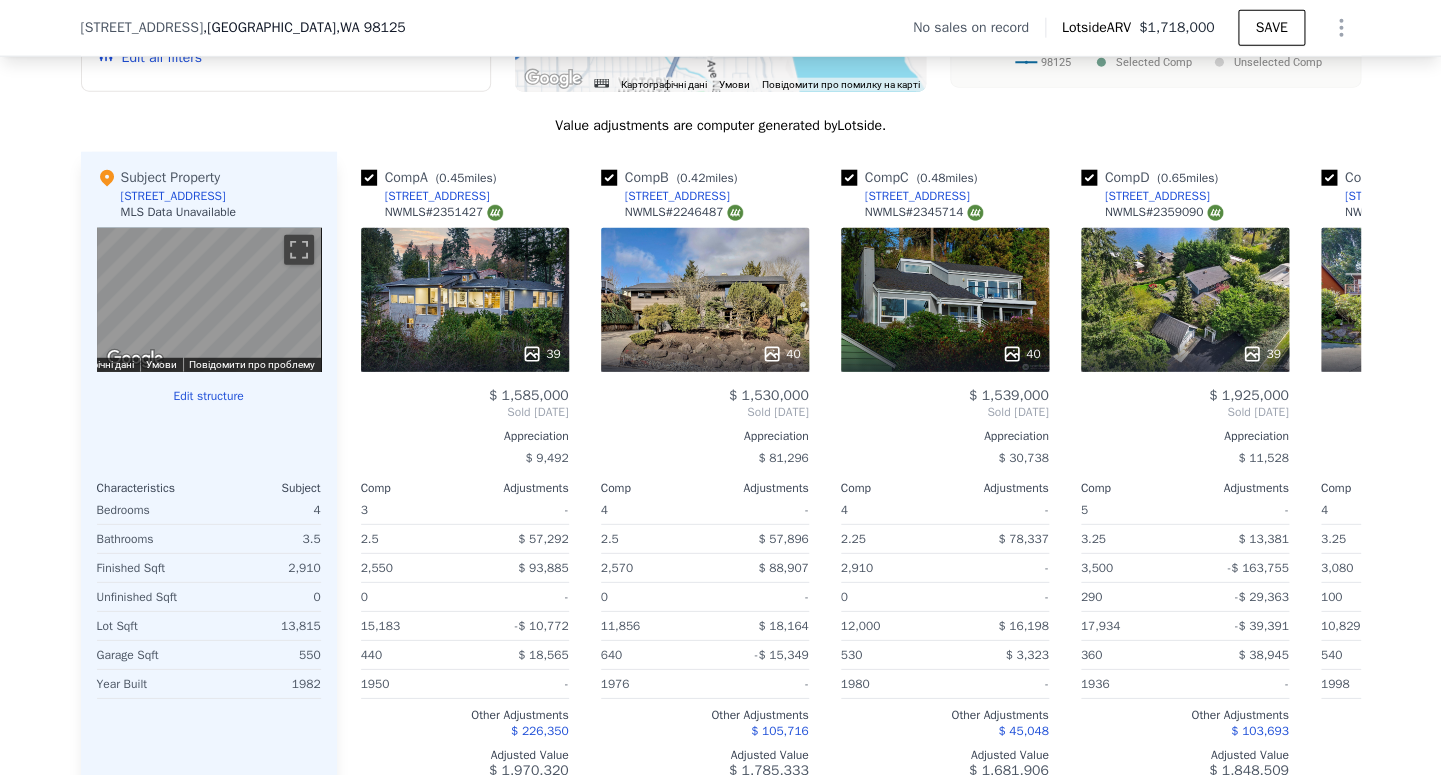 scroll, scrollTop: 1868, scrollLeft: 0, axis: vertical 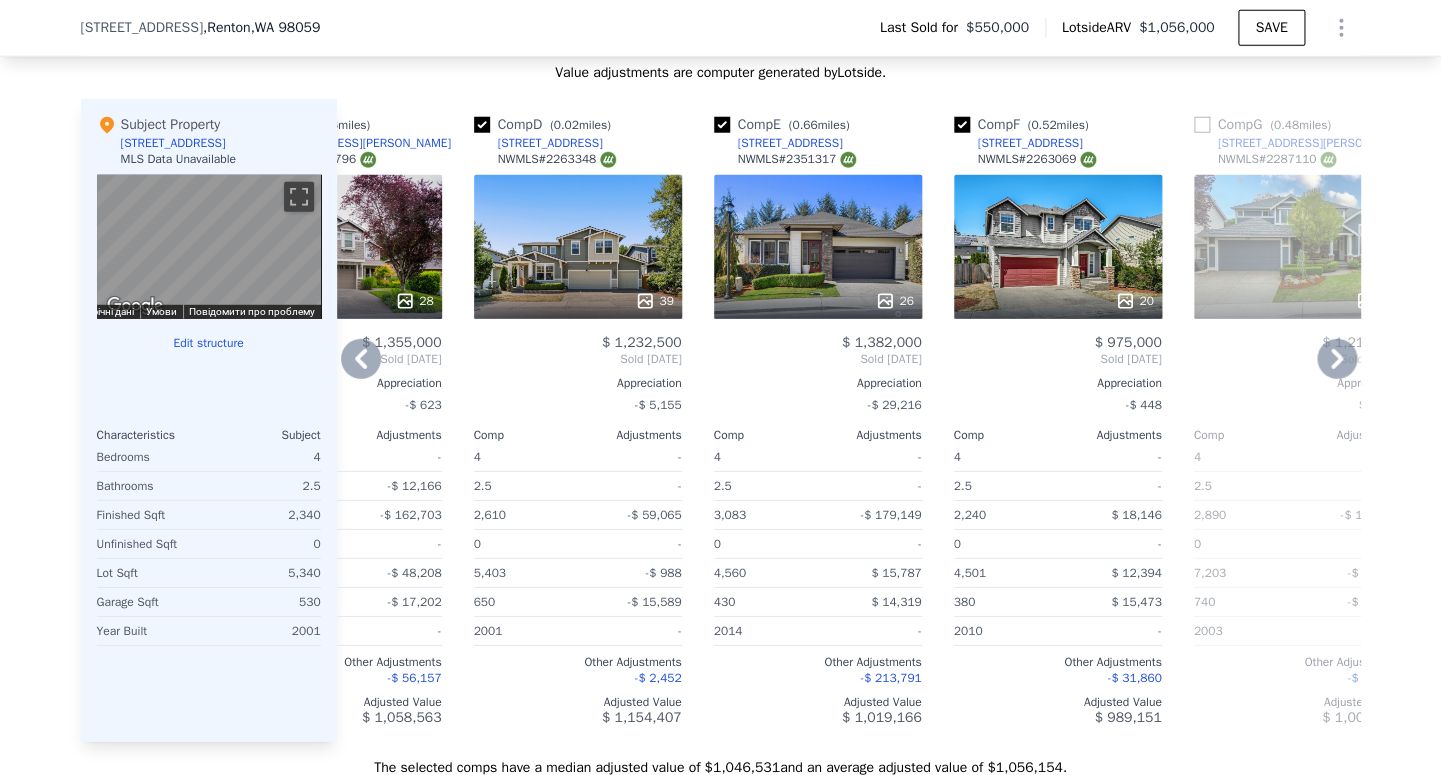click on "NWMLS  # 2351317" at bounding box center (797, 159) 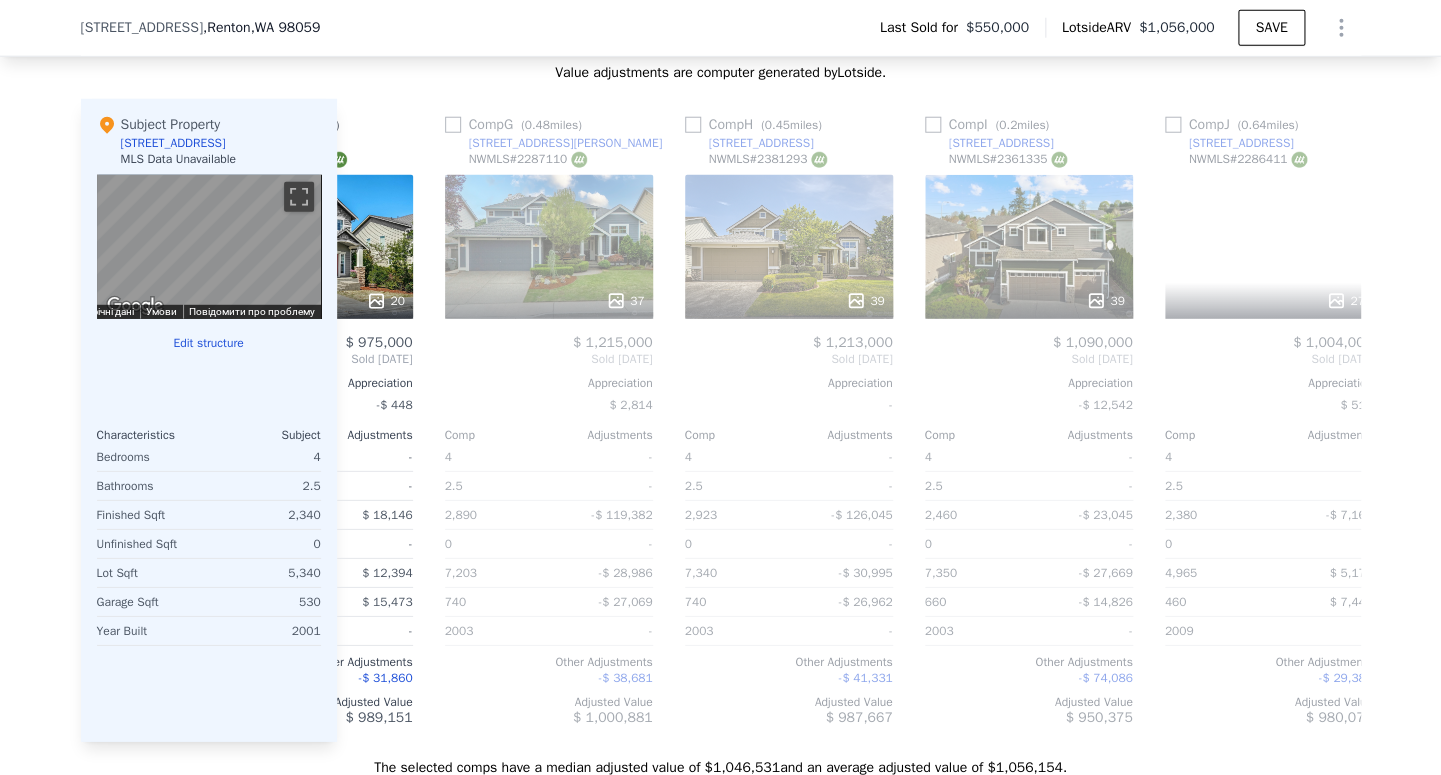 scroll, scrollTop: 0, scrollLeft: 1378, axis: horizontal 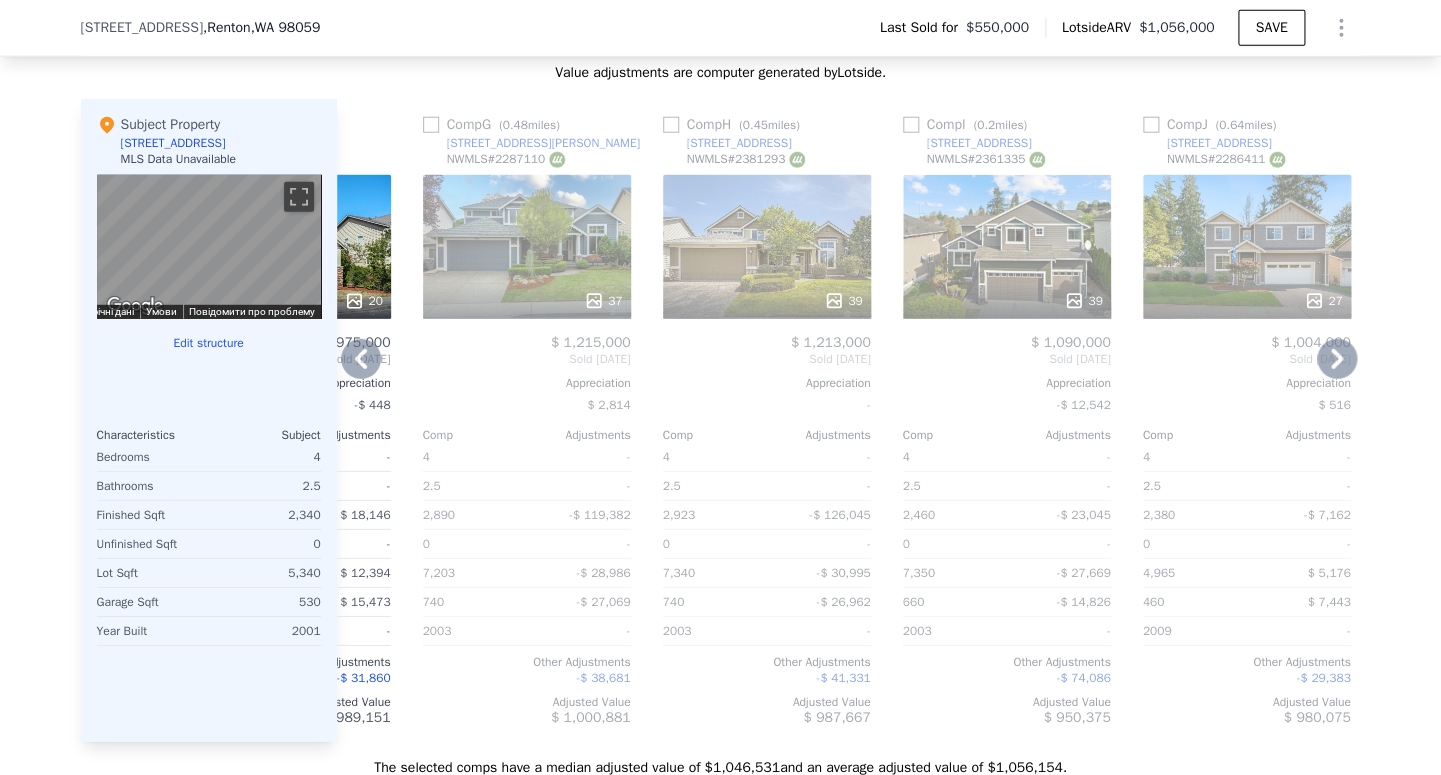 click on "NWMLS  # 2381293" at bounding box center [746, 159] 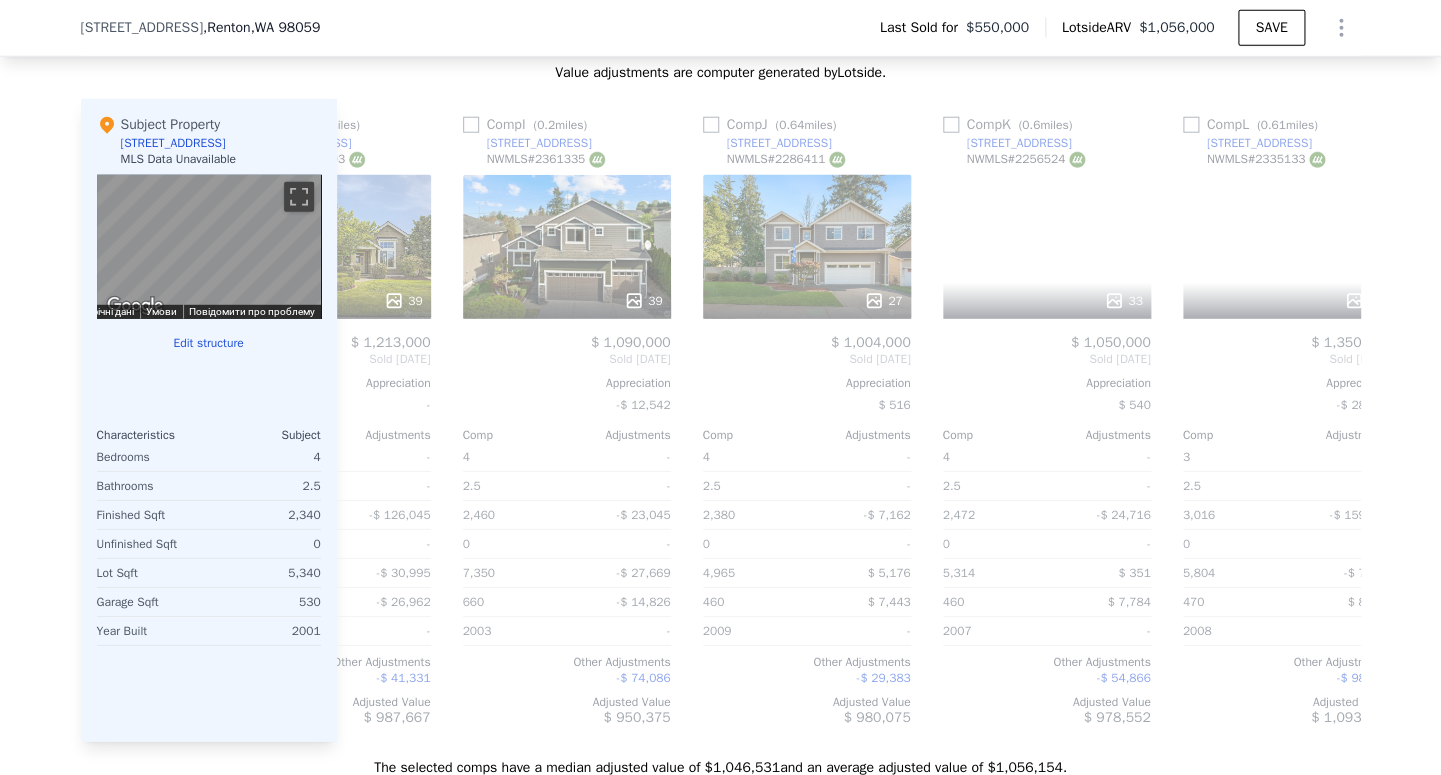 scroll, scrollTop: 0, scrollLeft: 1904, axis: horizontal 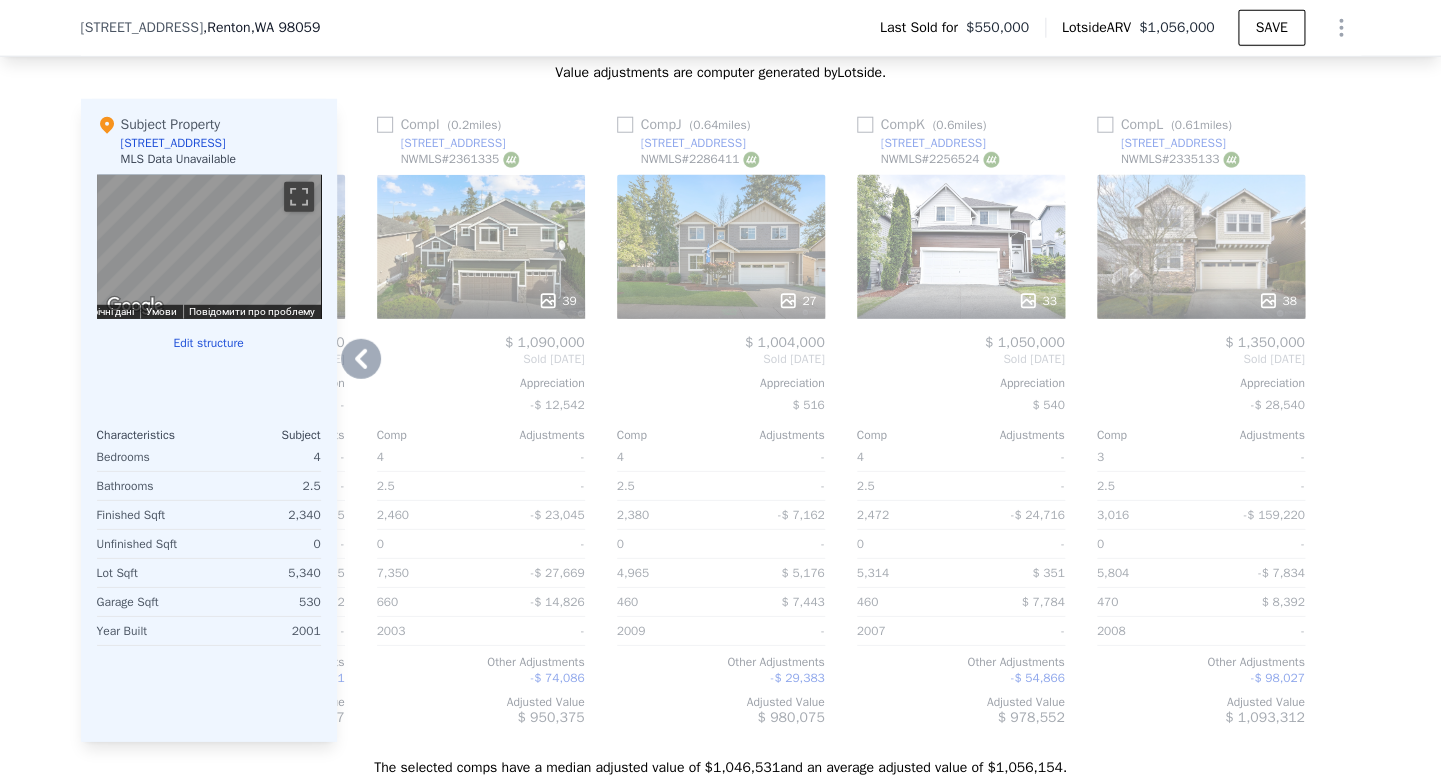click on "NWMLS  # 2335133" at bounding box center (1180, 159) 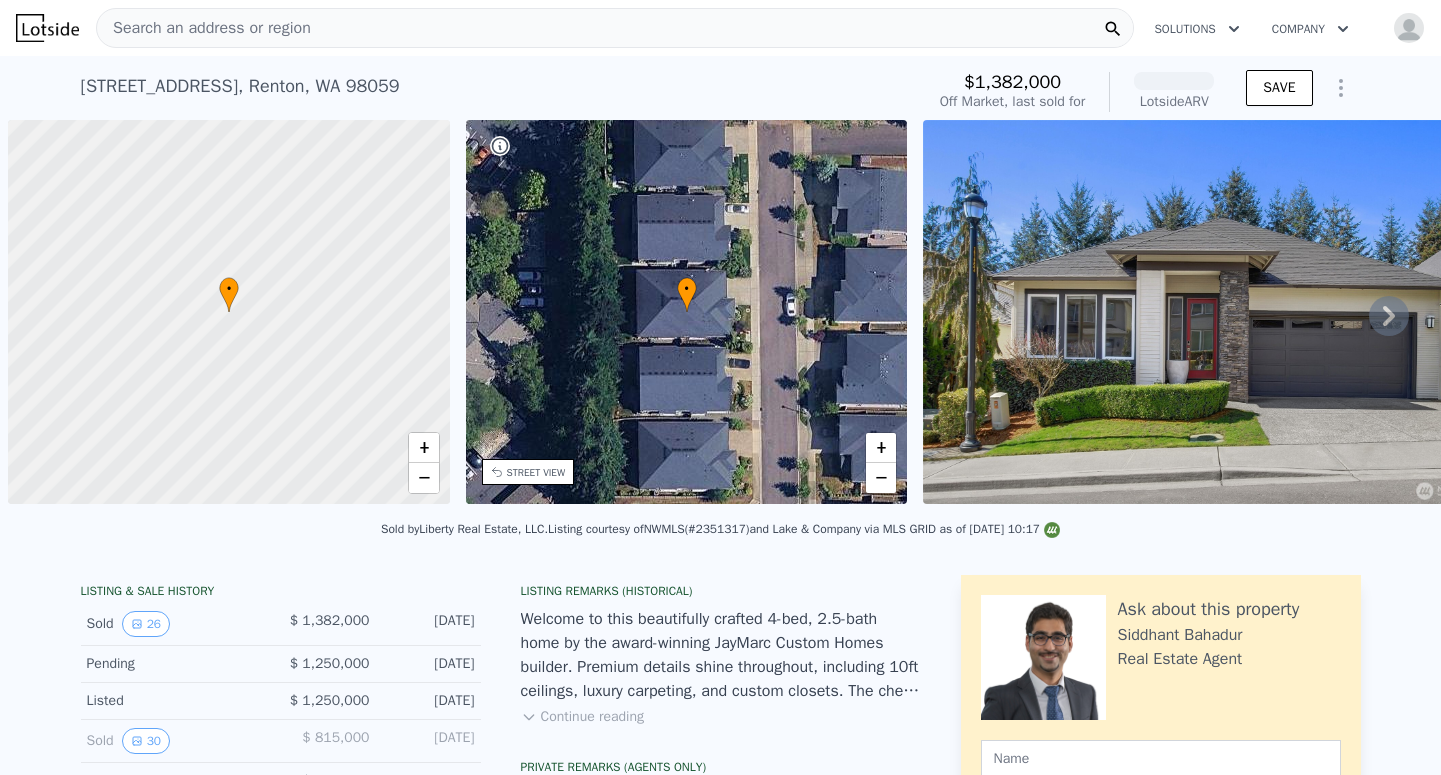 scroll, scrollTop: 0, scrollLeft: 0, axis: both 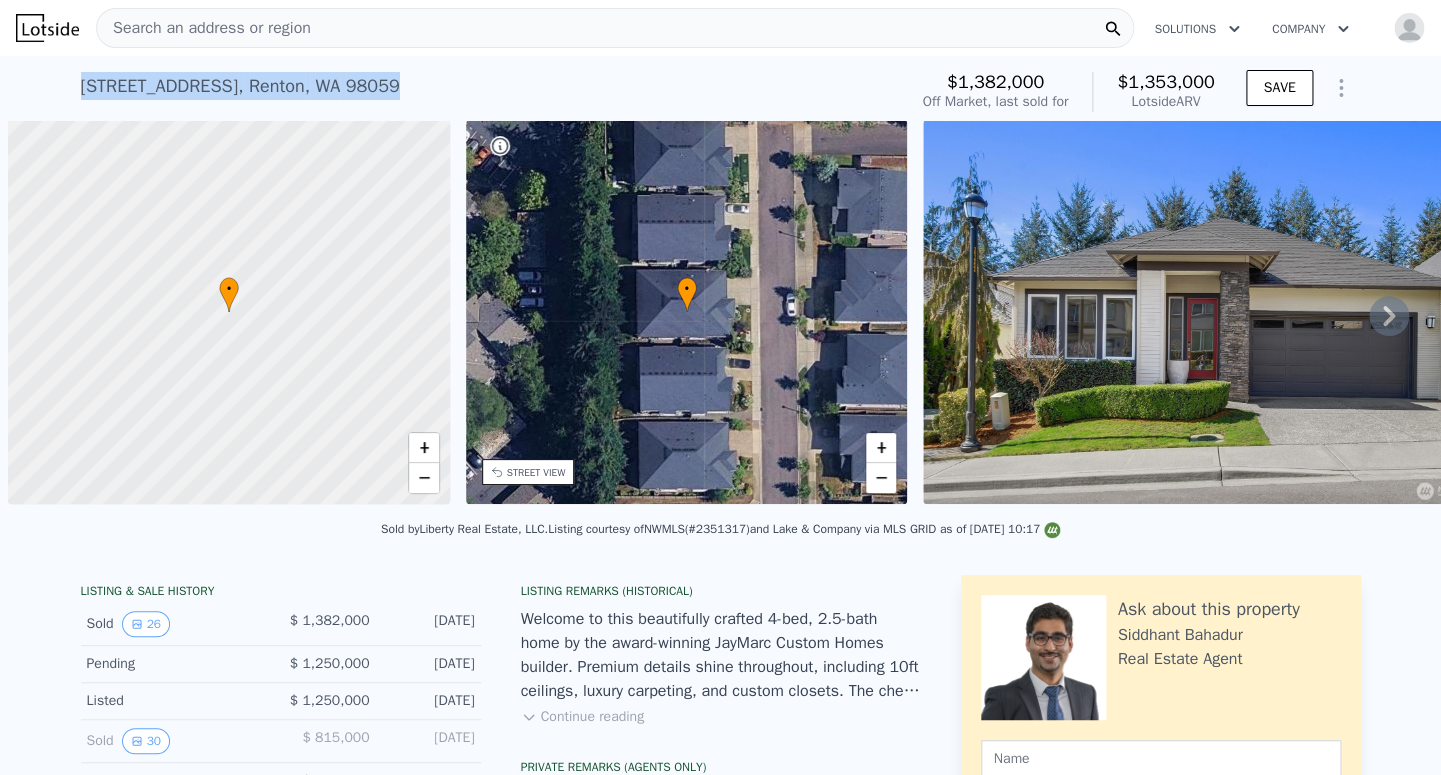 click on "[STREET_ADDRESS] Sold [DATE] for  $1.382m (~ARV  $1.353m )" at bounding box center (490, 92) 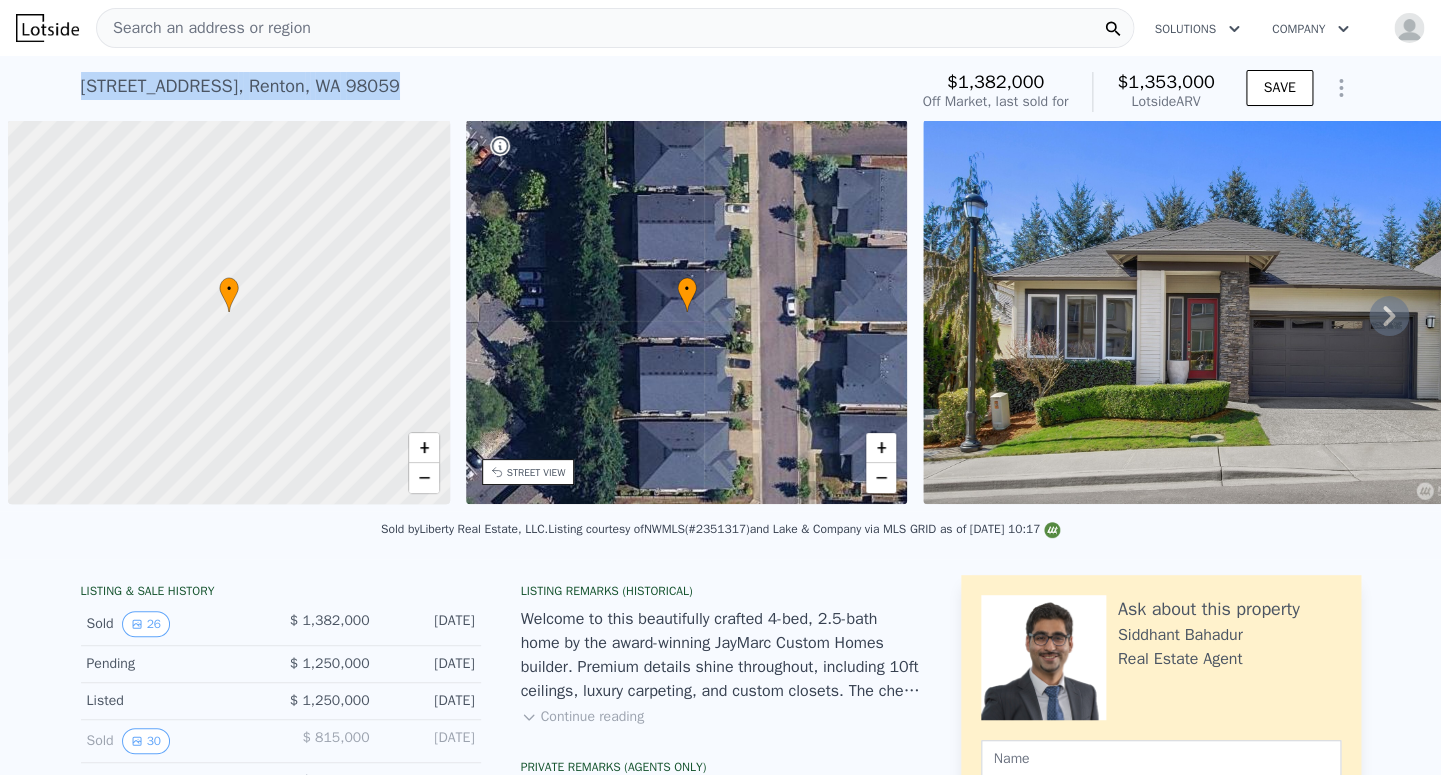 scroll, scrollTop: 0, scrollLeft: 8, axis: horizontal 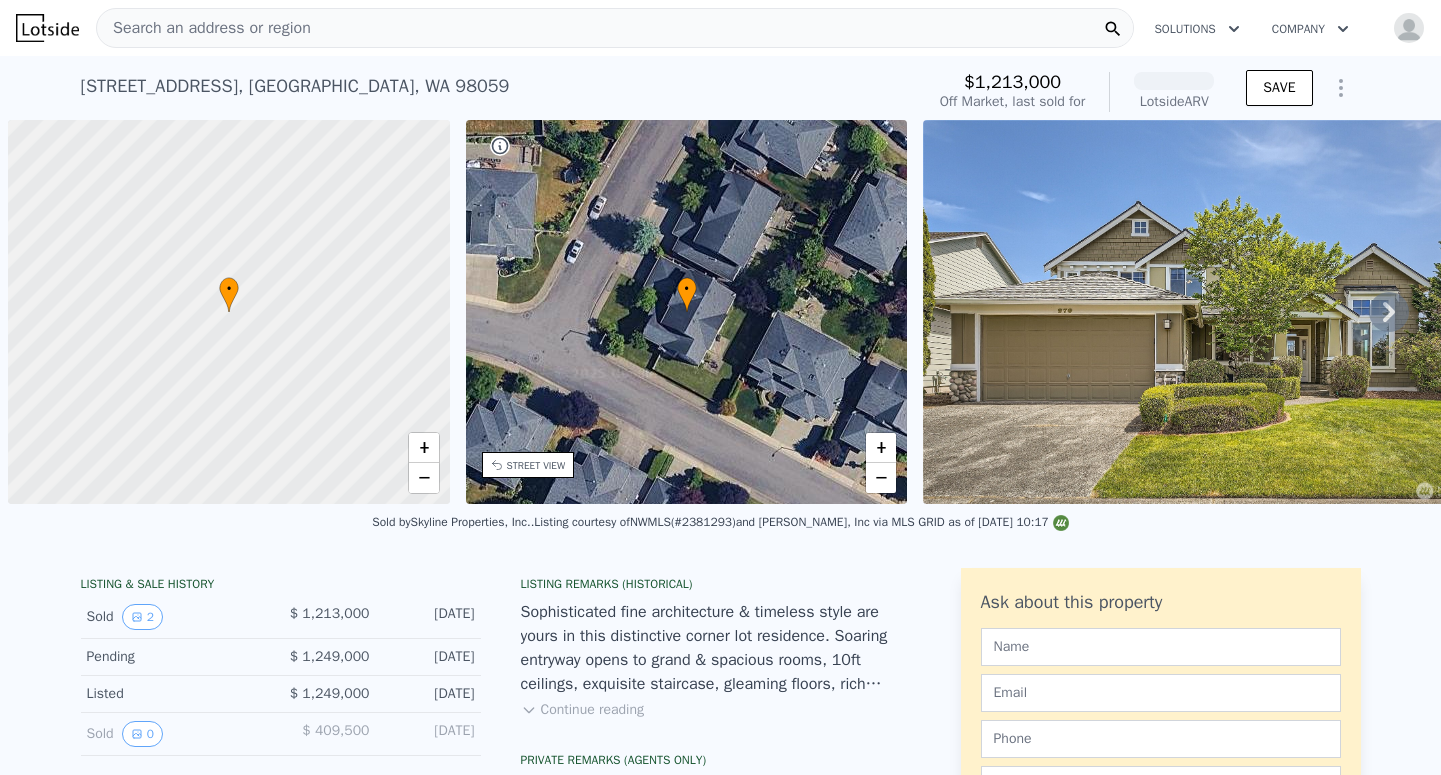 click on "[STREET_ADDRESS] Sold [DATE] for  $1.213m (~ARV  )" at bounding box center [498, 92] 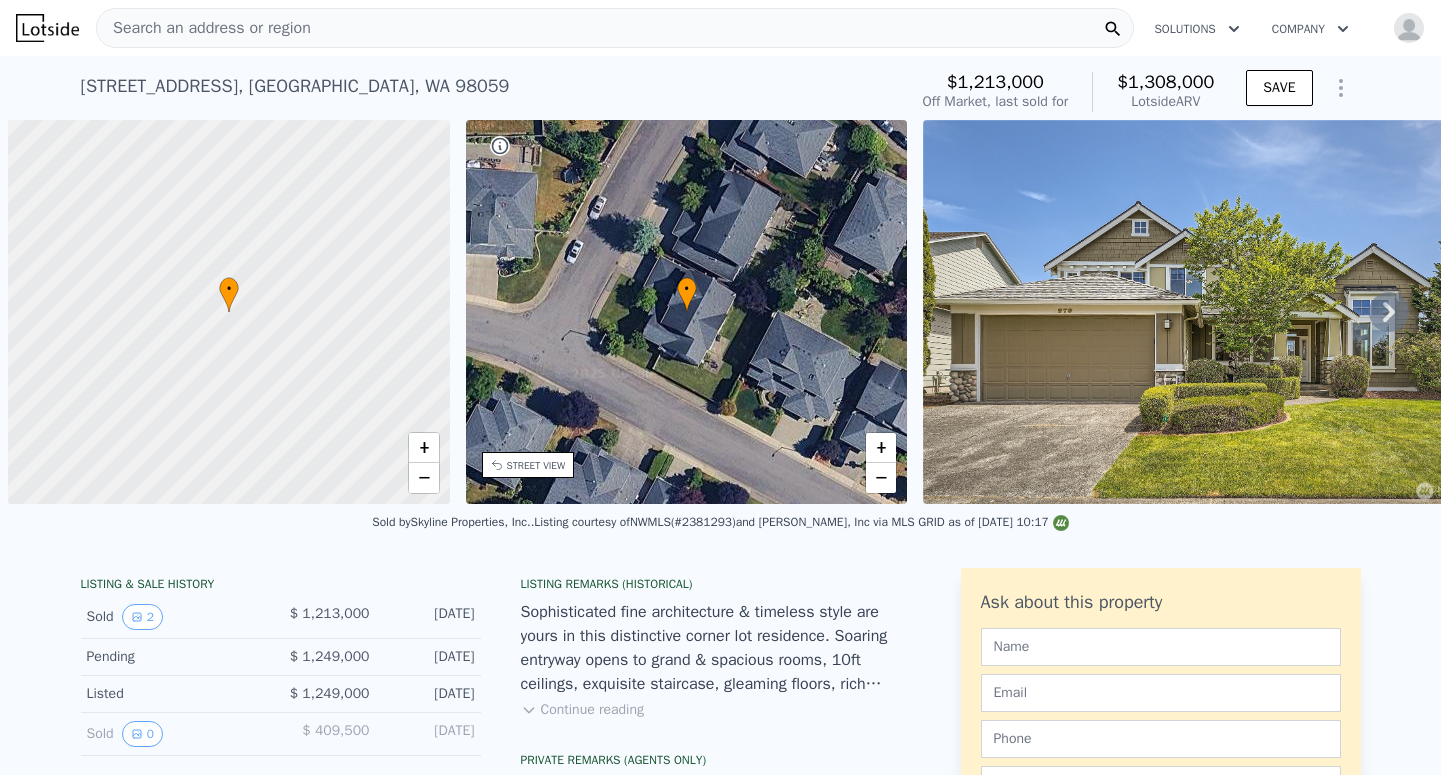 scroll, scrollTop: 0, scrollLeft: 0, axis: both 